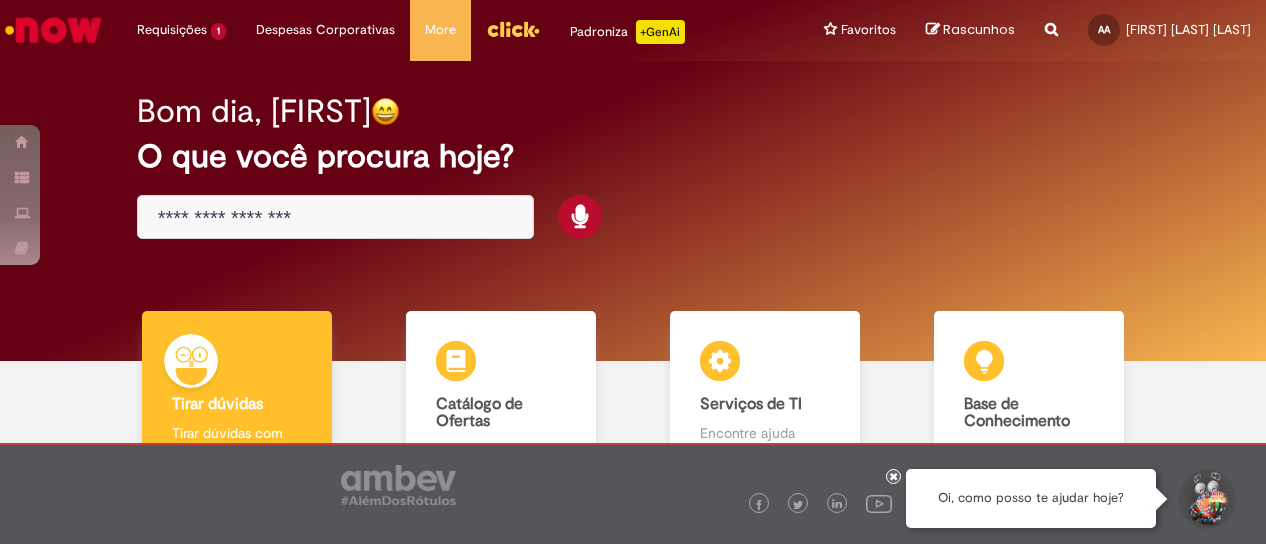 scroll, scrollTop: 0, scrollLeft: 0, axis: both 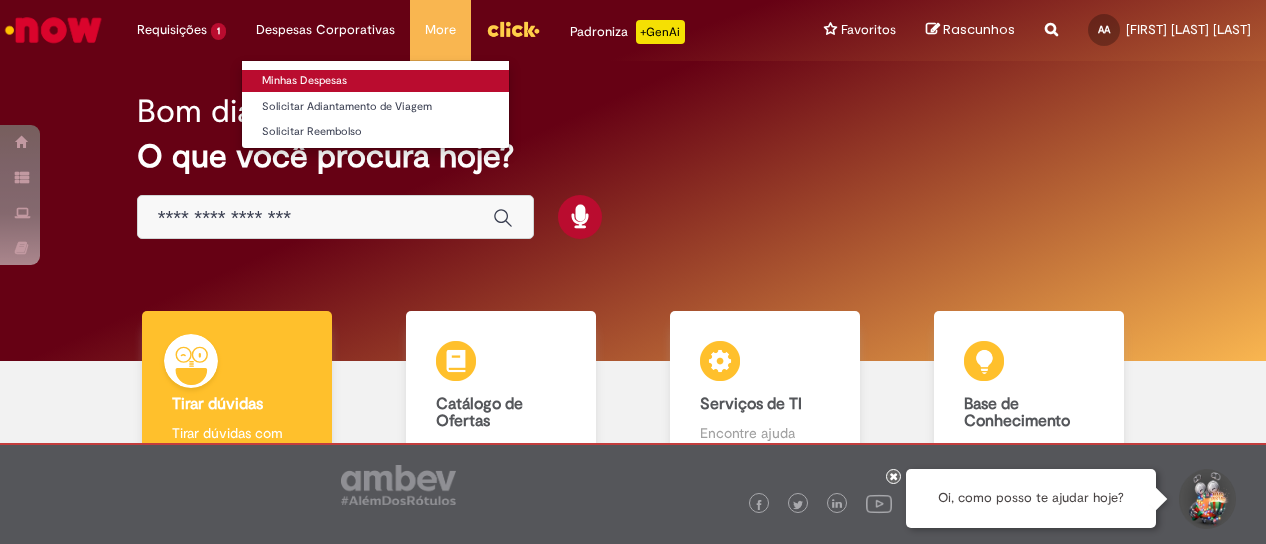 click on "Minhas Despesas" at bounding box center (375, 81) 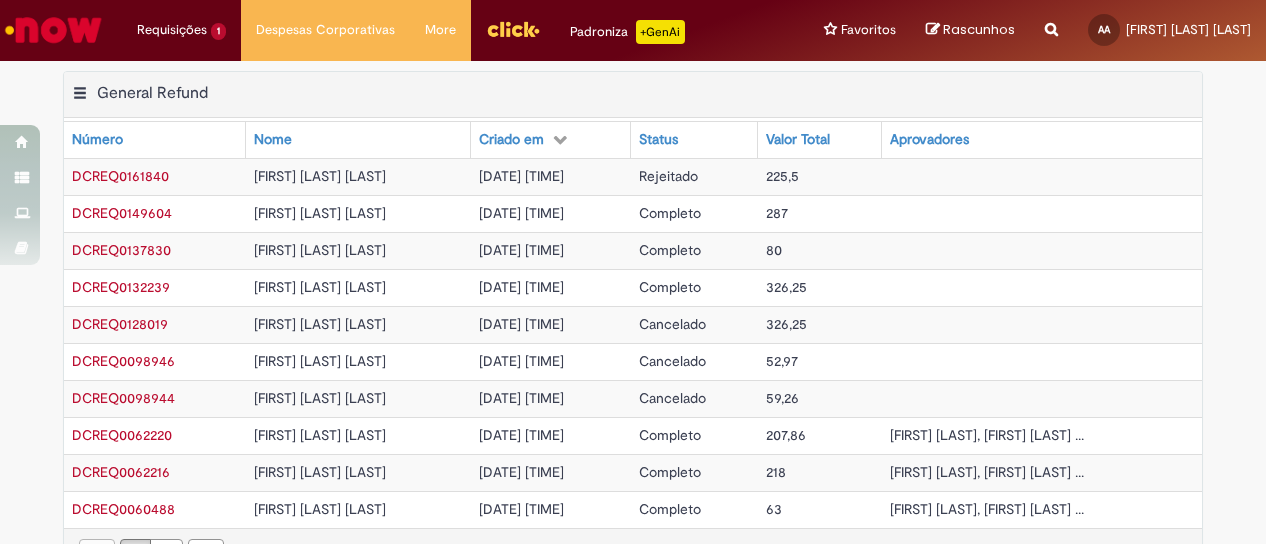 click on "Rejeitado" at bounding box center (668, 176) 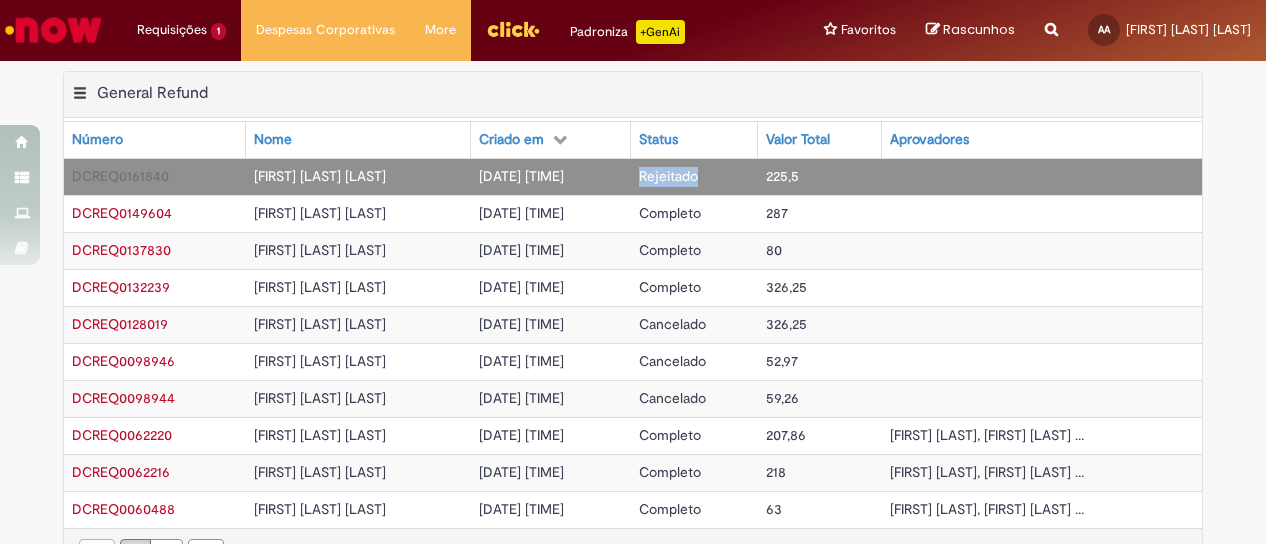 click on "Rejeitado" at bounding box center [668, 176] 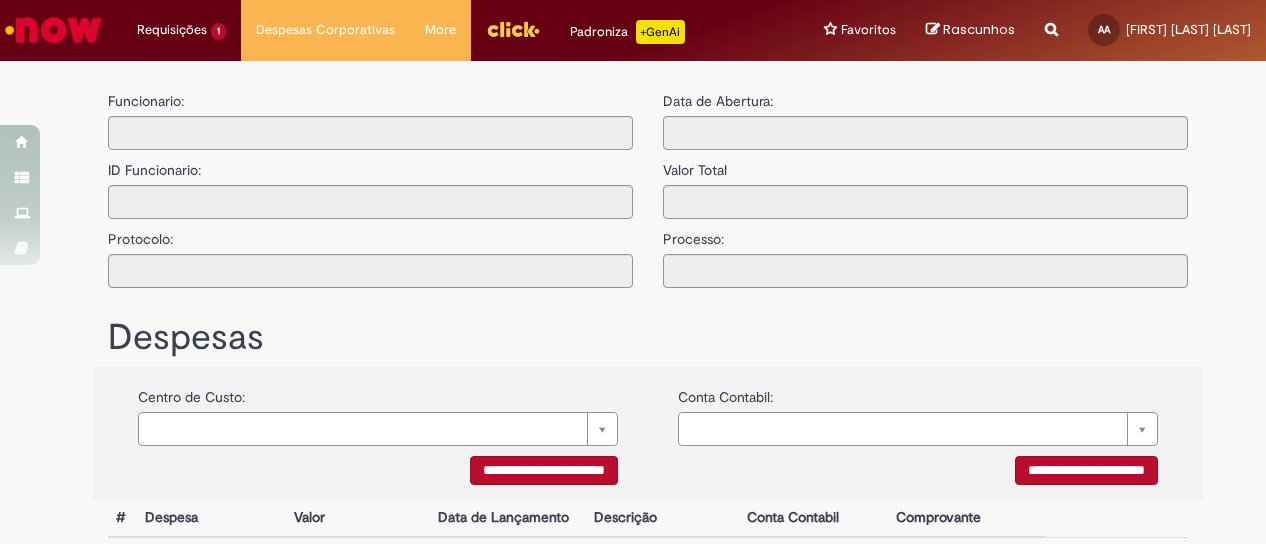 type on "**********" 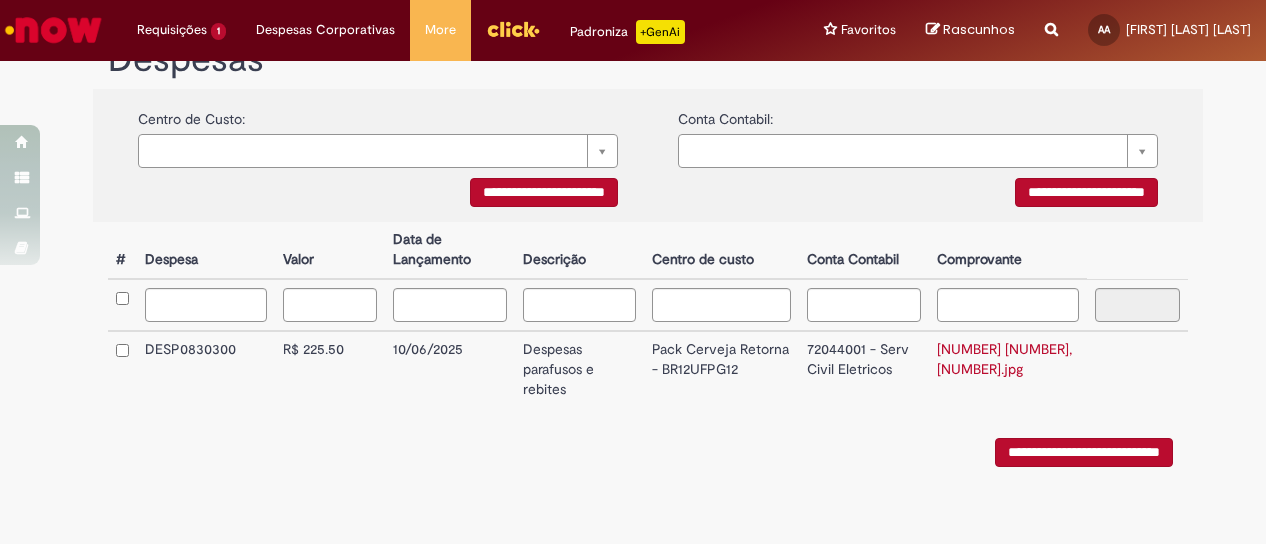 scroll, scrollTop: 404, scrollLeft: 0, axis: vertical 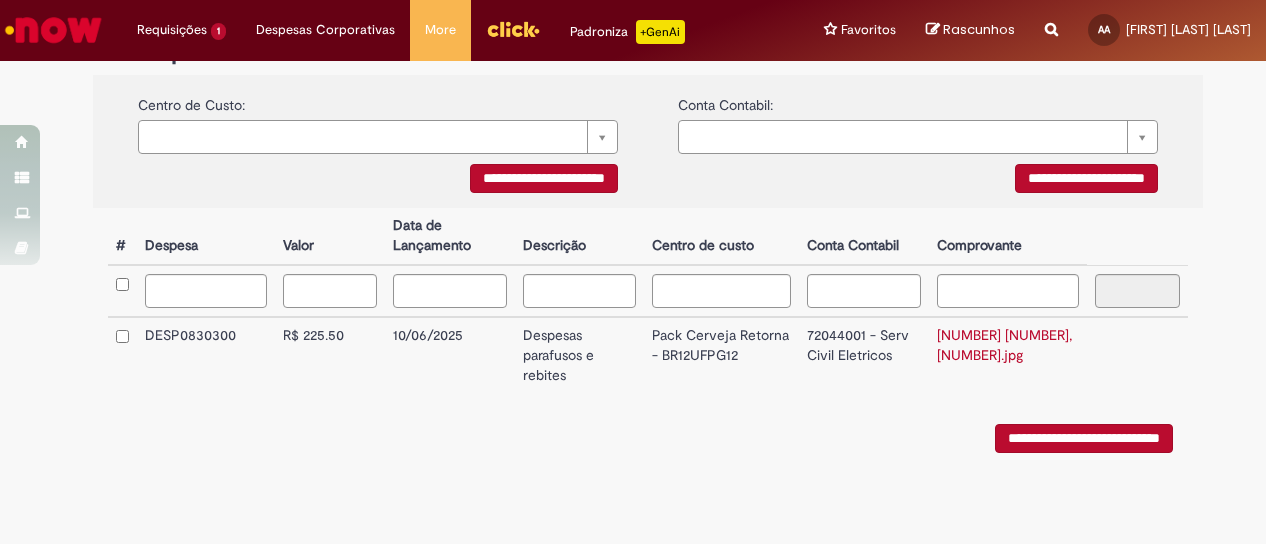 click on "**********" at bounding box center [1084, 438] 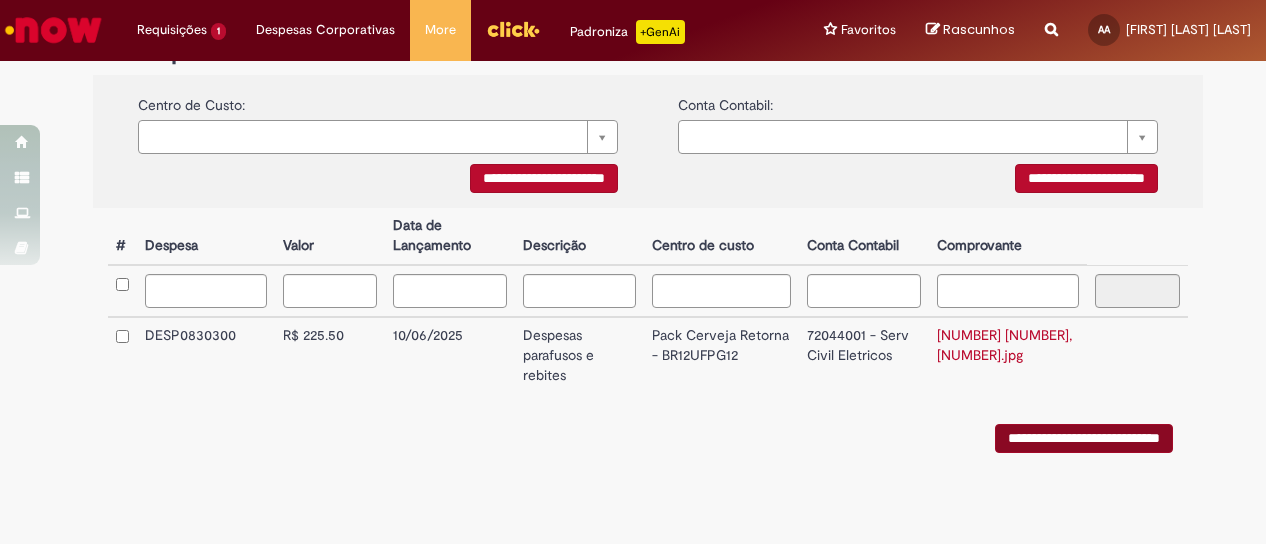 scroll, scrollTop: 0, scrollLeft: 0, axis: both 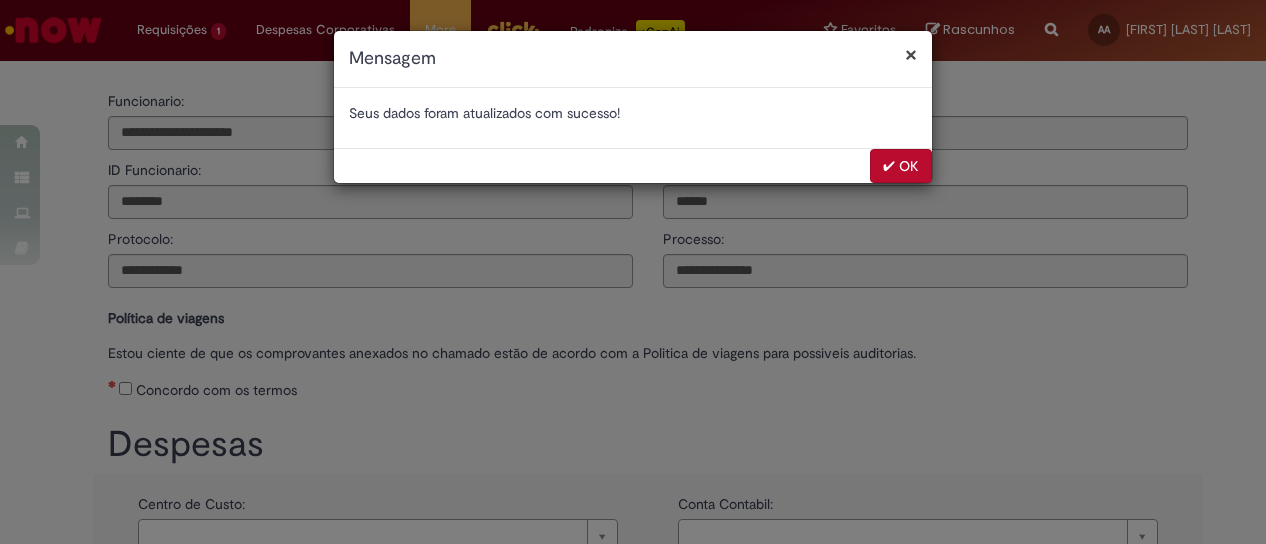 click on "✔ OK" at bounding box center [901, 166] 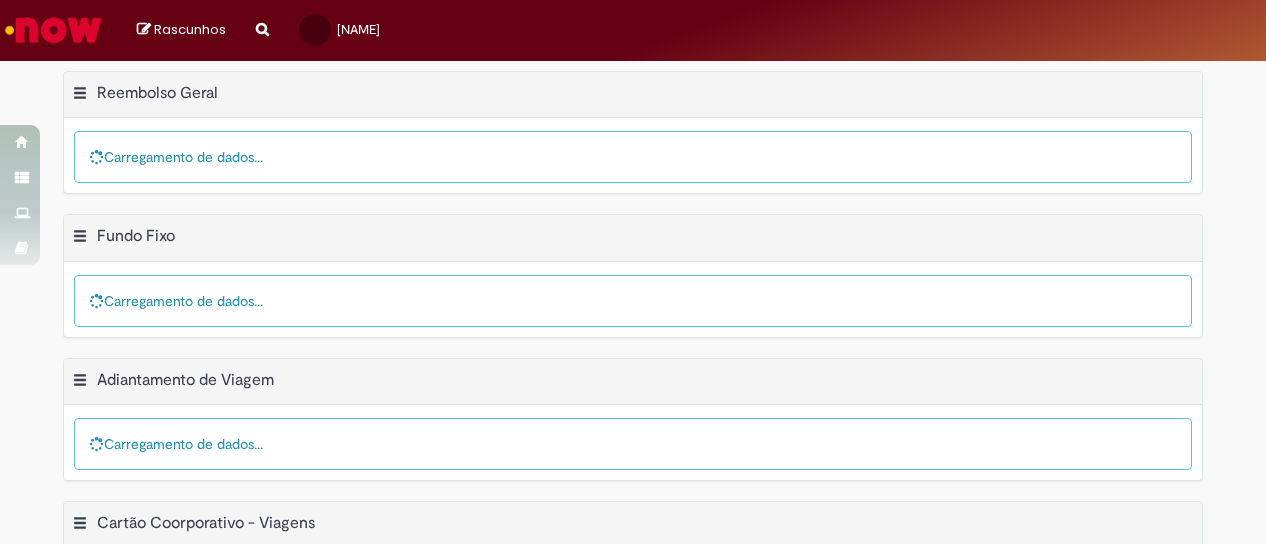 scroll, scrollTop: 0, scrollLeft: 0, axis: both 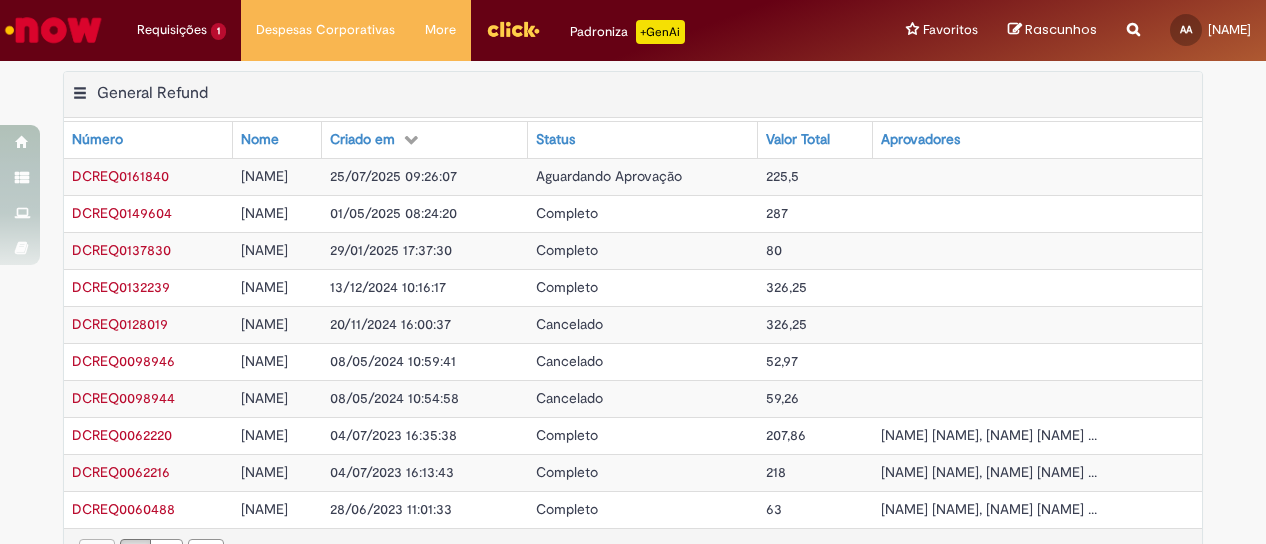 click on "Aguardando Aprovação" at bounding box center (609, 176) 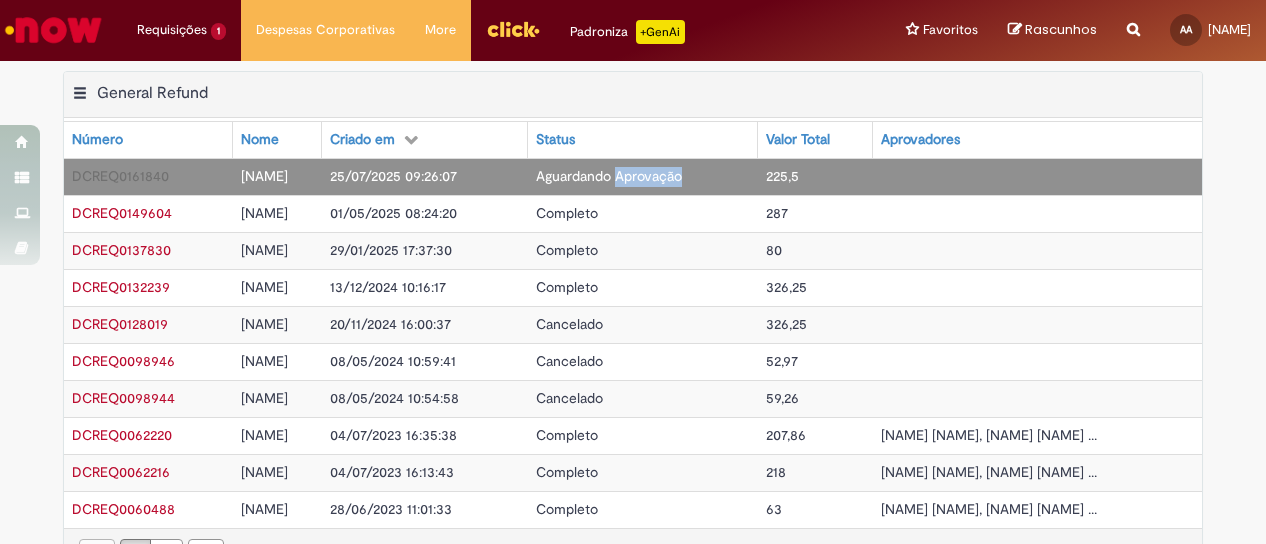 click on "Aguardando Aprovação" at bounding box center [609, 176] 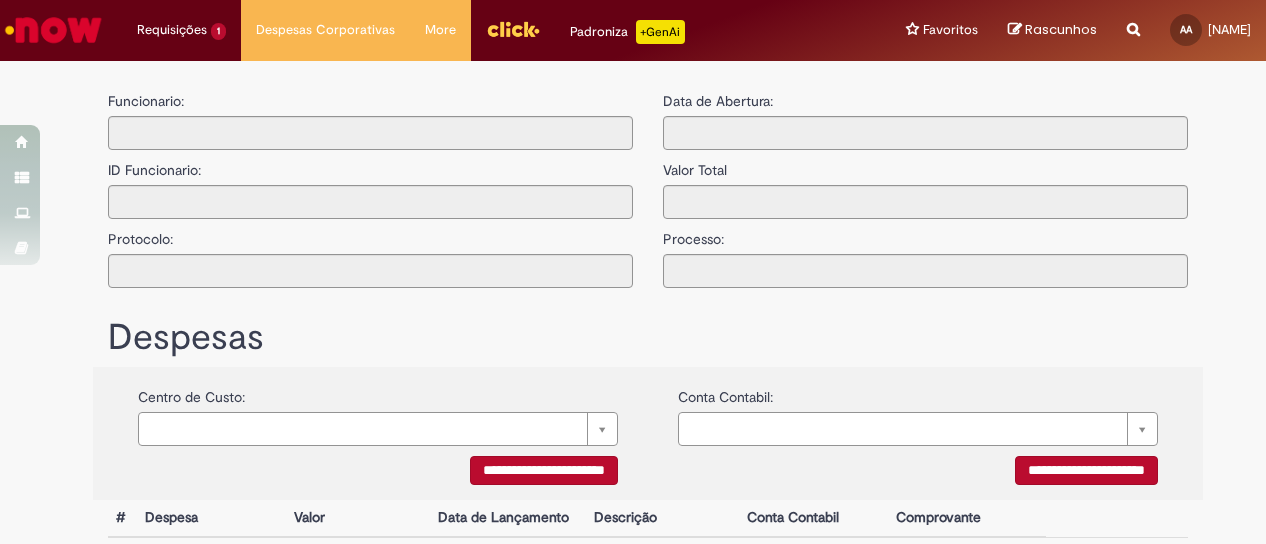 type on "**********" 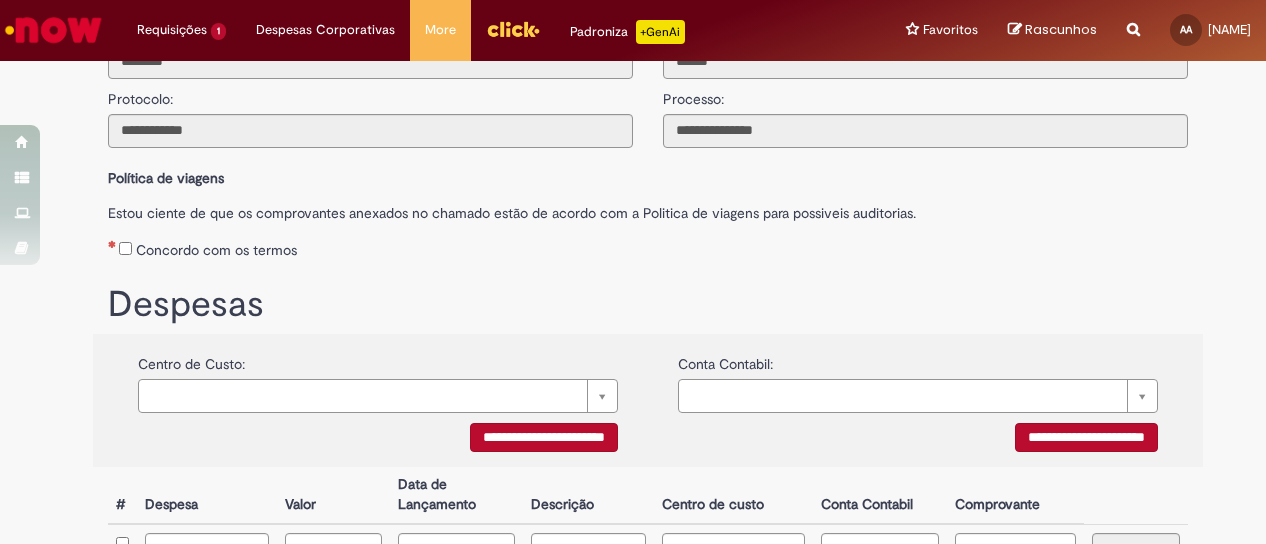 scroll, scrollTop: 0, scrollLeft: 0, axis: both 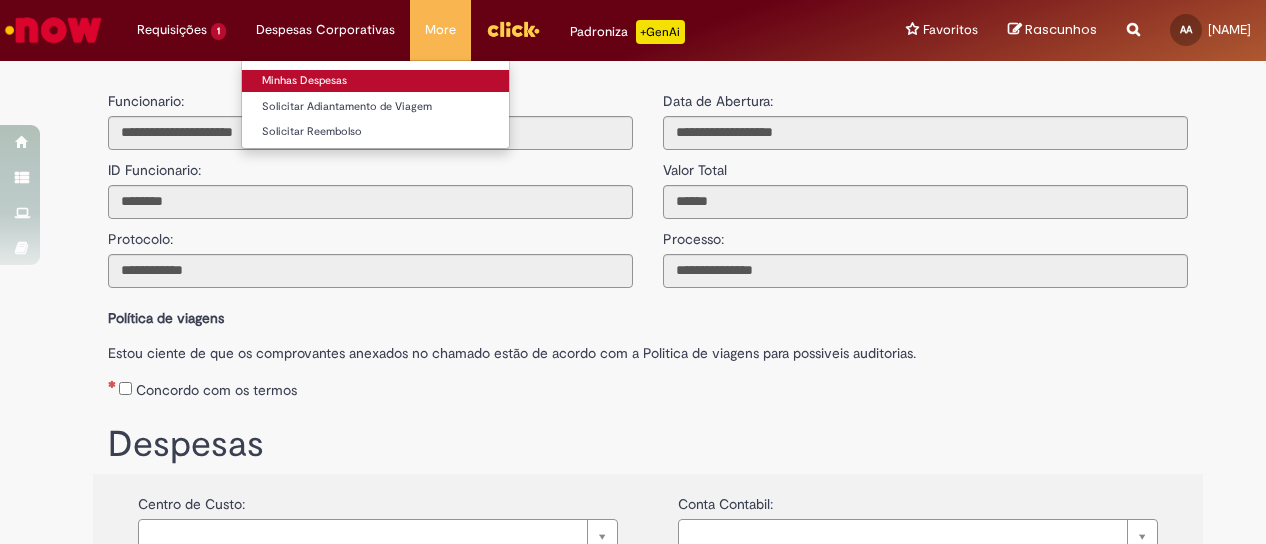 click on "Minhas Despesas" at bounding box center (375, 81) 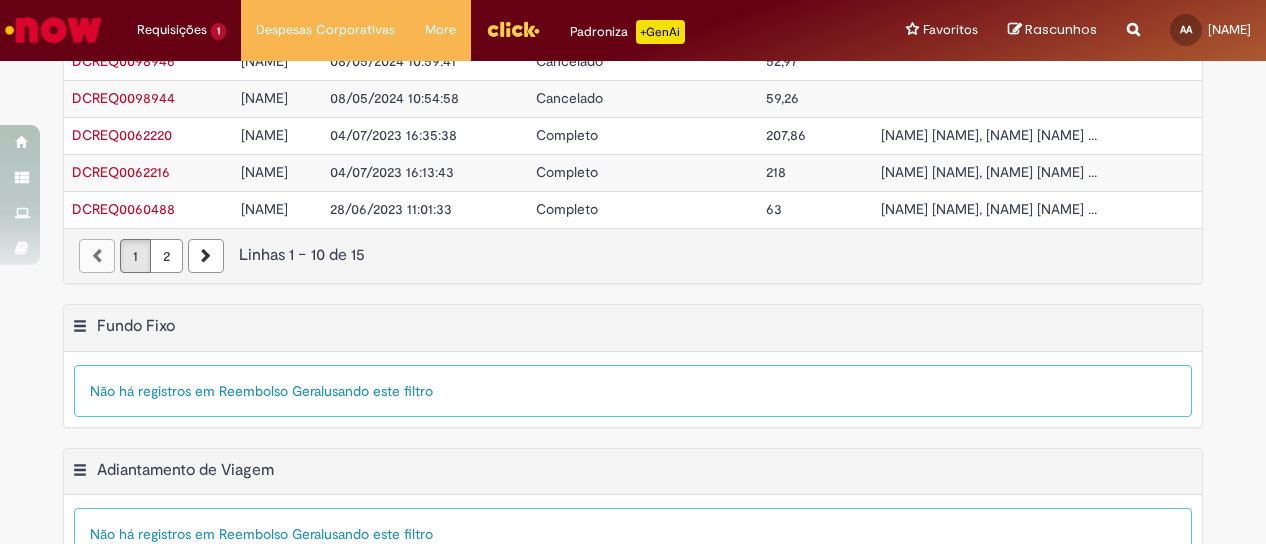 scroll, scrollTop: 0, scrollLeft: 0, axis: both 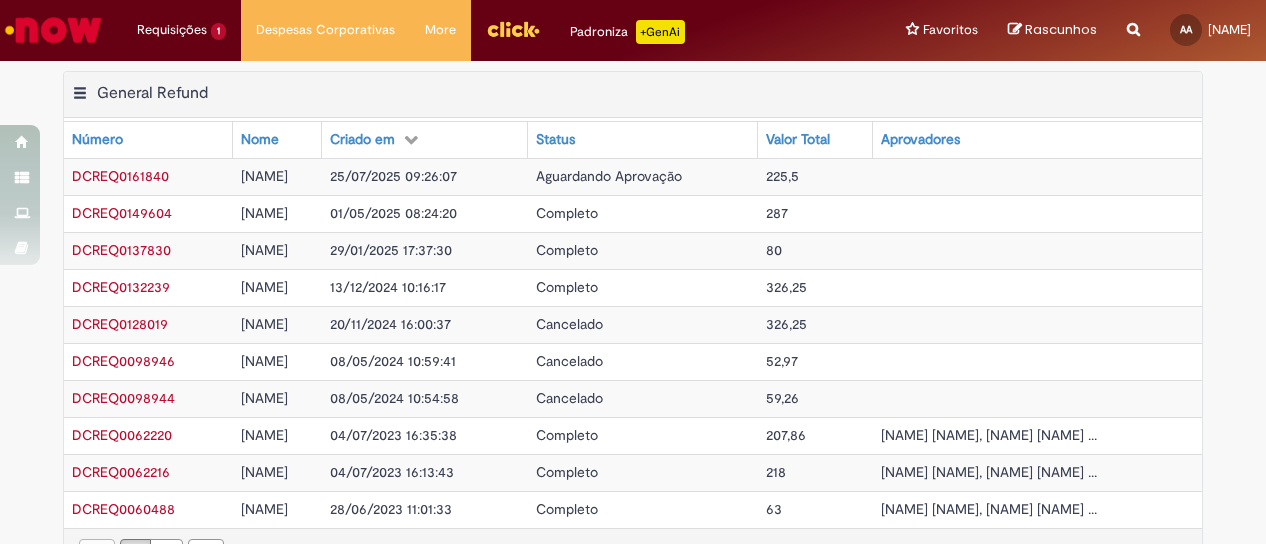 click at bounding box center [1037, 176] 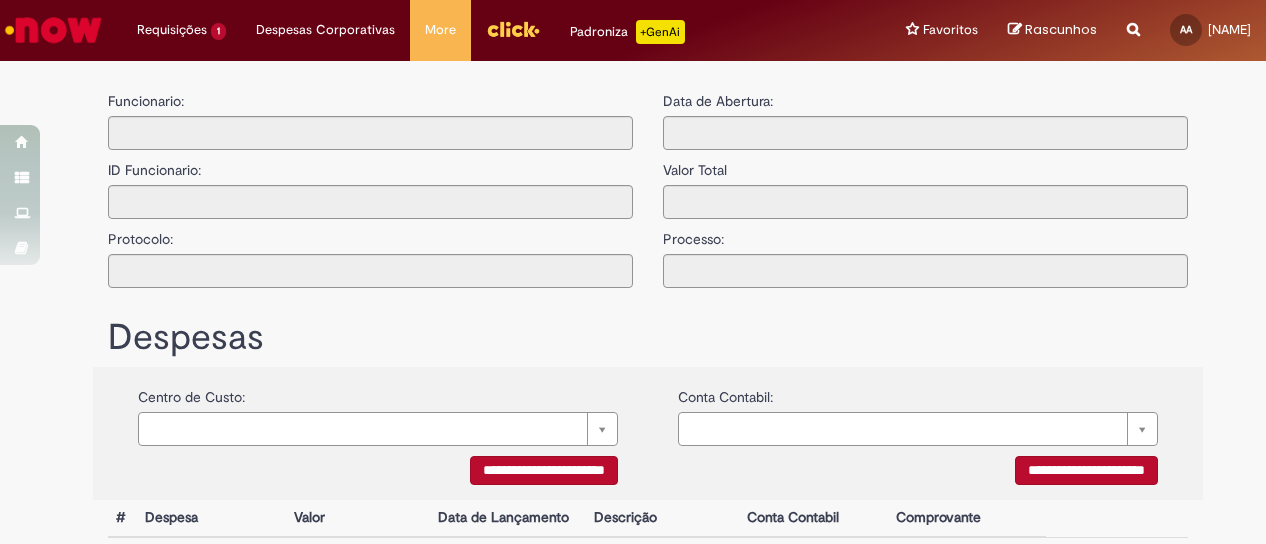 type on "**********" 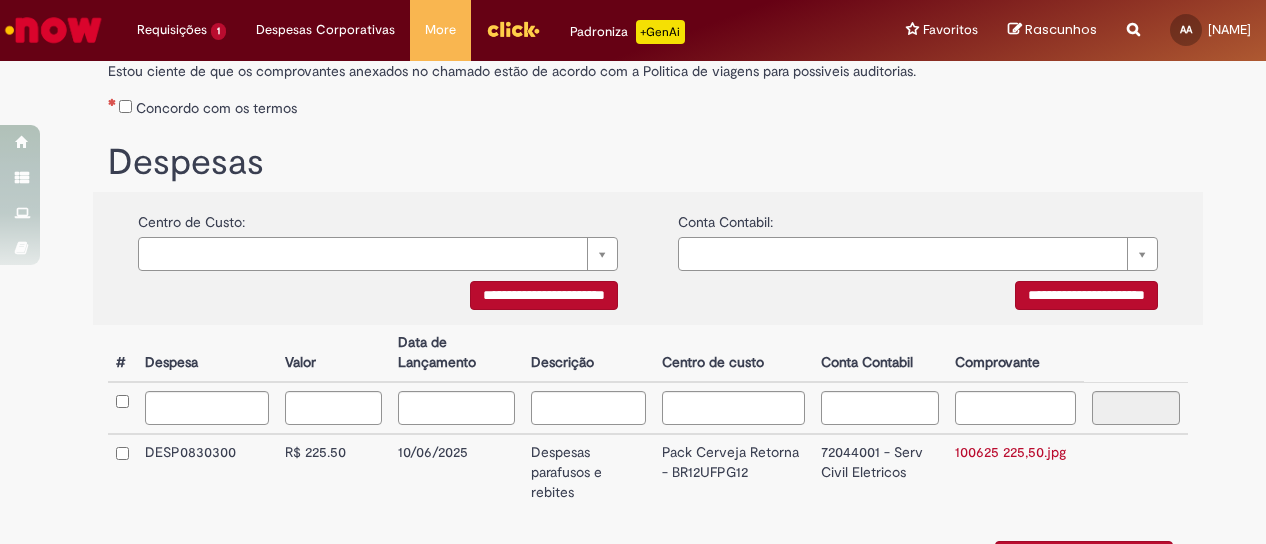 scroll, scrollTop: 400, scrollLeft: 0, axis: vertical 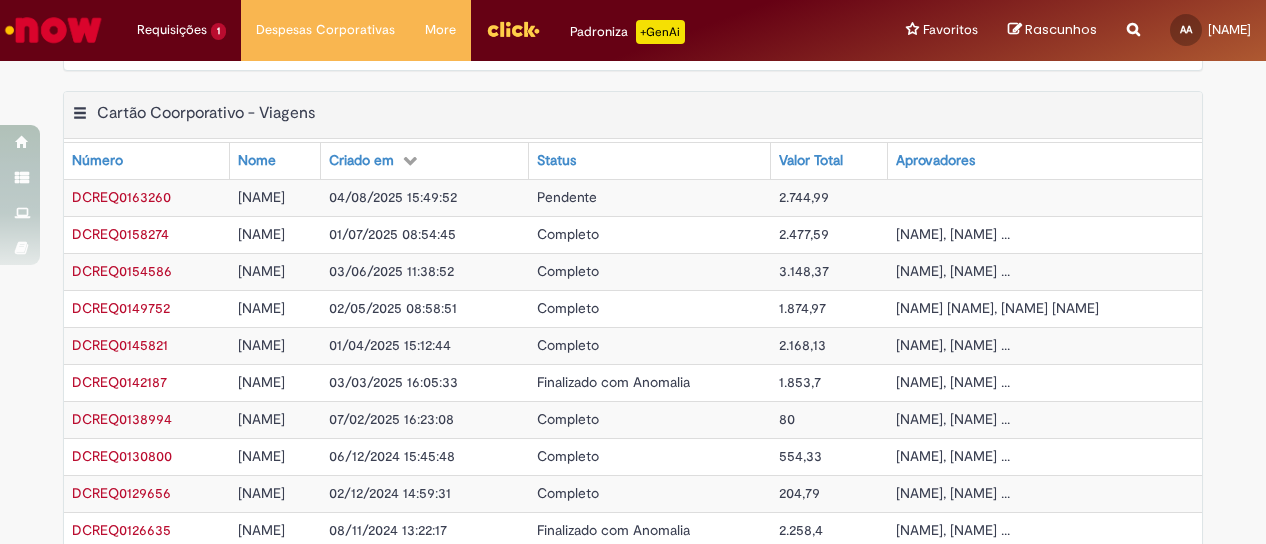 click on "Pendente" at bounding box center [567, 197] 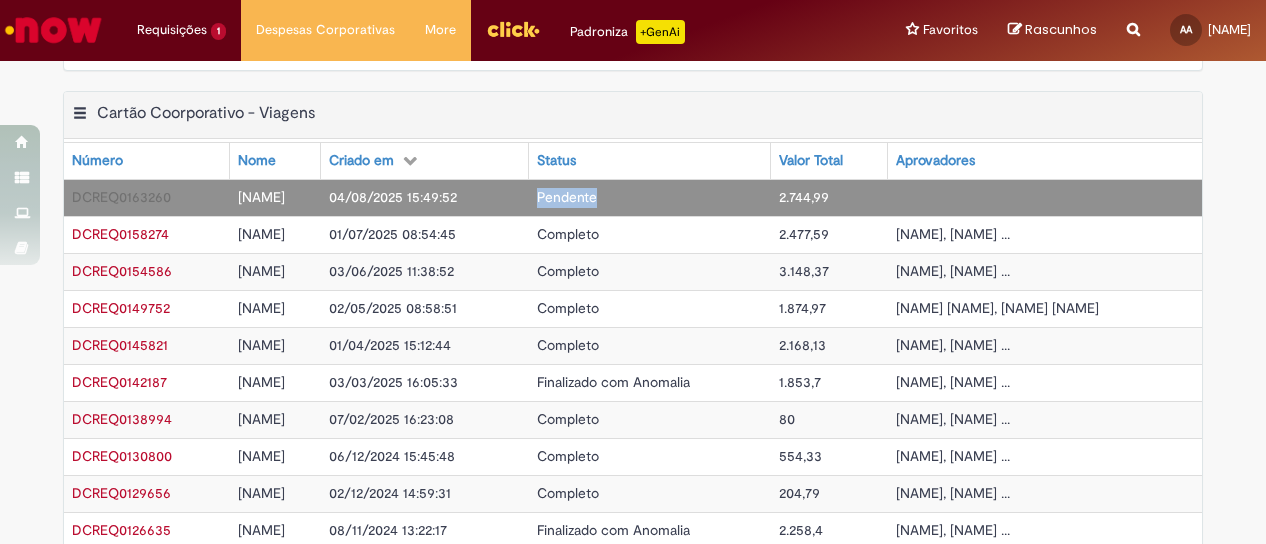 click on "Pendente" at bounding box center (567, 197) 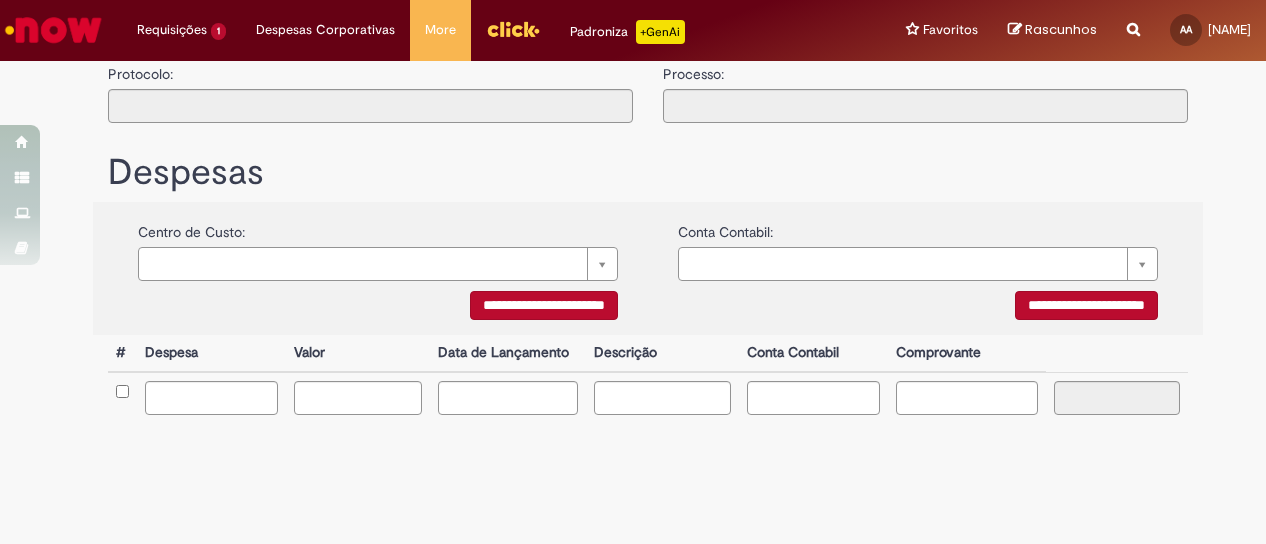 type on "**********" 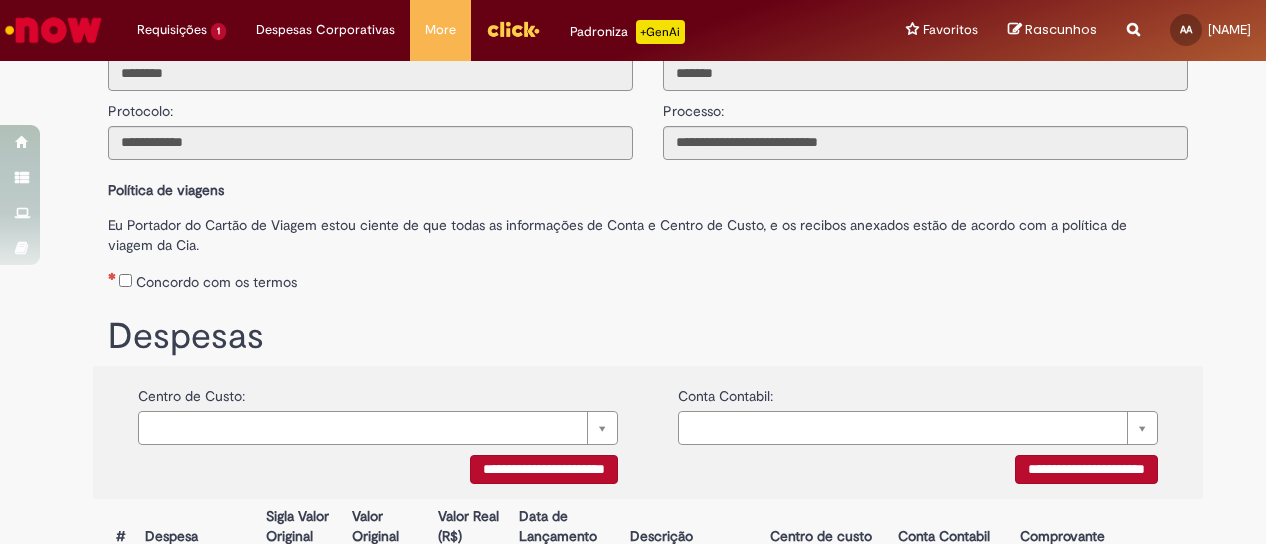 scroll, scrollTop: 200, scrollLeft: 0, axis: vertical 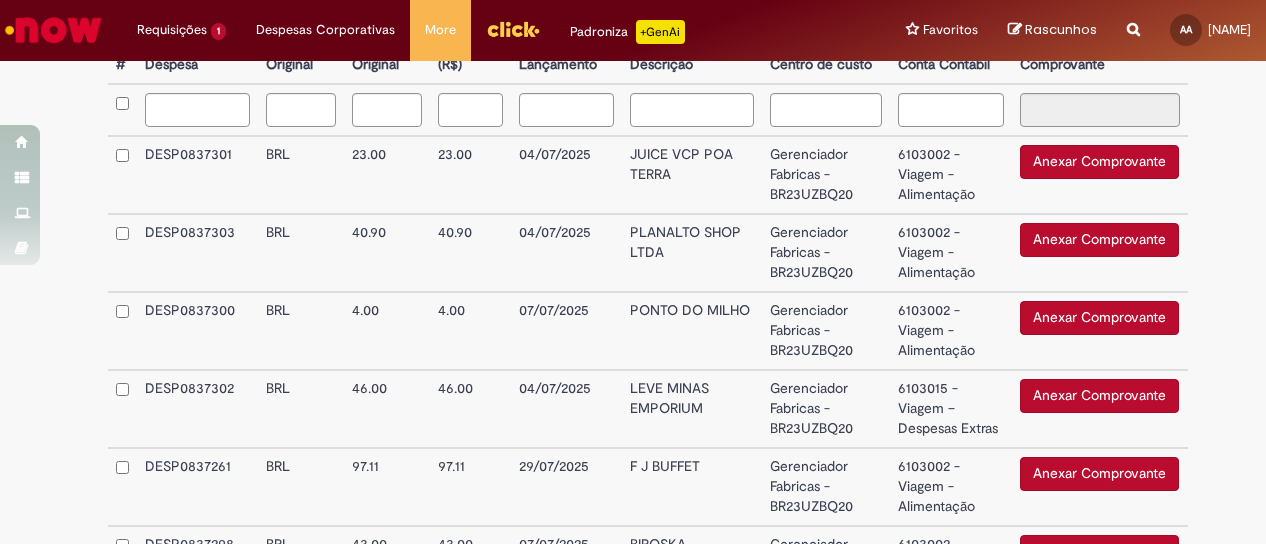 click on "Anexar Comprovante" at bounding box center (1099, 162) 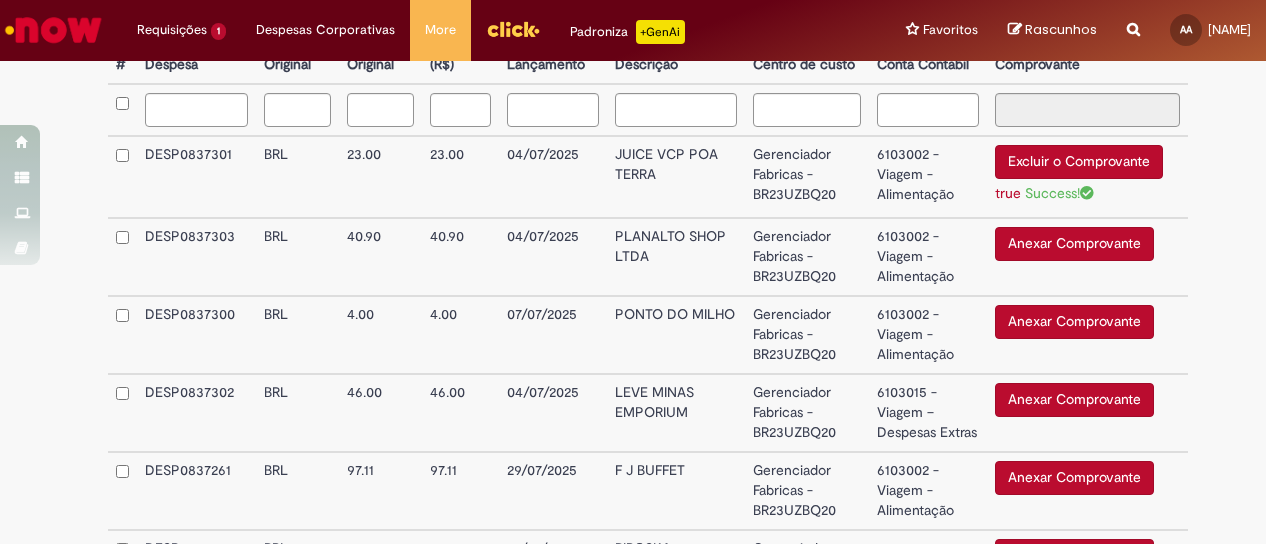 click on "Anexar Comprovante" at bounding box center [1074, 244] 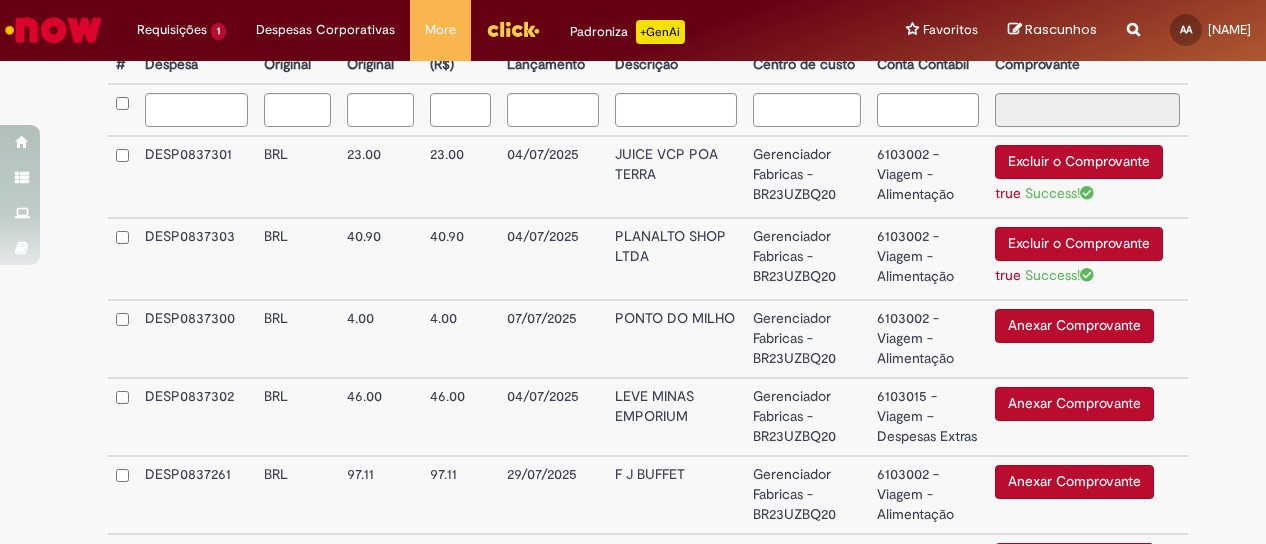 click on "Anexar Comprovante" at bounding box center [1074, 326] 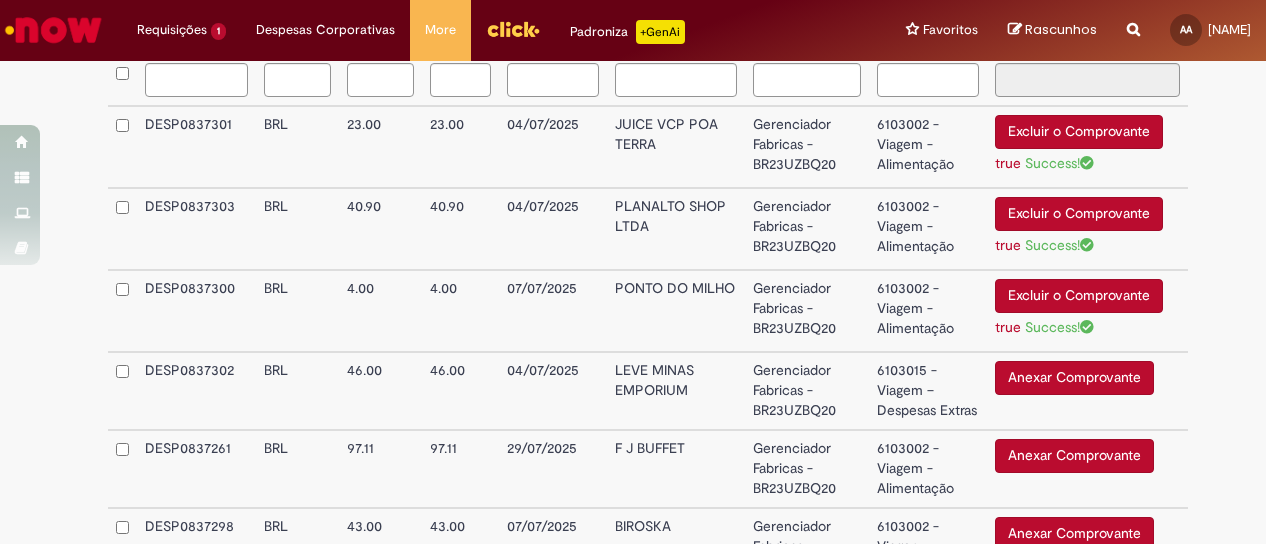 scroll, scrollTop: 600, scrollLeft: 0, axis: vertical 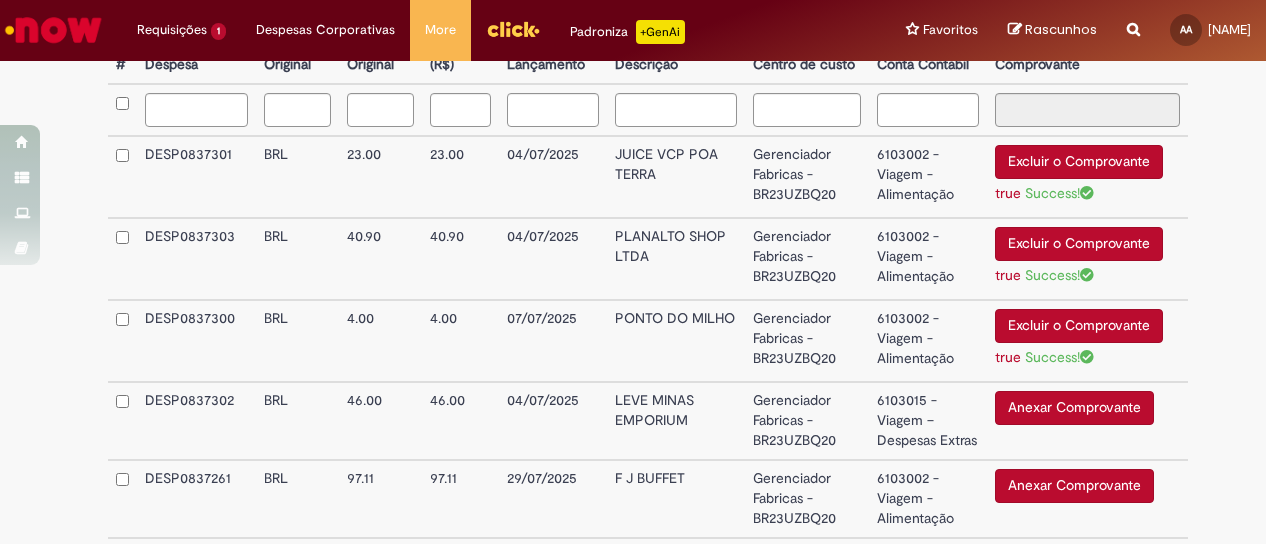 click on "6103002 - Viagem - Alimentação" at bounding box center [928, 177] 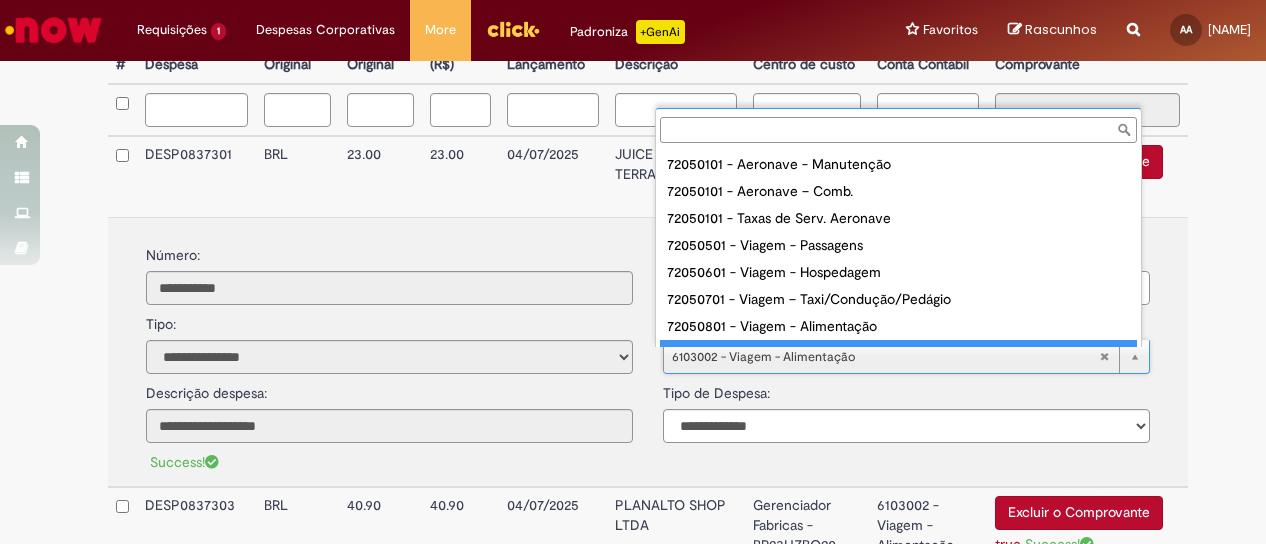 scroll, scrollTop: 16, scrollLeft: 0, axis: vertical 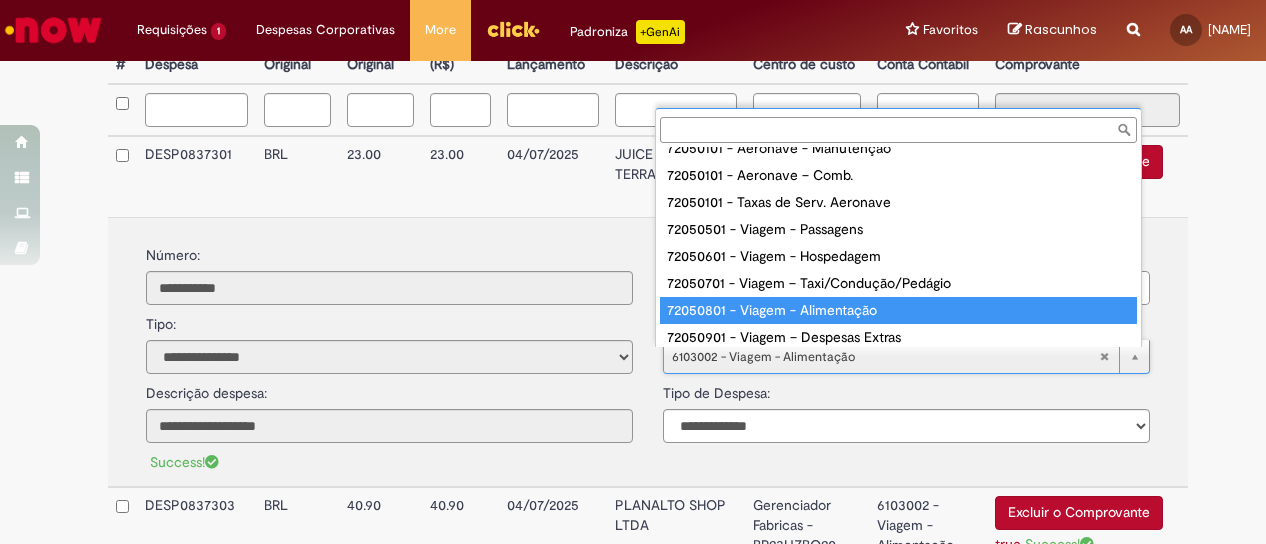 type on "**********" 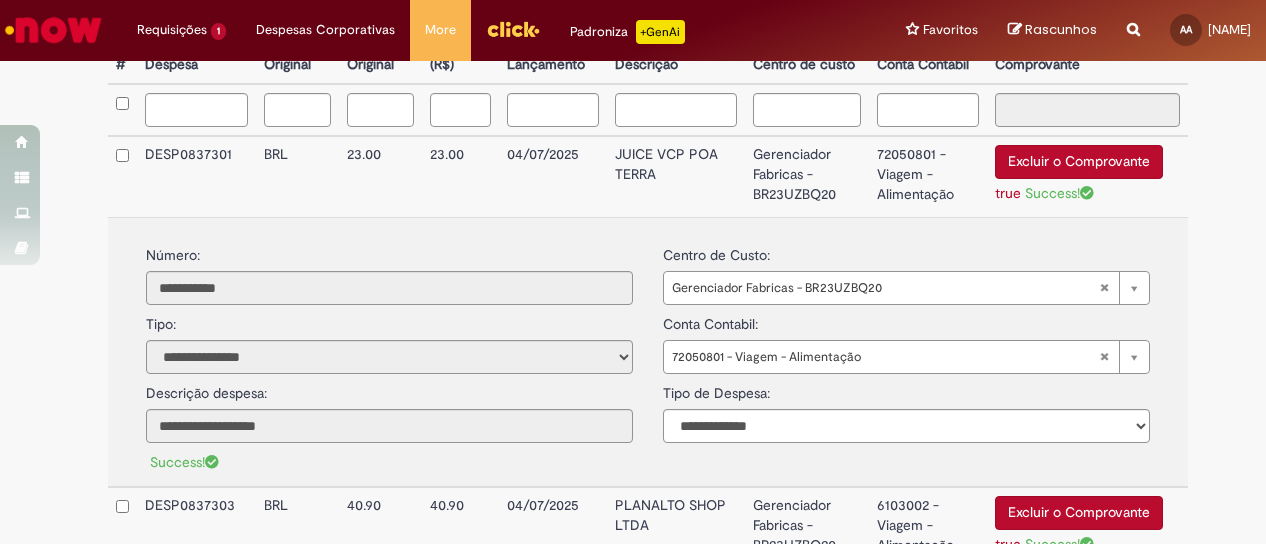 click on "**********" at bounding box center [648, 2176] 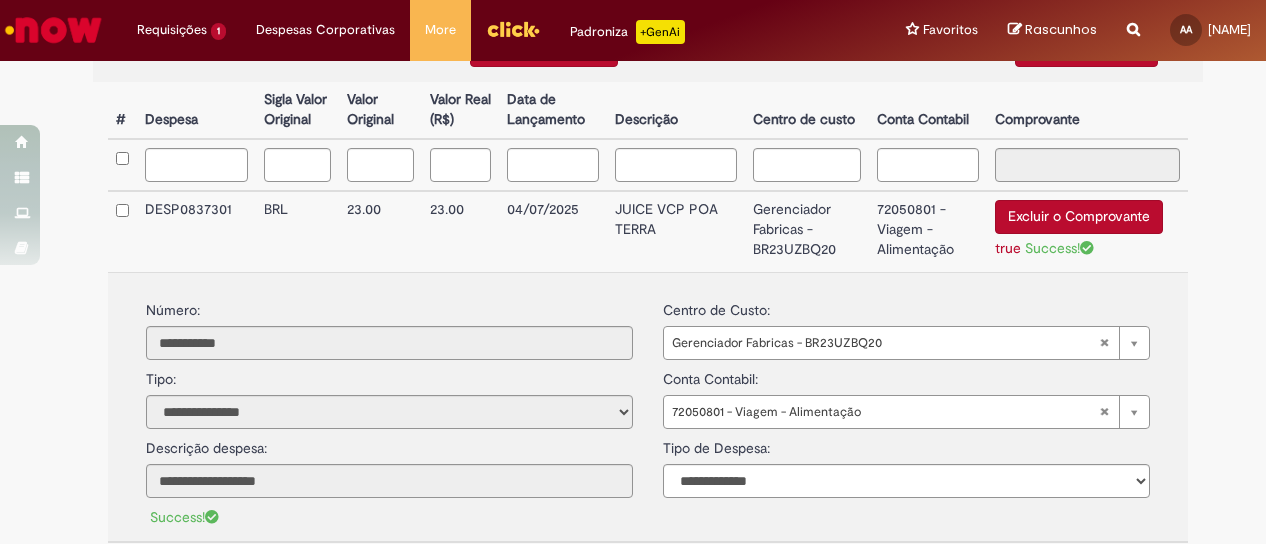 scroll, scrollTop: 500, scrollLeft: 0, axis: vertical 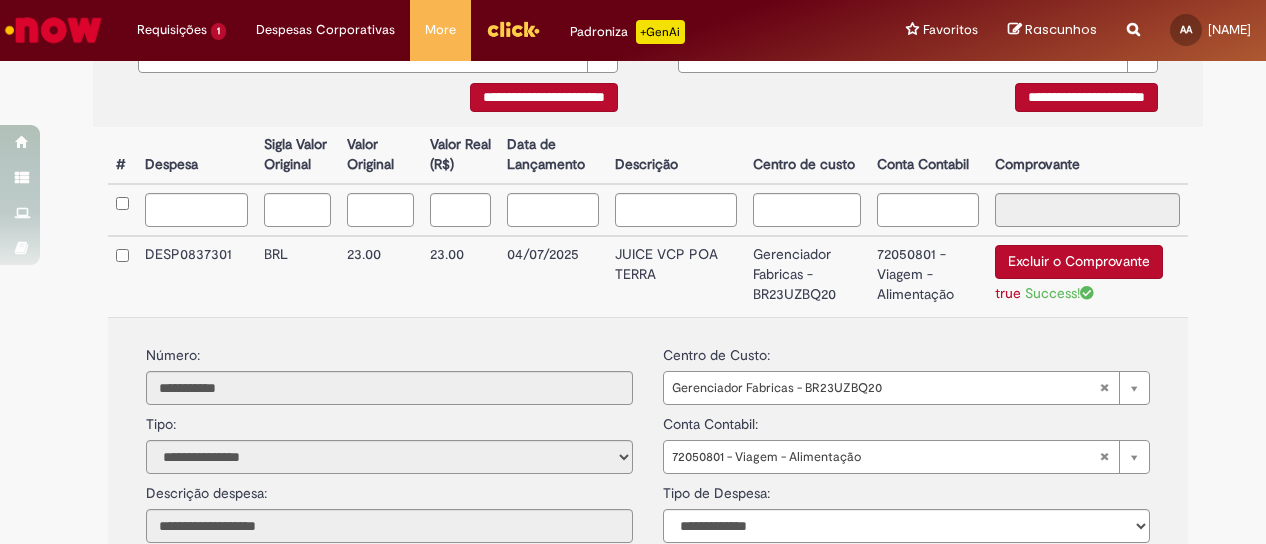 click on "Gerenciador Fabricas - BR23UZBQ20" at bounding box center [806, 276] 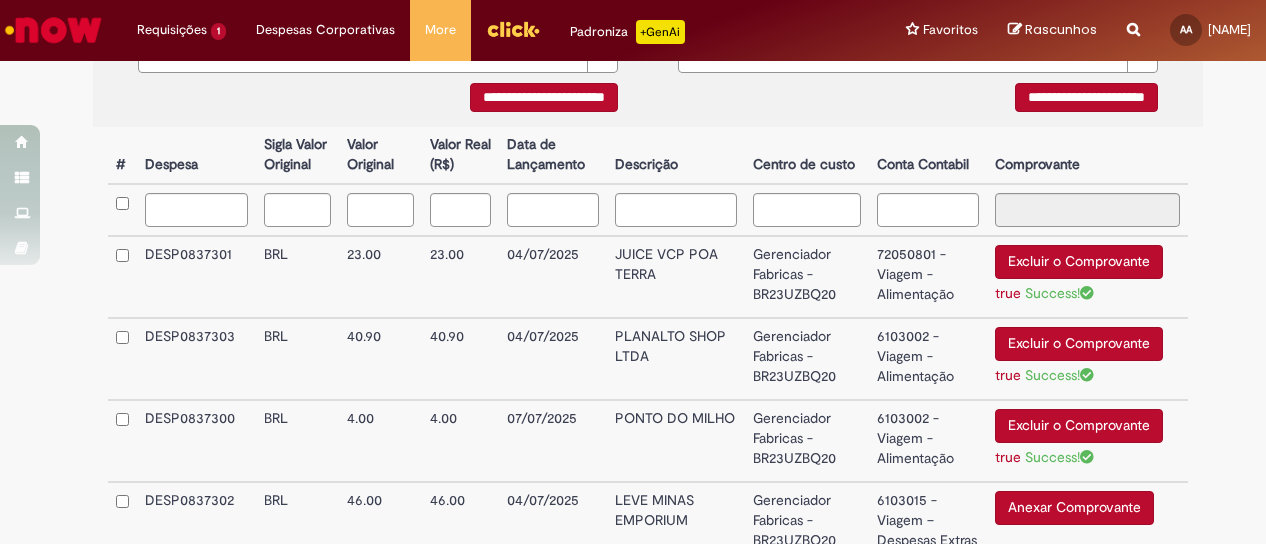 click on "6103002 - Viagem - Alimentação" at bounding box center [928, 359] 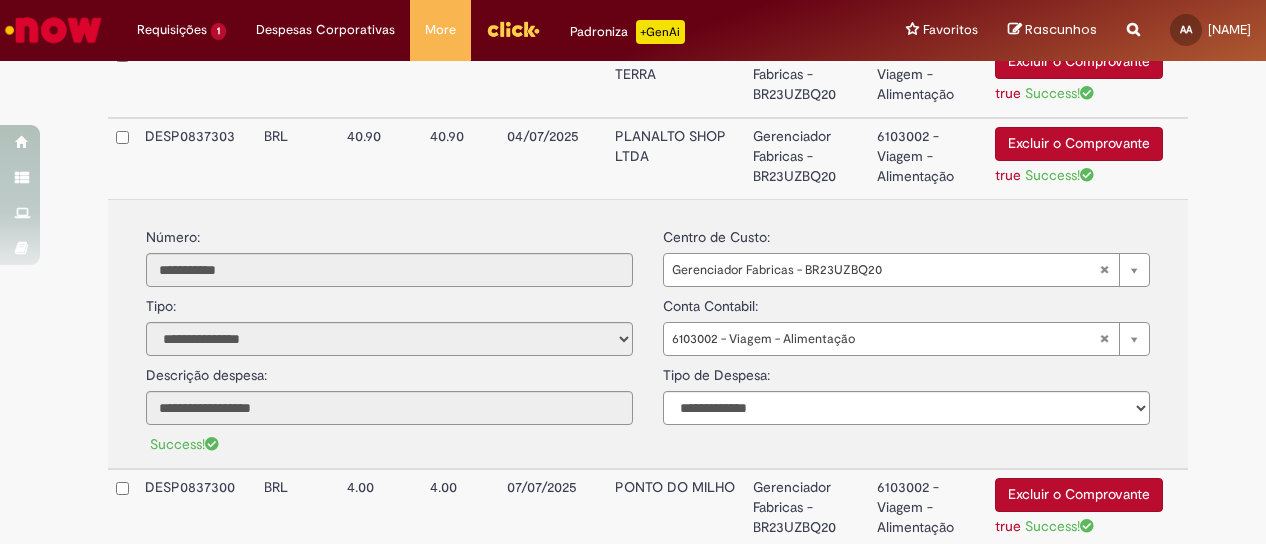 scroll, scrollTop: 800, scrollLeft: 0, axis: vertical 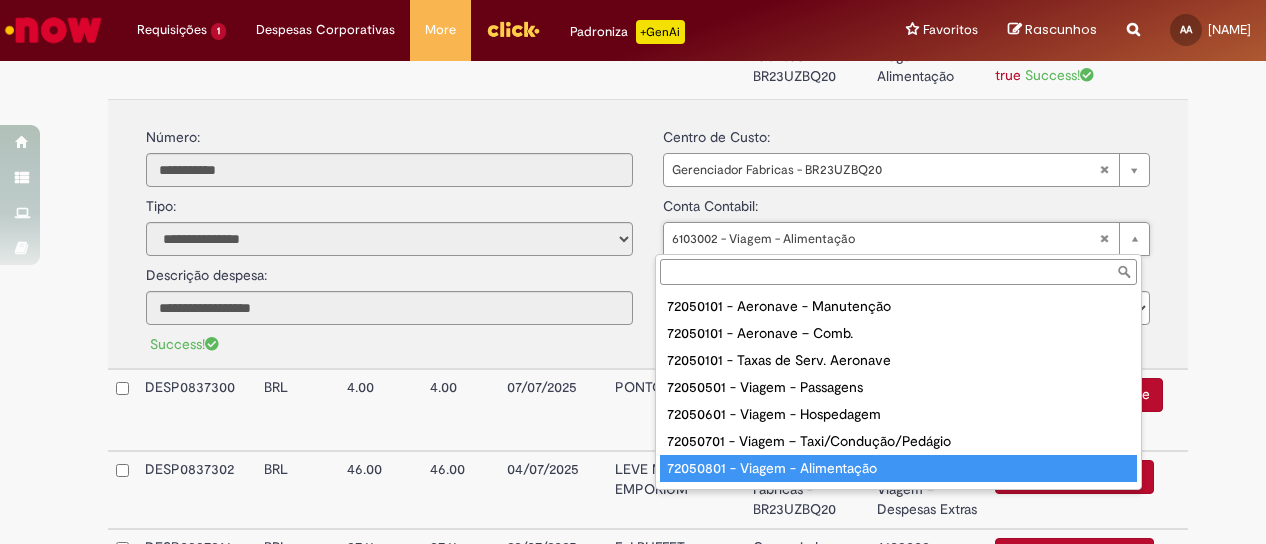 type on "**********" 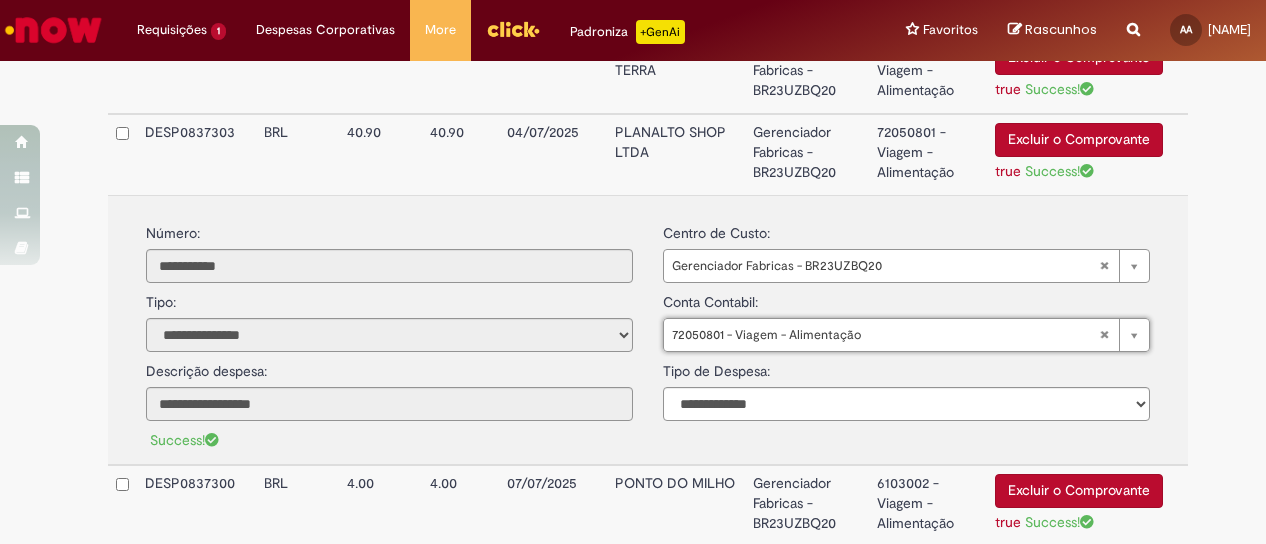 scroll, scrollTop: 600, scrollLeft: 0, axis: vertical 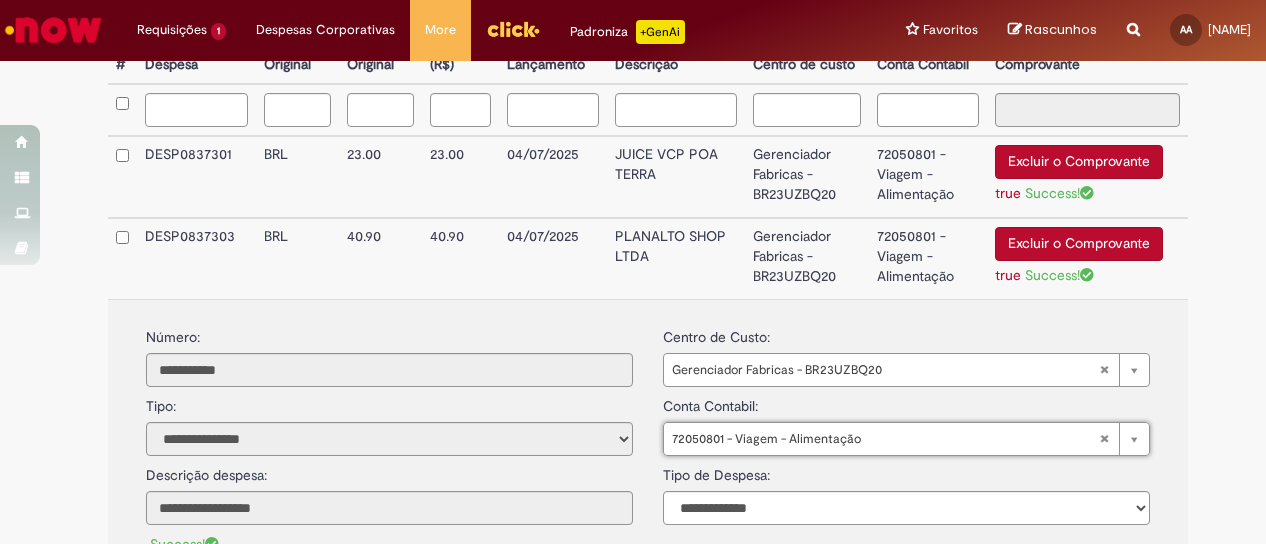click on "Gerenciador Fabricas - BR23UZBQ20" at bounding box center (806, 258) 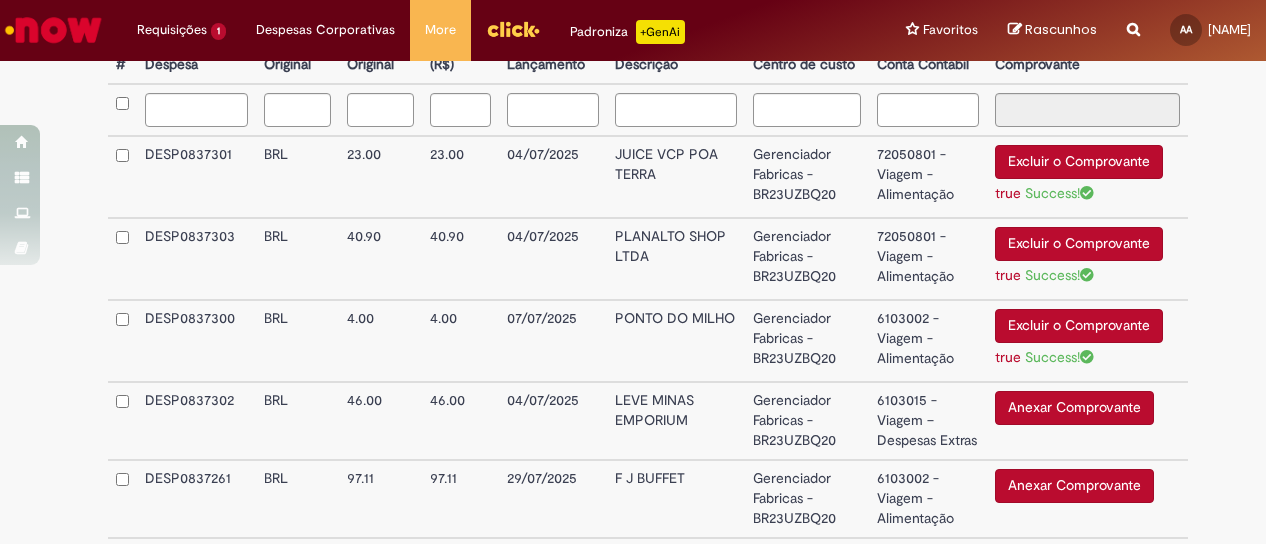 click on "6103002 - Viagem - Alimentação" at bounding box center [928, 341] 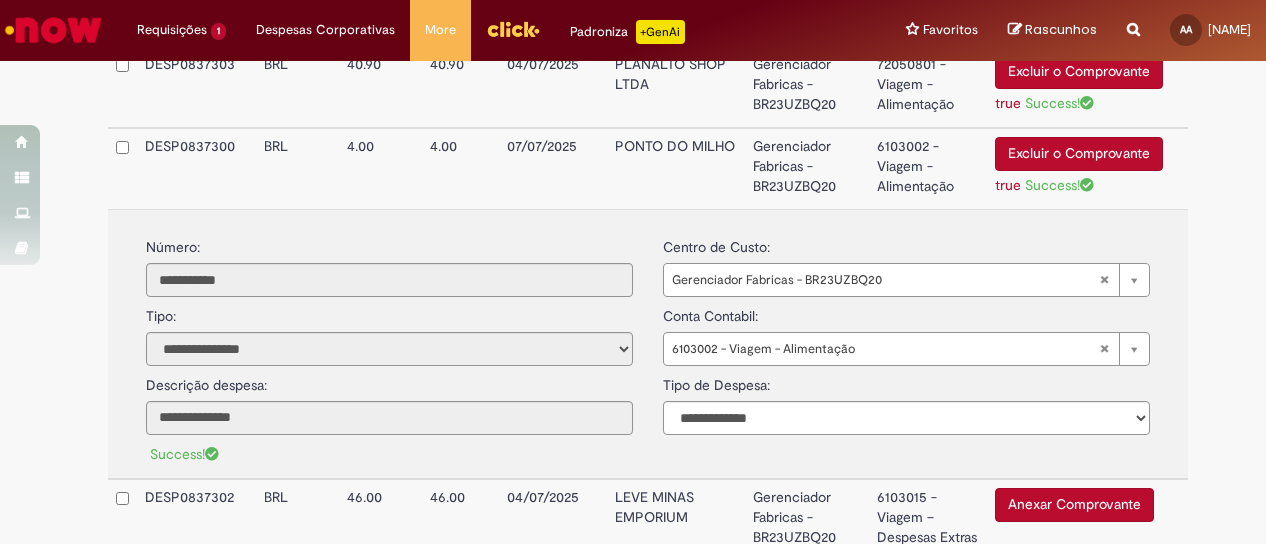 scroll, scrollTop: 900, scrollLeft: 0, axis: vertical 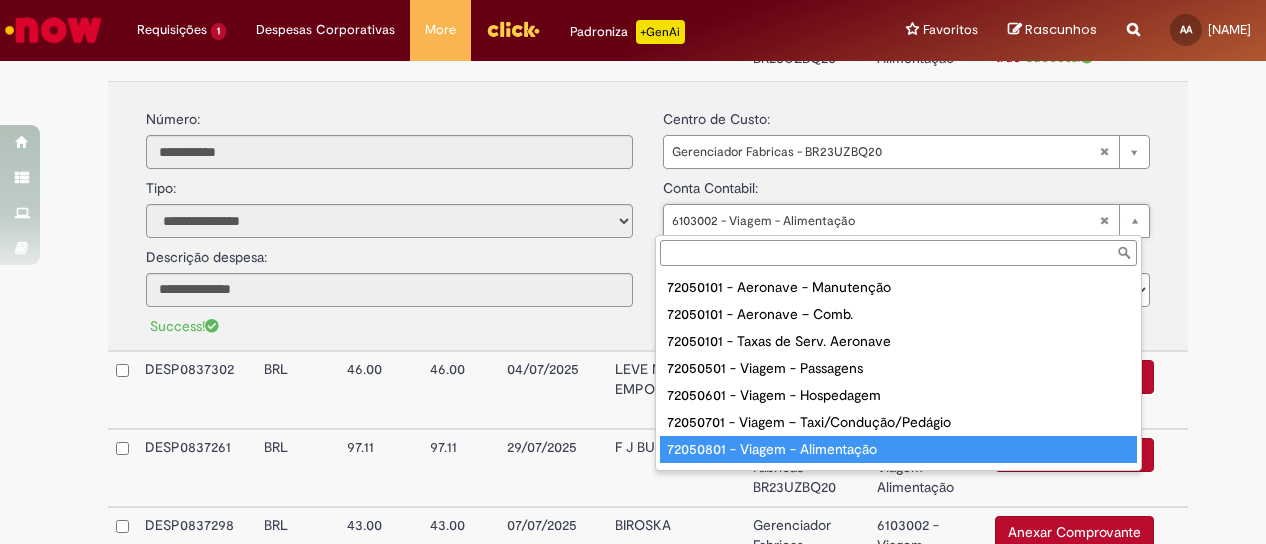 type on "**********" 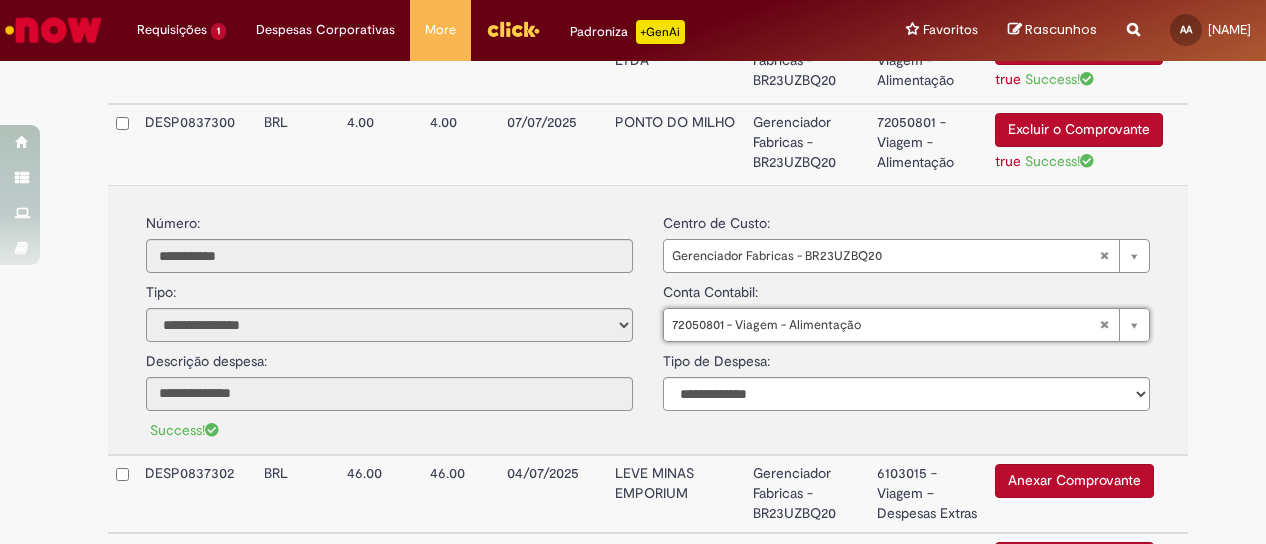 scroll, scrollTop: 700, scrollLeft: 0, axis: vertical 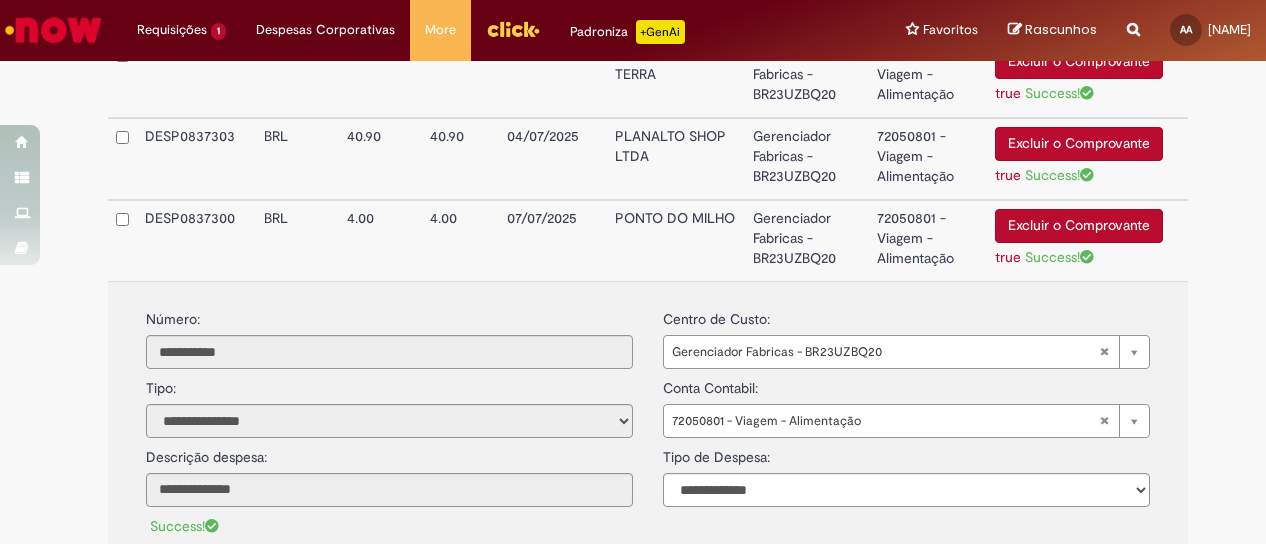 click on "72050801 -  Viagem  -  Alimentação" at bounding box center [928, 240] 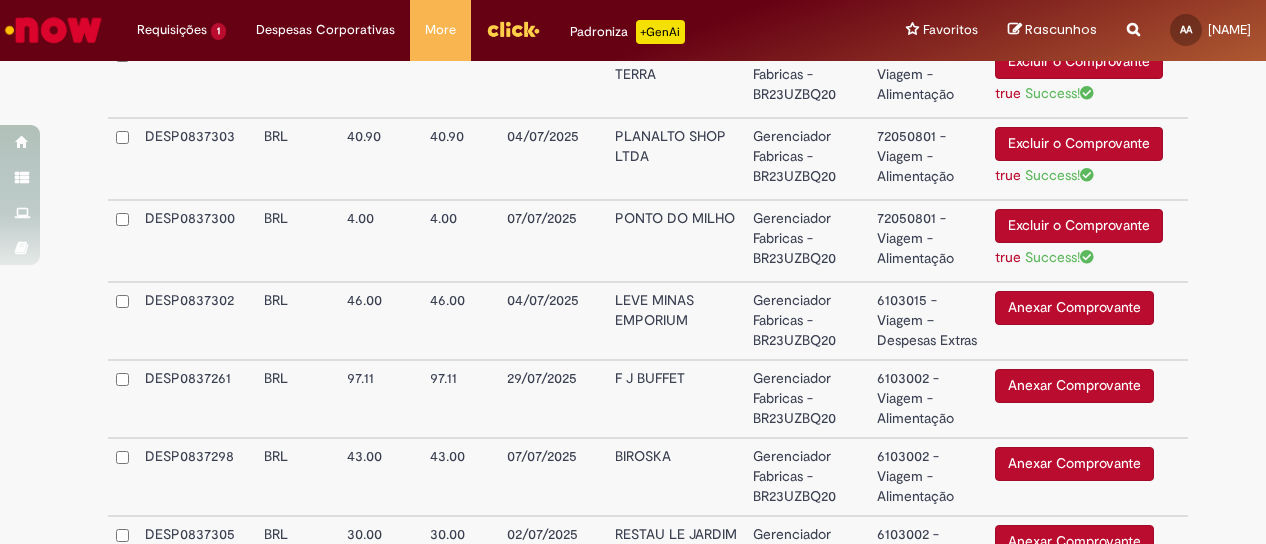 click on "6103015 - Viagem – Despesas Extras" at bounding box center (928, 321) 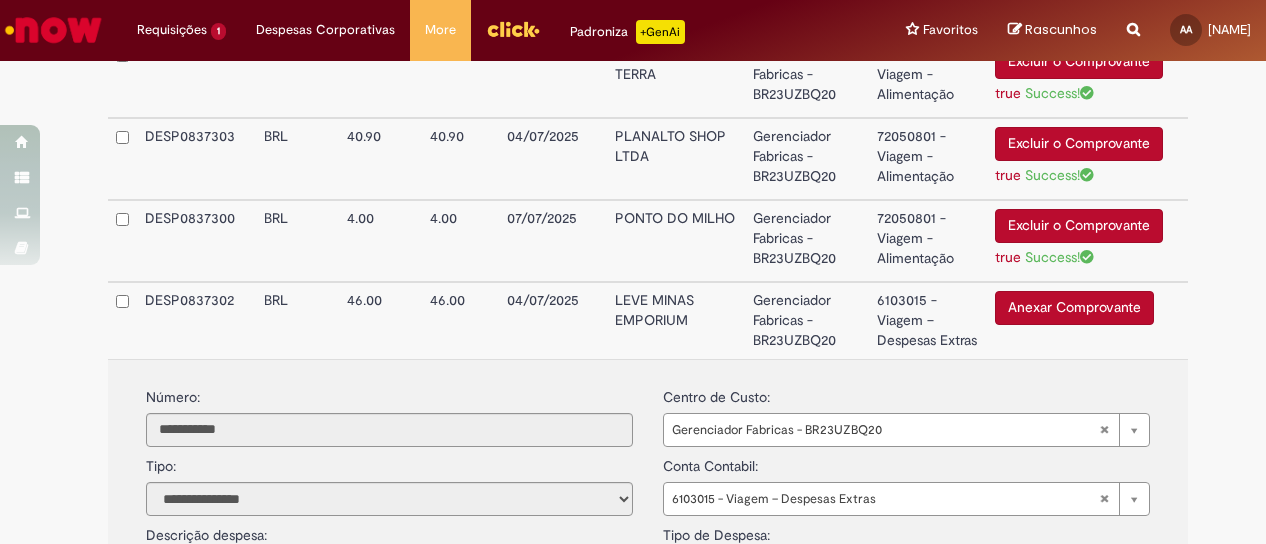 scroll, scrollTop: 900, scrollLeft: 0, axis: vertical 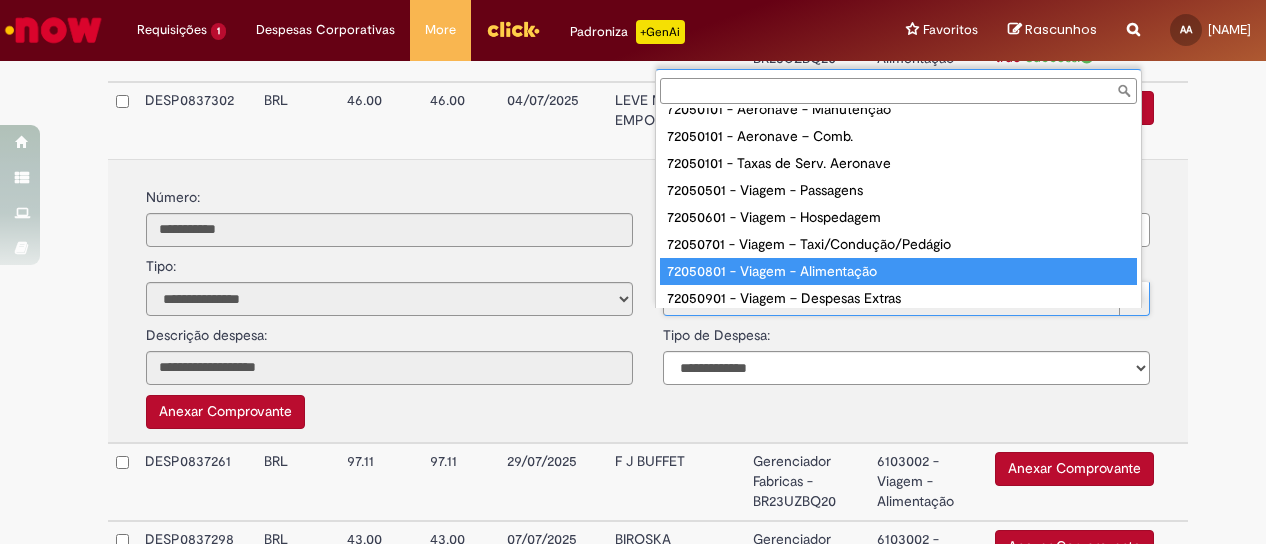 type on "**********" 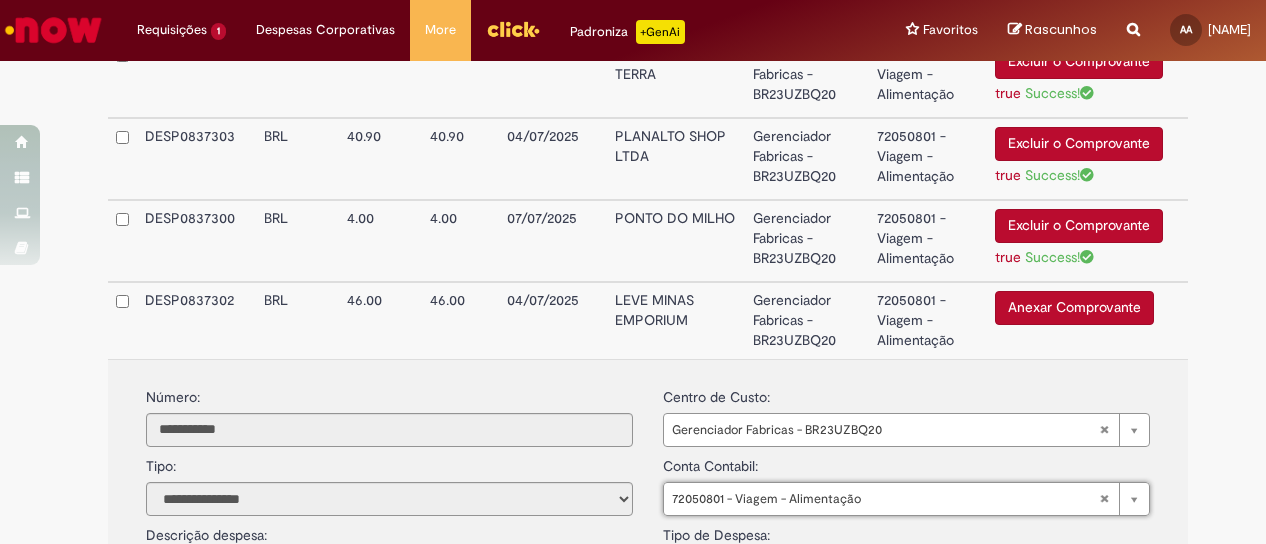 scroll, scrollTop: 700, scrollLeft: 0, axis: vertical 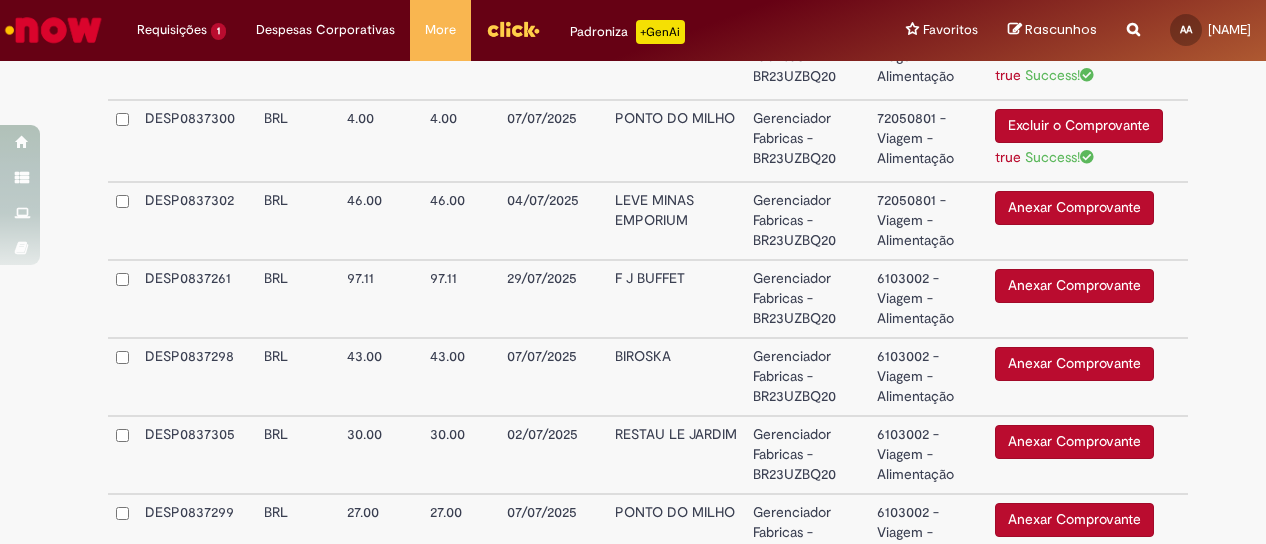 click on "Anexar Comprovante" at bounding box center [1074, 208] 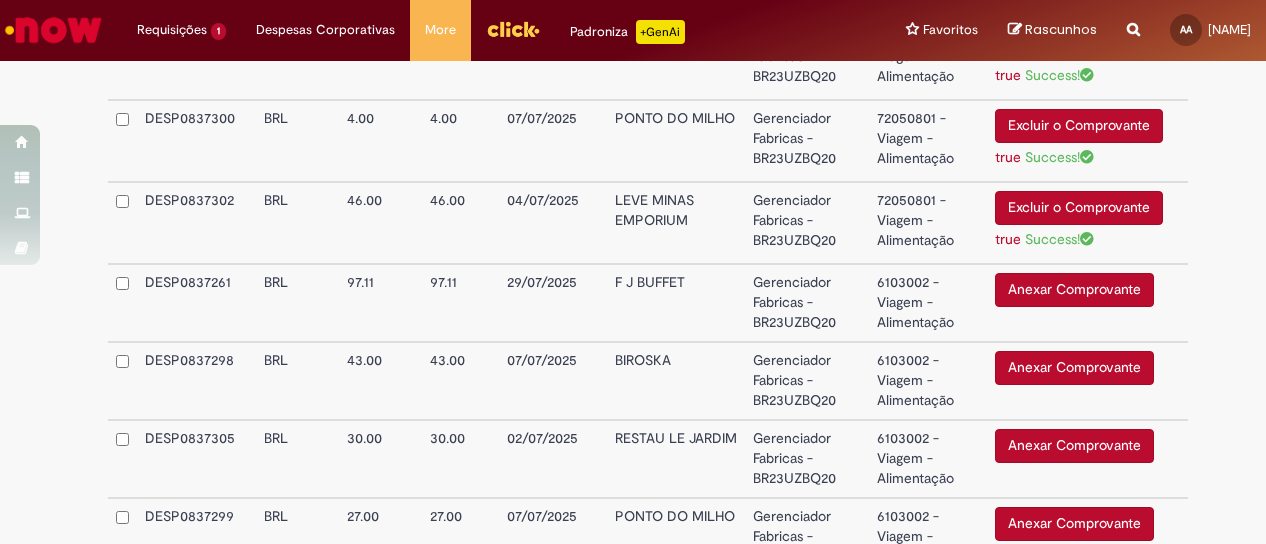 click on "6103002 - Viagem - Alimentação" at bounding box center [928, 303] 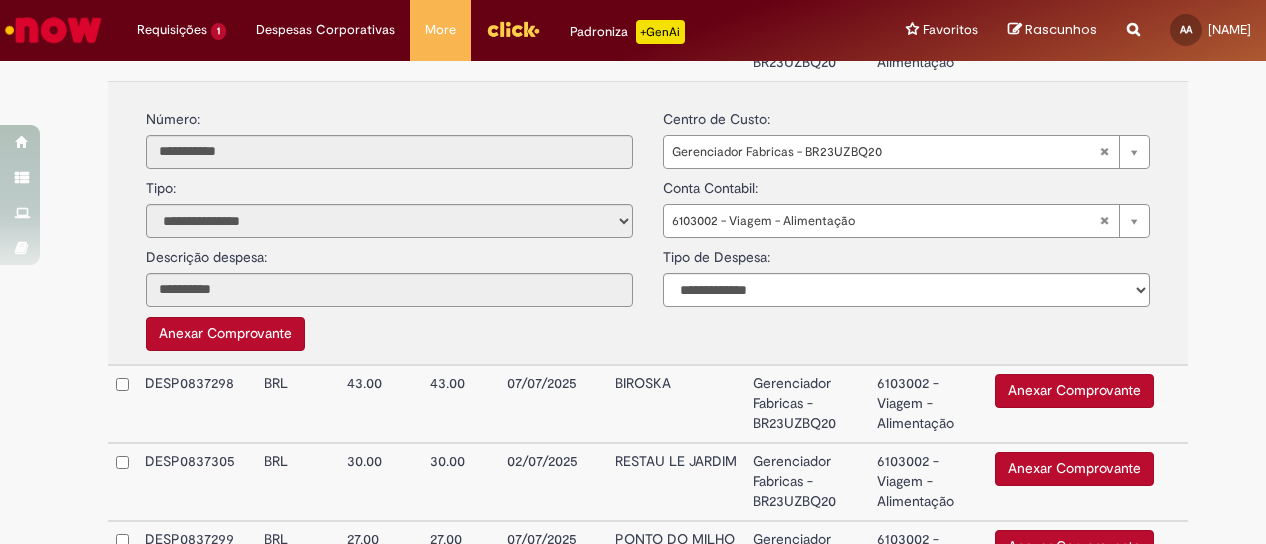 scroll, scrollTop: 1100, scrollLeft: 0, axis: vertical 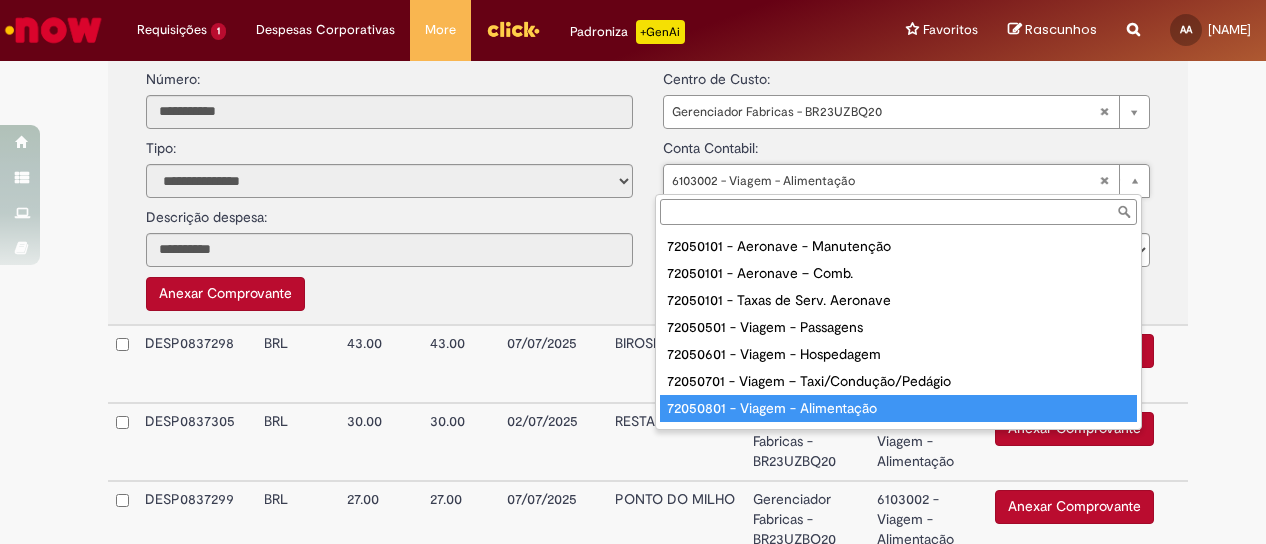type on "**********" 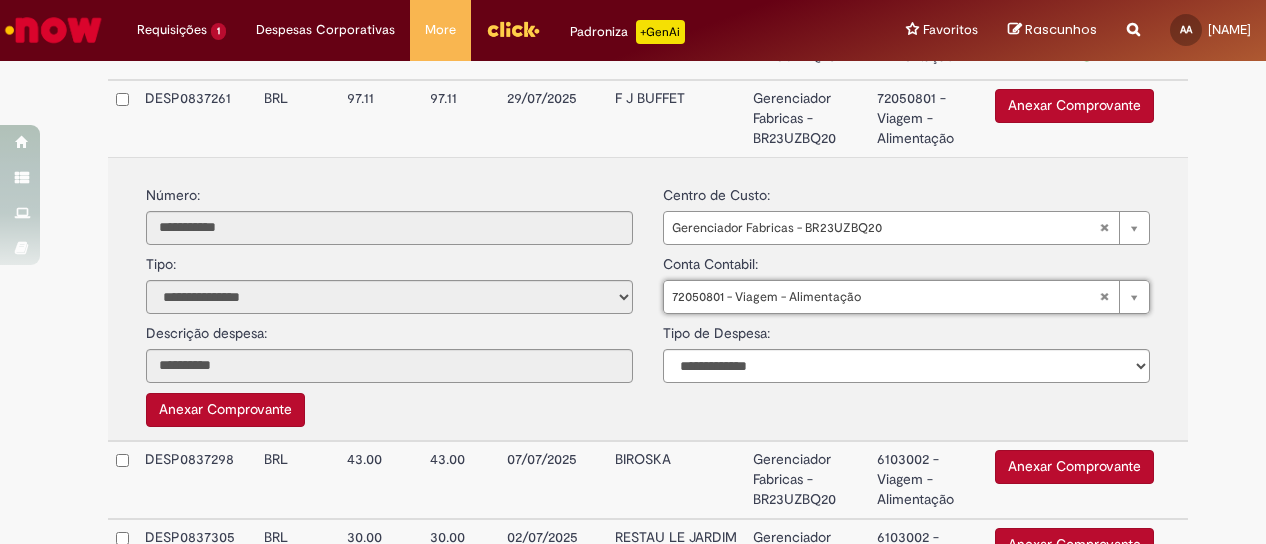 scroll, scrollTop: 900, scrollLeft: 0, axis: vertical 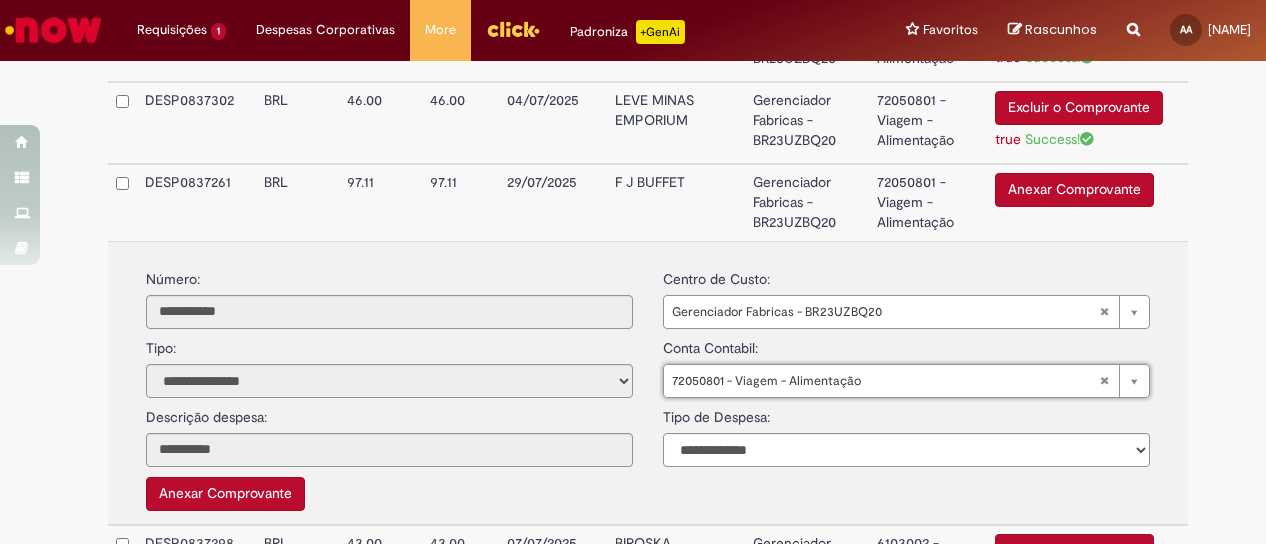 click on "72050801 -  Viagem  -  Alimentação" at bounding box center (928, 202) 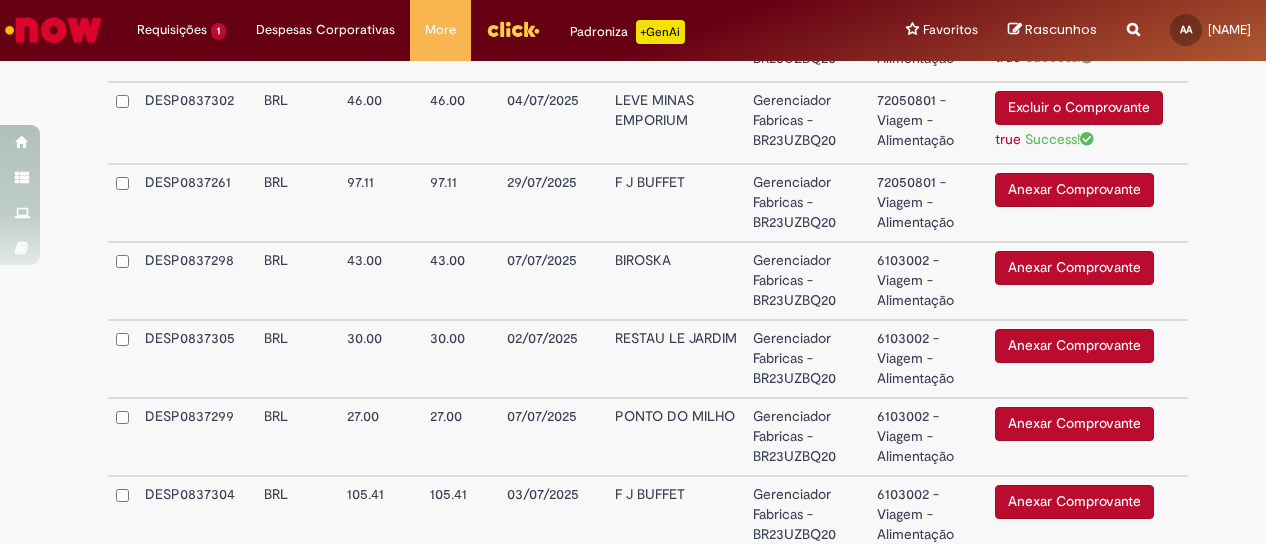 click on "Anexar Comprovante" at bounding box center [1074, 190] 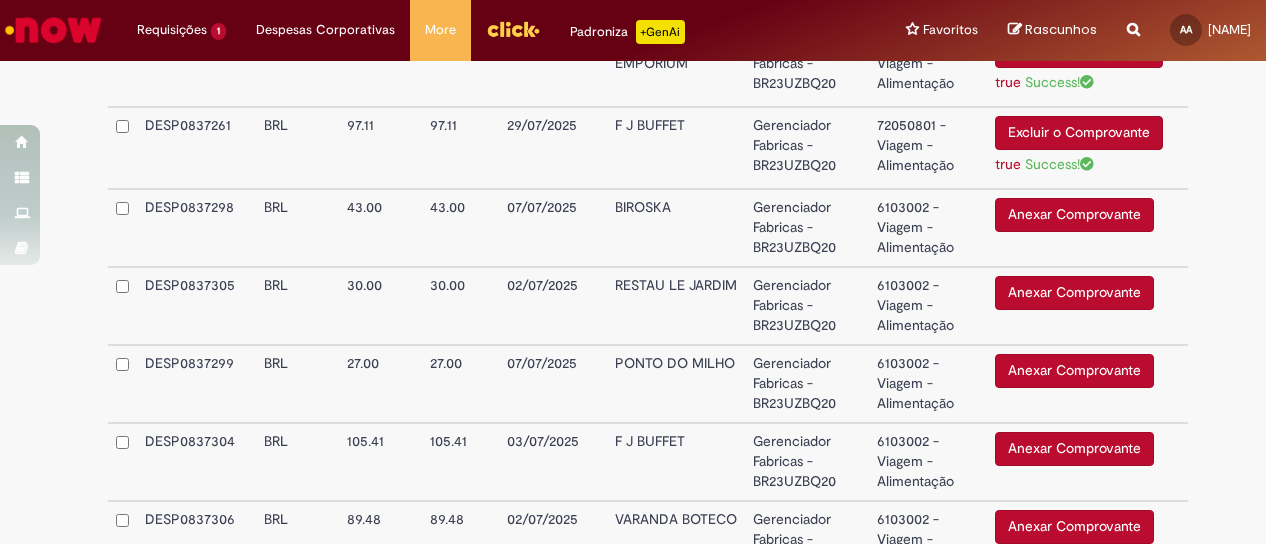 scroll, scrollTop: 1000, scrollLeft: 0, axis: vertical 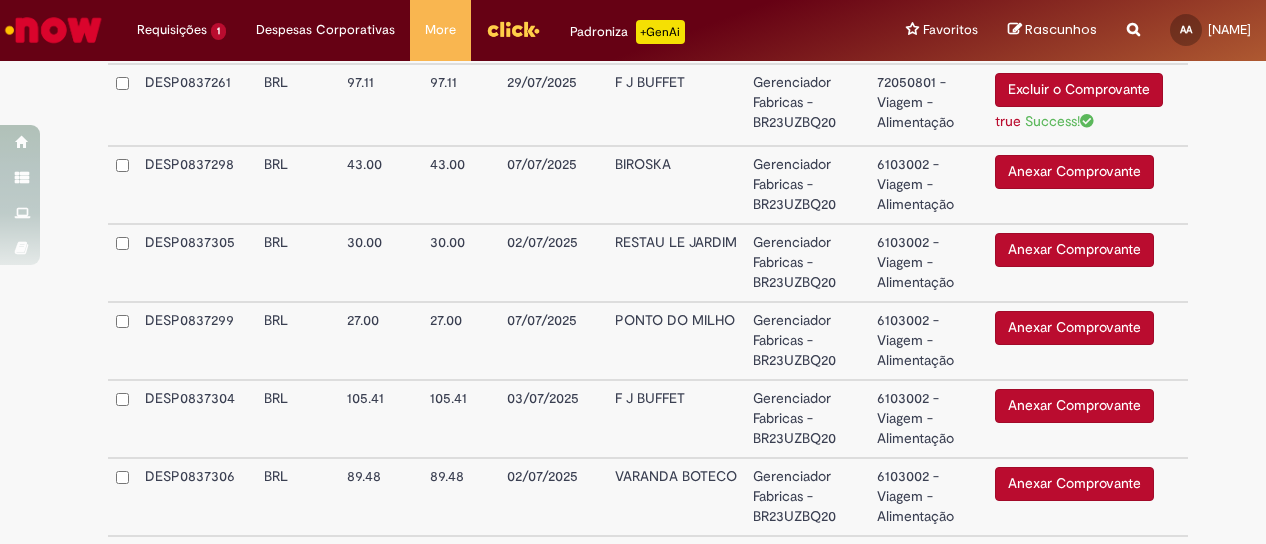 click on "6103002 - Viagem - Alimentação" at bounding box center (928, 185) 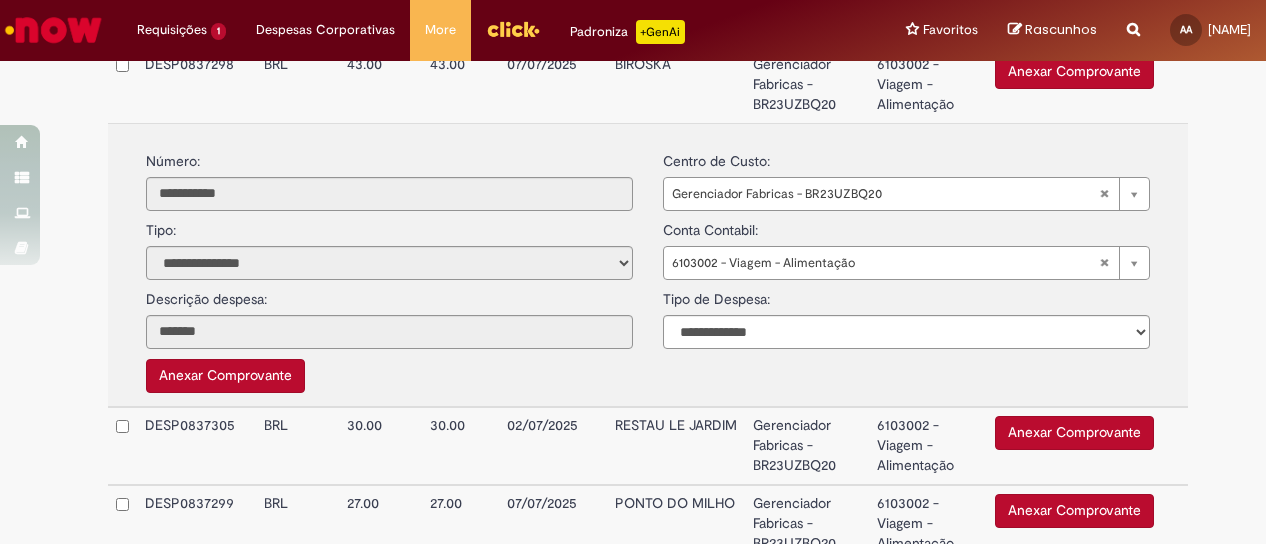 scroll, scrollTop: 1200, scrollLeft: 0, axis: vertical 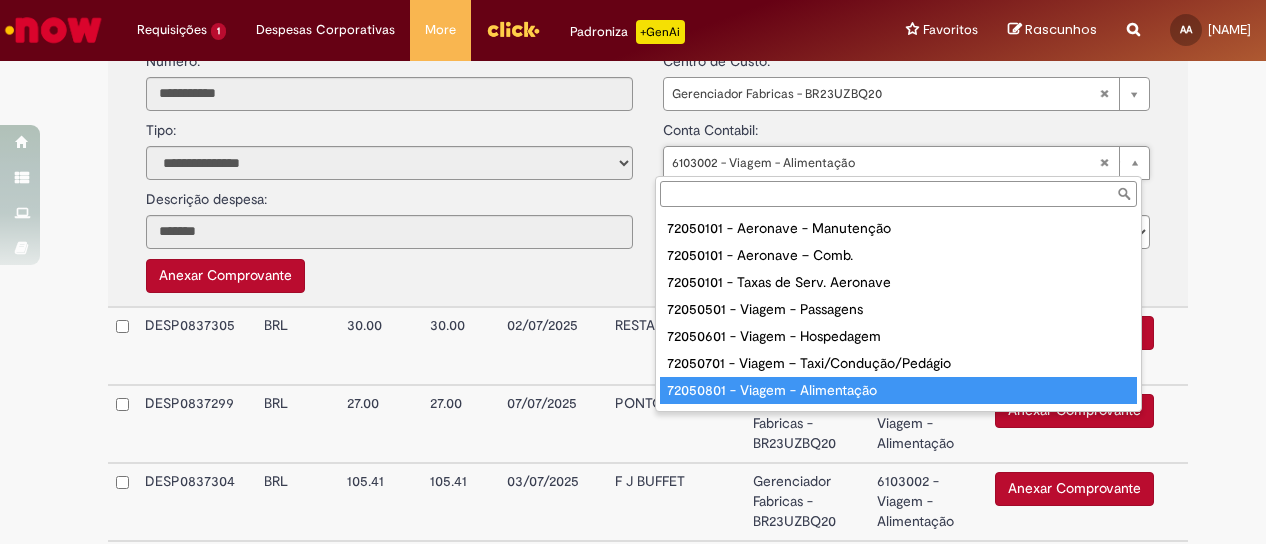 type on "**********" 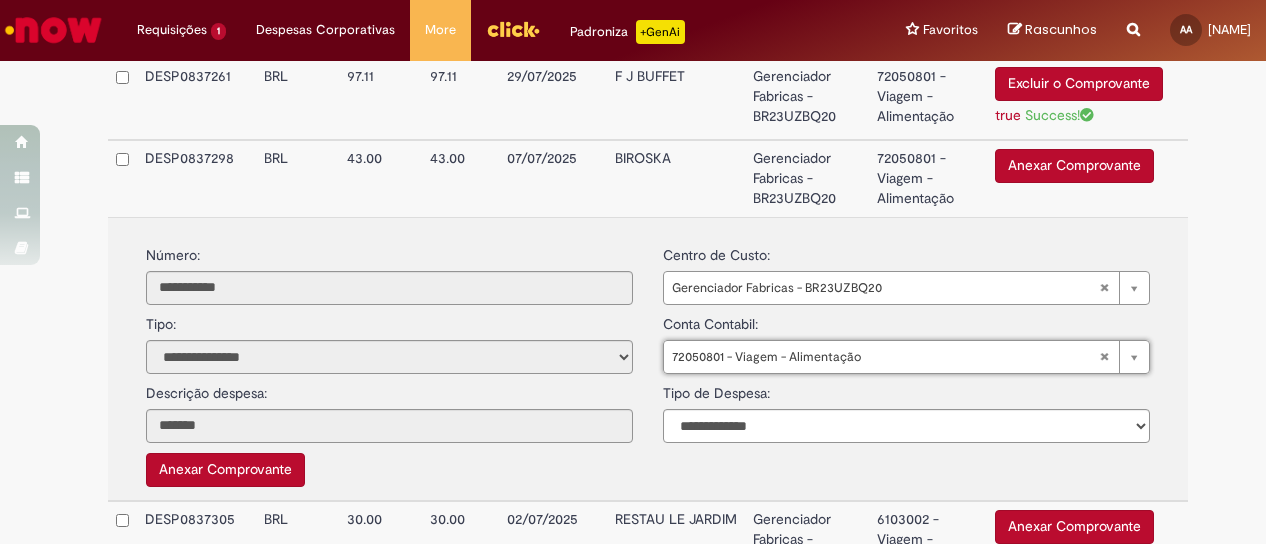 scroll, scrollTop: 1000, scrollLeft: 0, axis: vertical 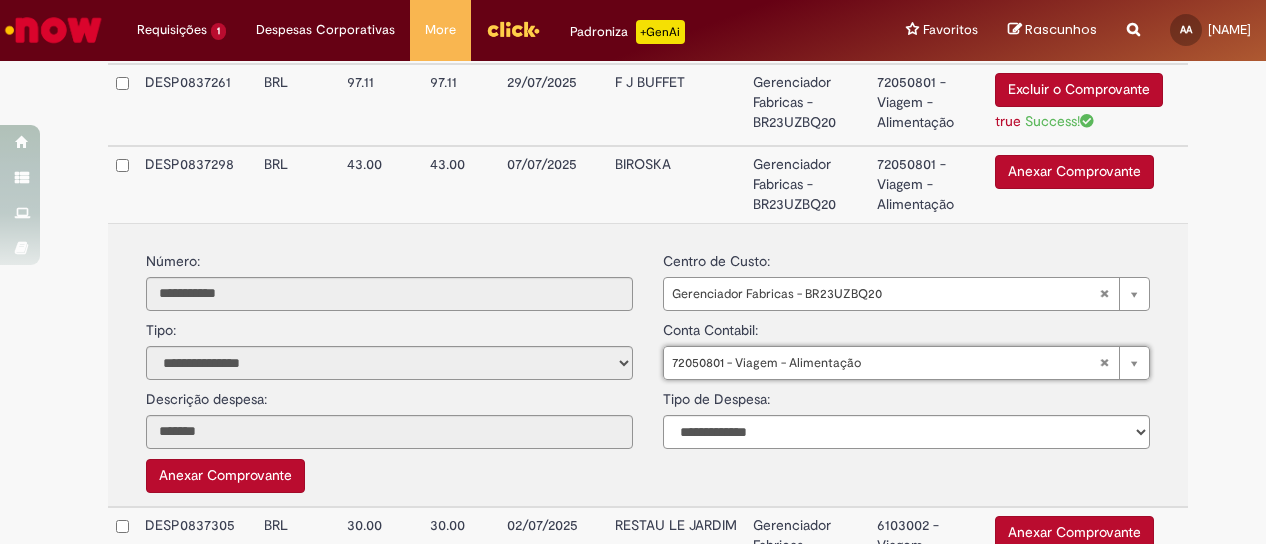 click on "Gerenciador Fabricas - BR23UZBQ20" at bounding box center [806, 184] 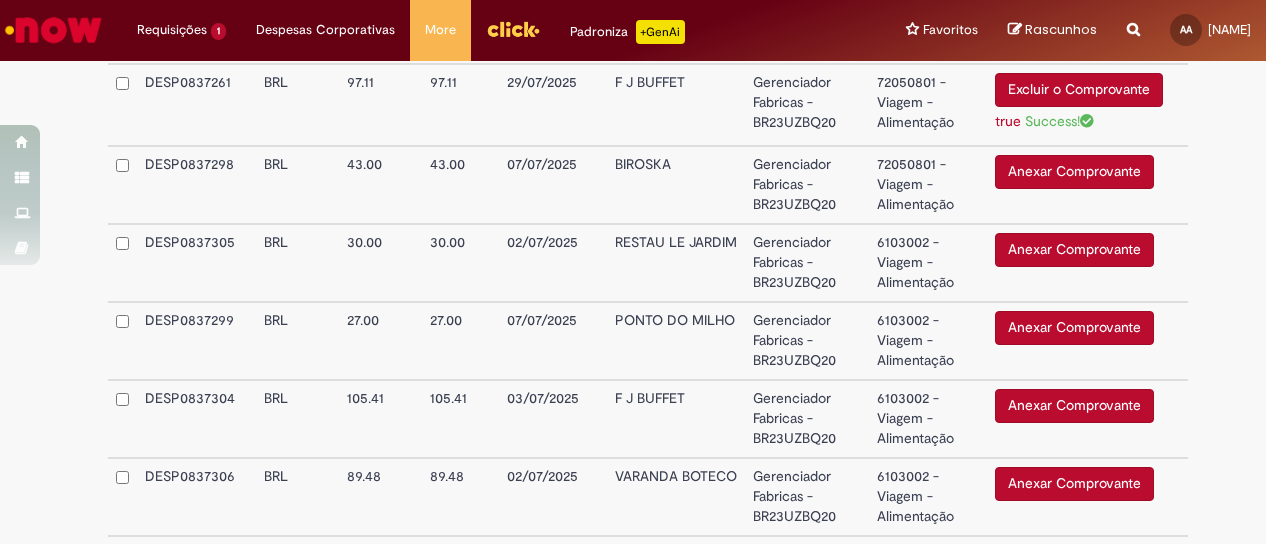 click on "Anexar Comprovante" at bounding box center [1074, 172] 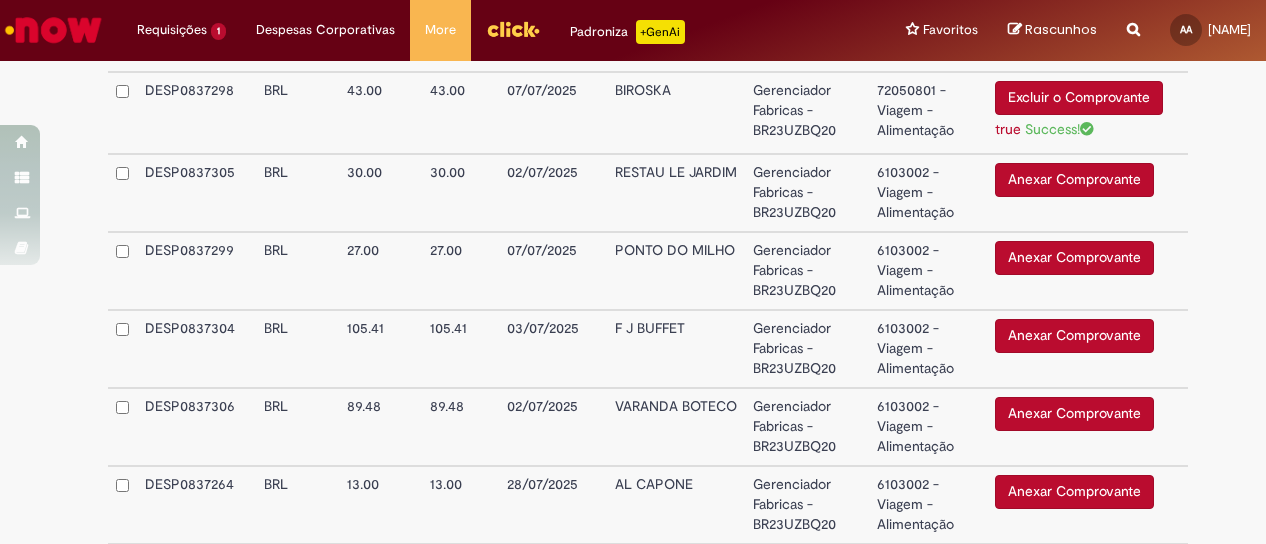 scroll, scrollTop: 1100, scrollLeft: 0, axis: vertical 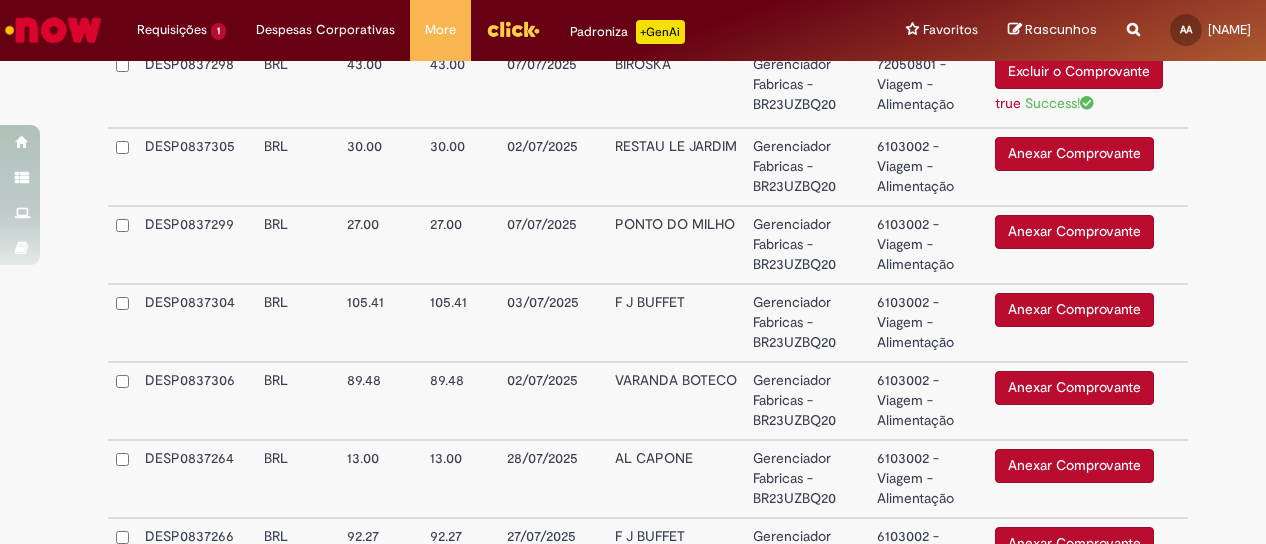 click on "6103002 - Viagem - Alimentação" at bounding box center [928, 167] 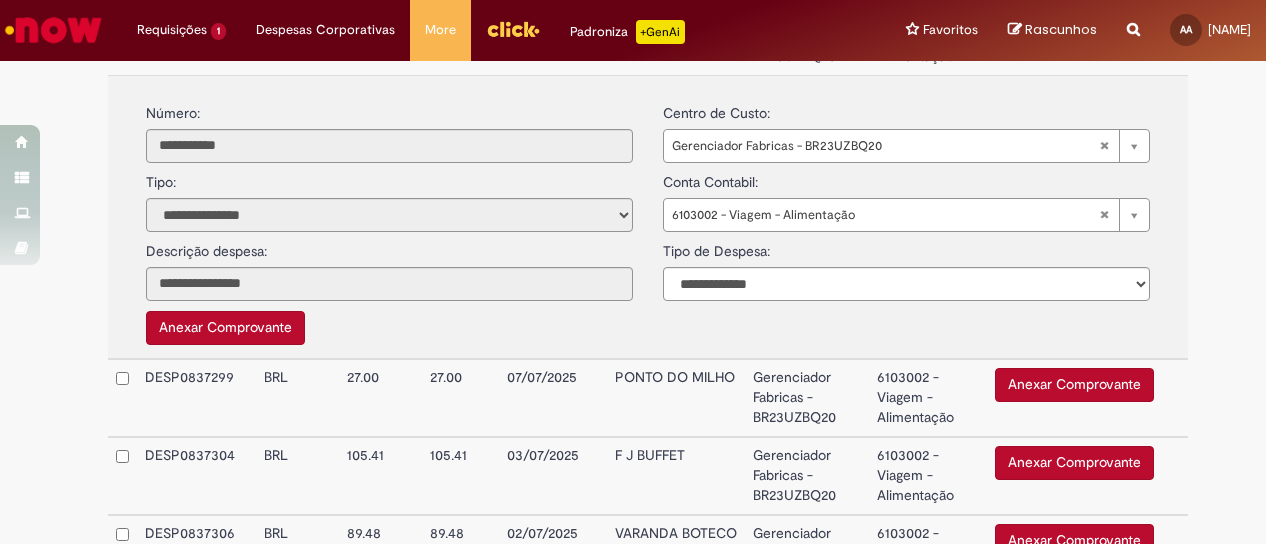 scroll, scrollTop: 1200, scrollLeft: 0, axis: vertical 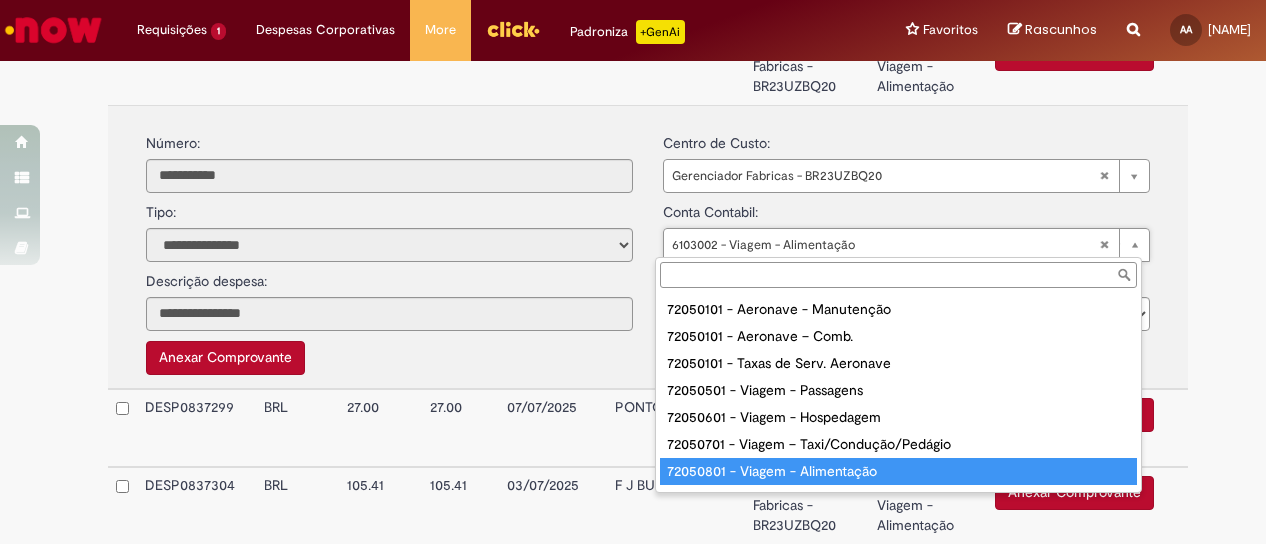 type on "**********" 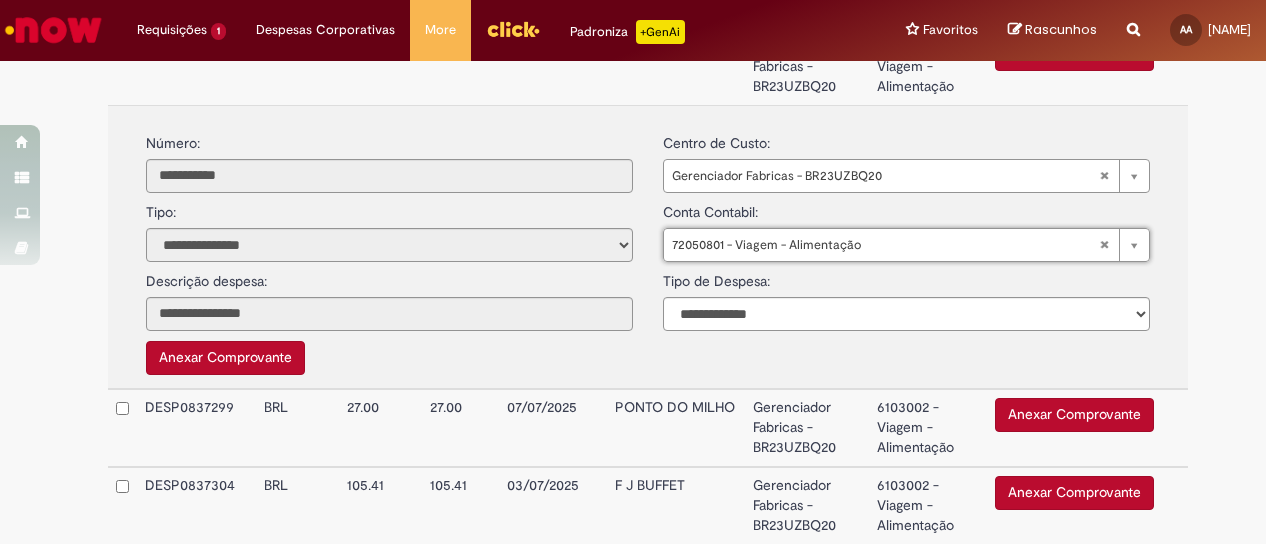 scroll, scrollTop: 1100, scrollLeft: 0, axis: vertical 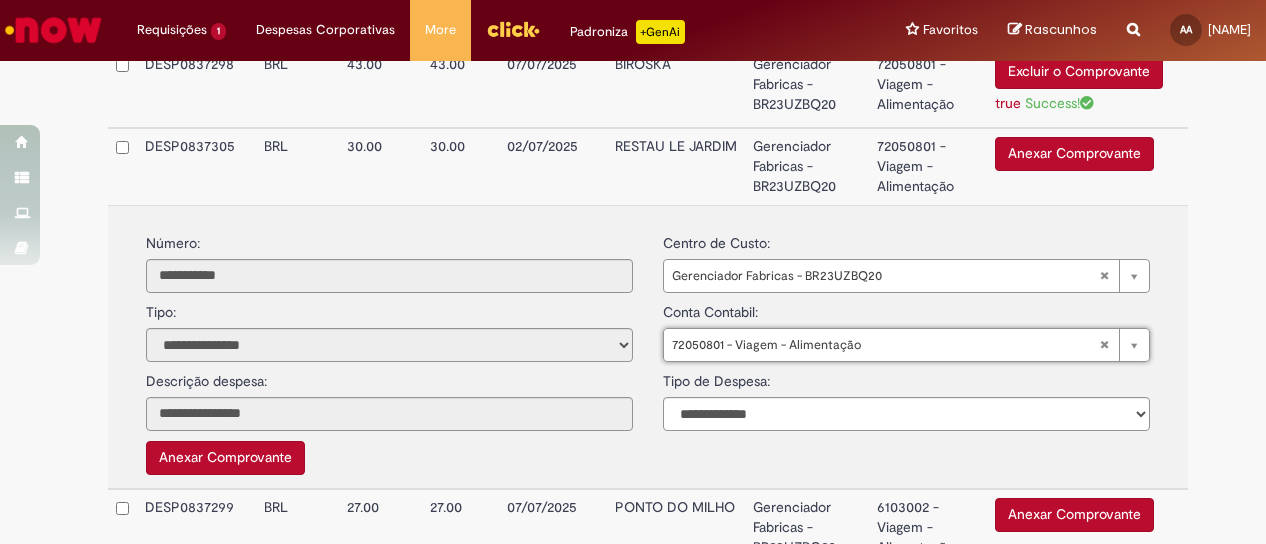 click on "72050801 -  Viagem  -  Alimentação" at bounding box center [928, 166] 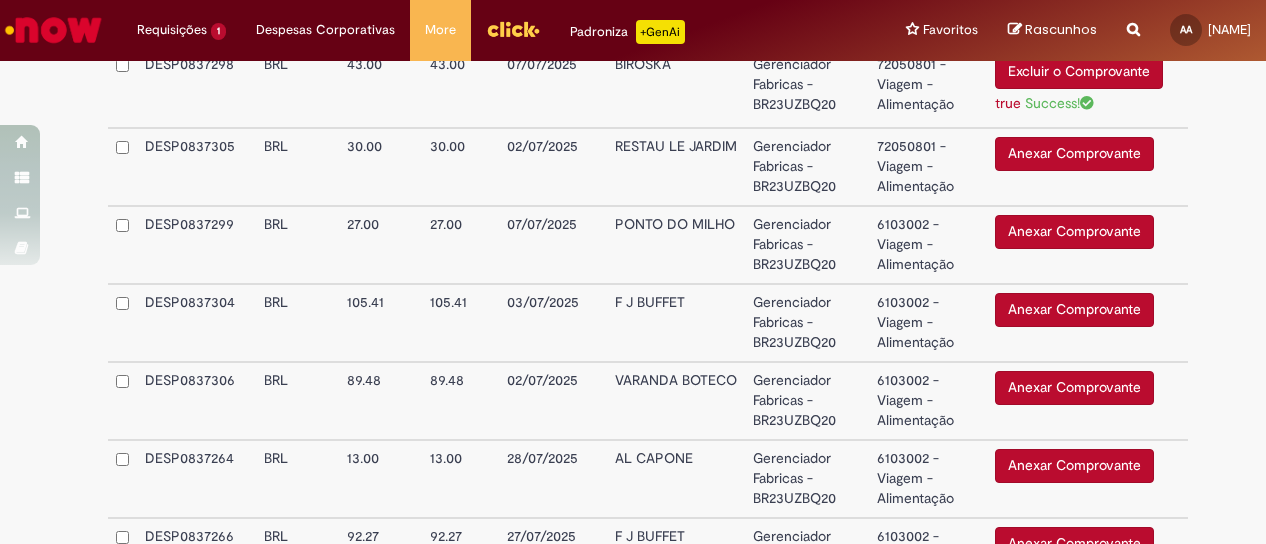 click on "Anexar Comprovante" at bounding box center [1074, 154] 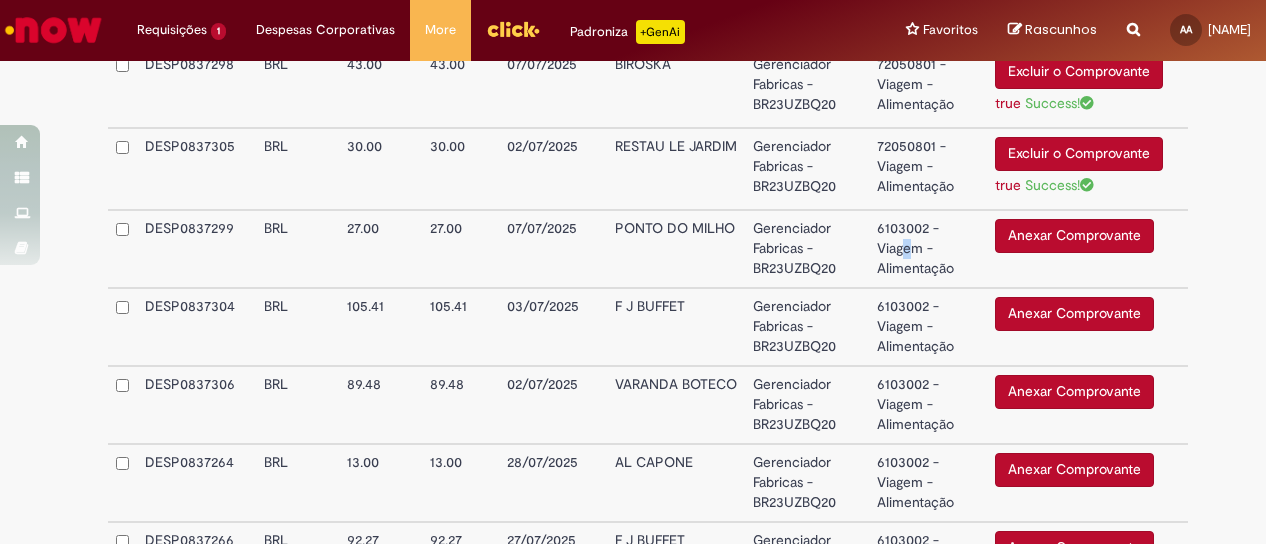 click on "6103002 - Viagem - Alimentação" at bounding box center (928, 249) 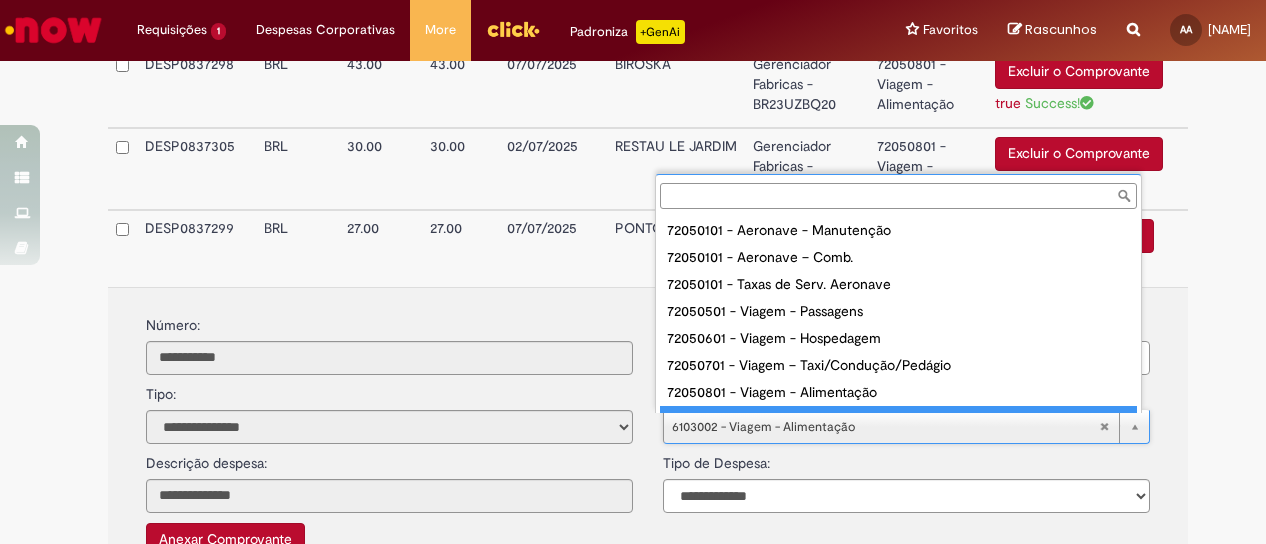 scroll, scrollTop: 16, scrollLeft: 0, axis: vertical 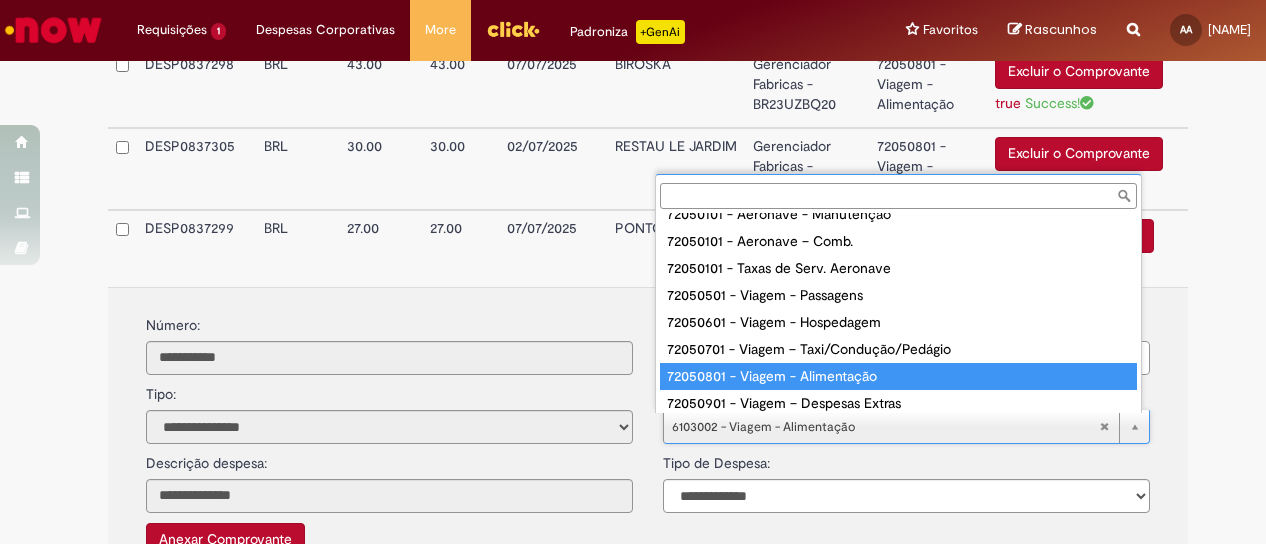 type on "**********" 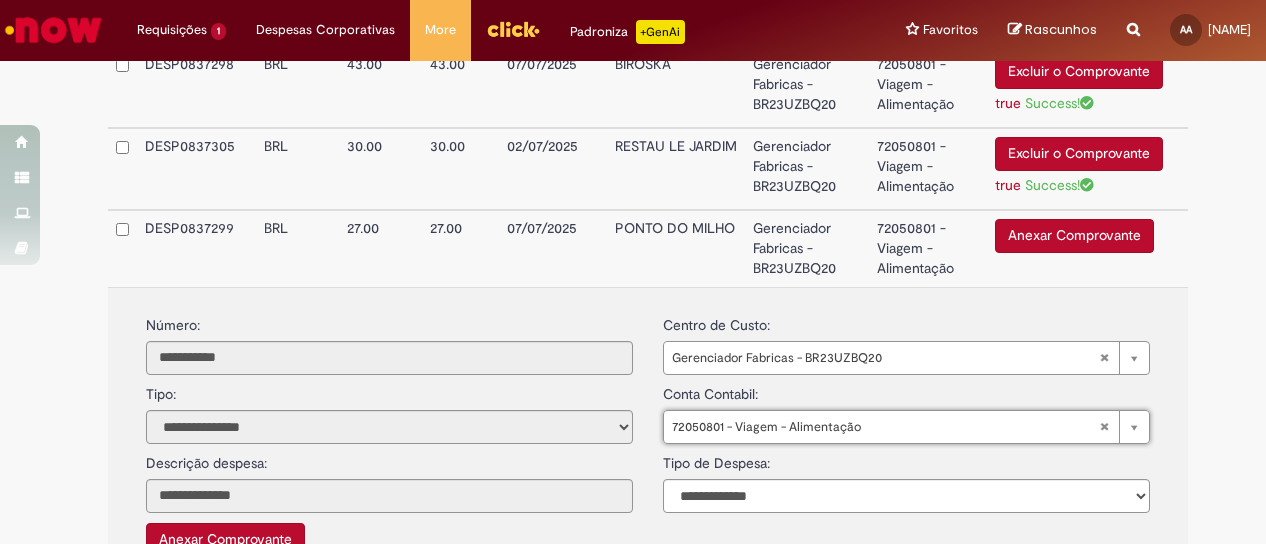 click on "72050801 -  Viagem  -  Alimentação" at bounding box center [928, 248] 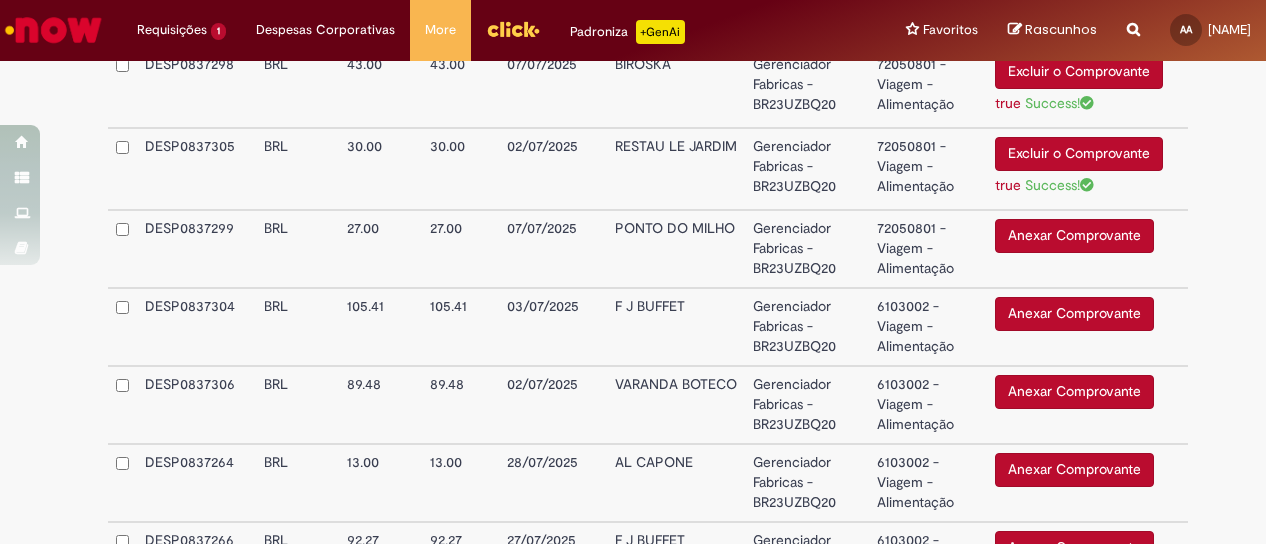 click on "Anexar Comprovante" at bounding box center (1074, 236) 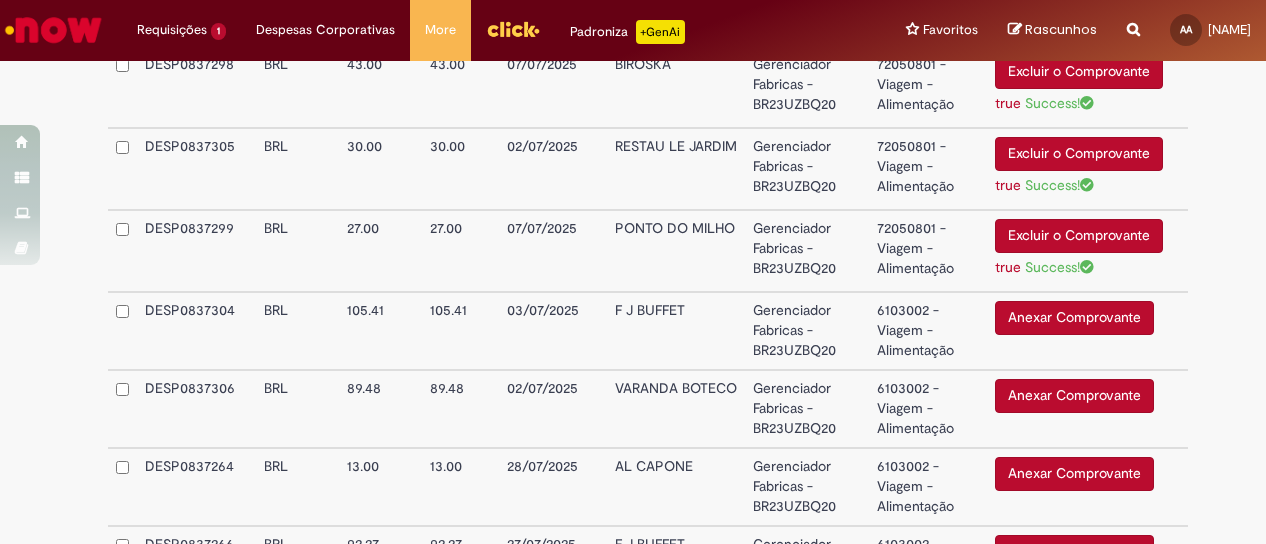 click on "6103002 - Viagem - Alimentação" at bounding box center (928, 331) 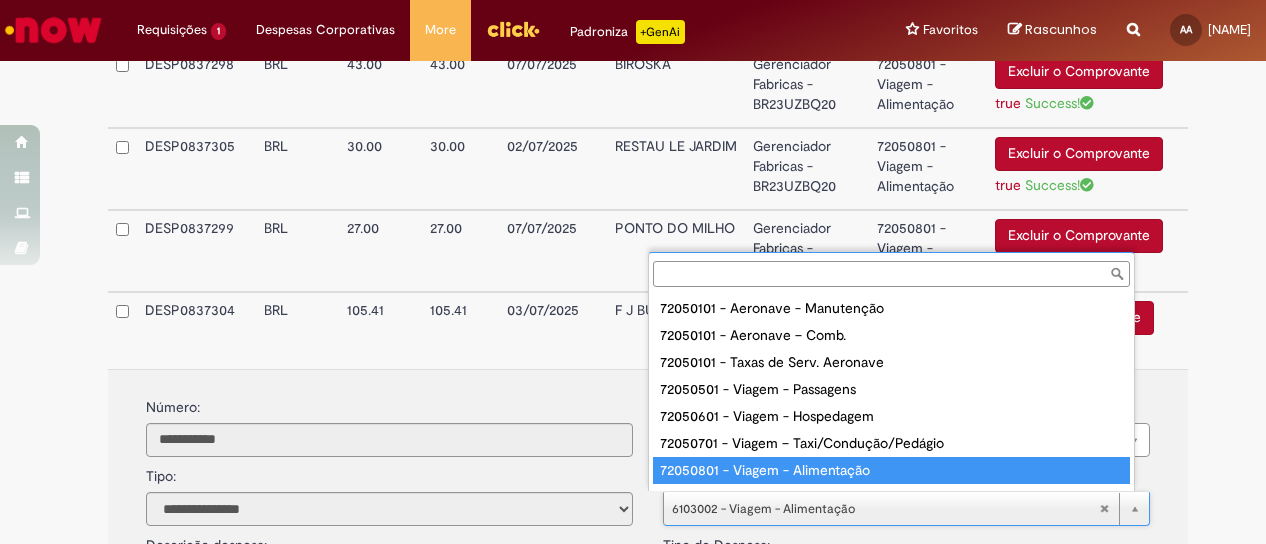 scroll, scrollTop: 16, scrollLeft: 0, axis: vertical 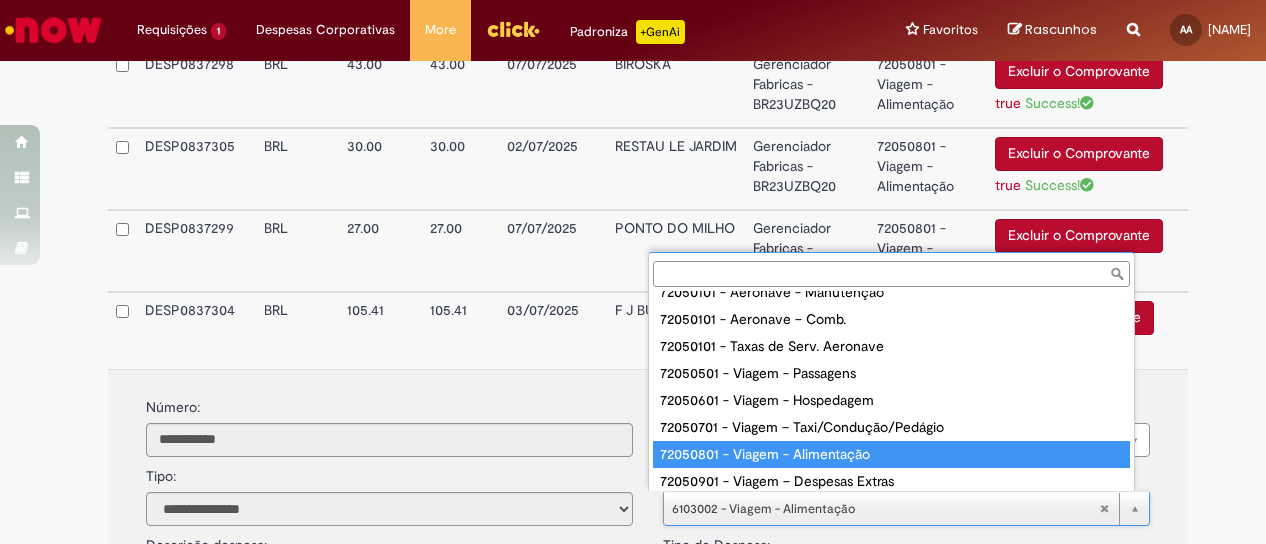 type on "**********" 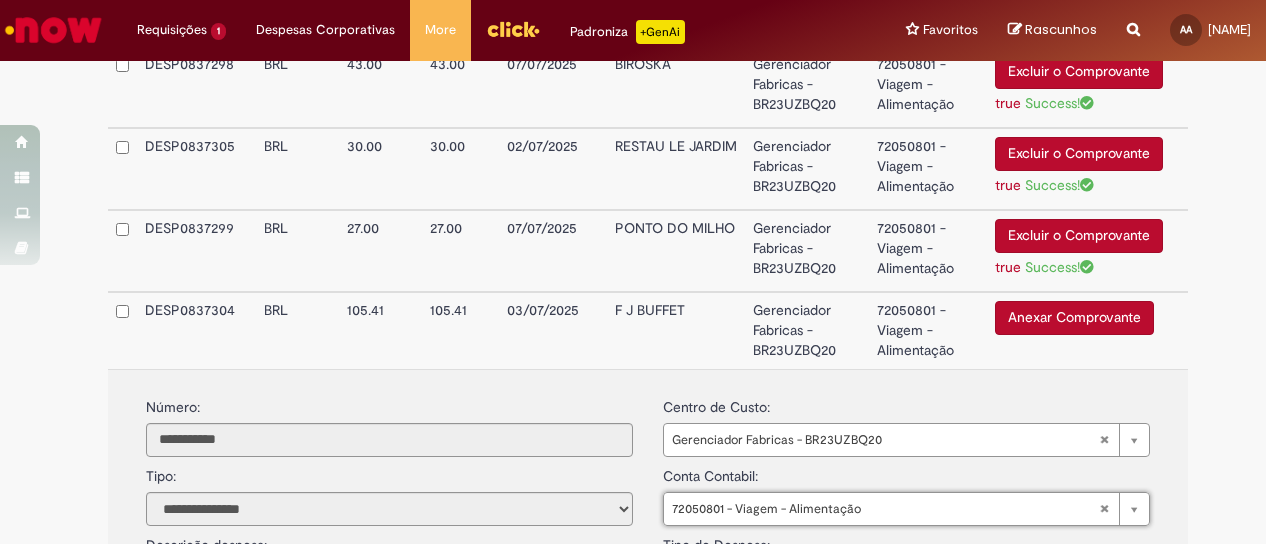 click on "Anexar Comprovante" at bounding box center (1074, 318) 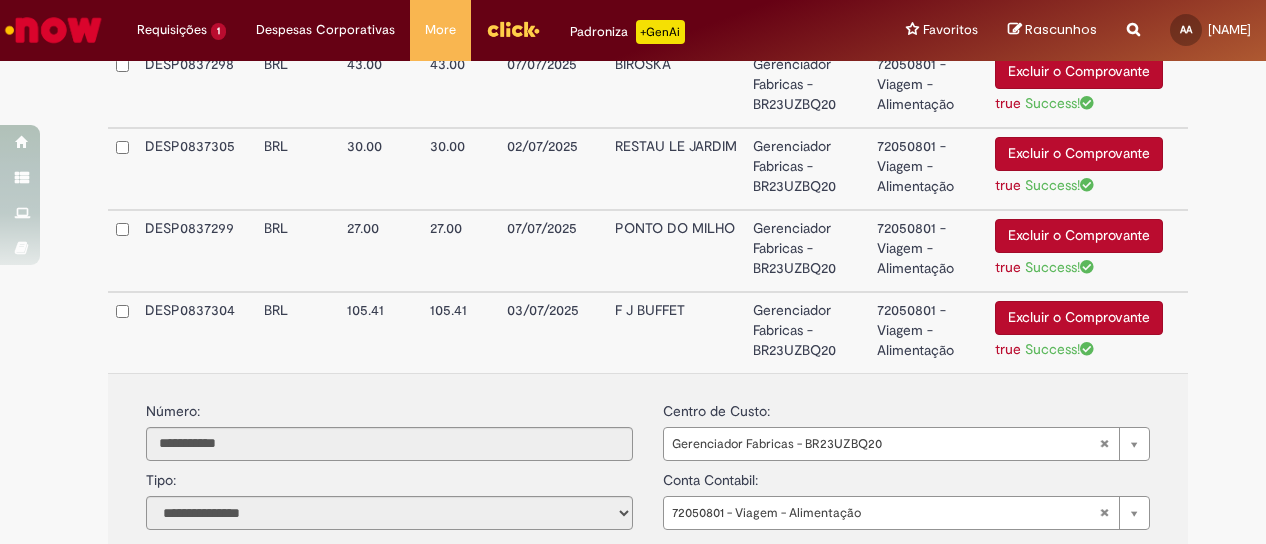 click on "Gerenciador Fabricas - BR23UZBQ20" at bounding box center (806, 332) 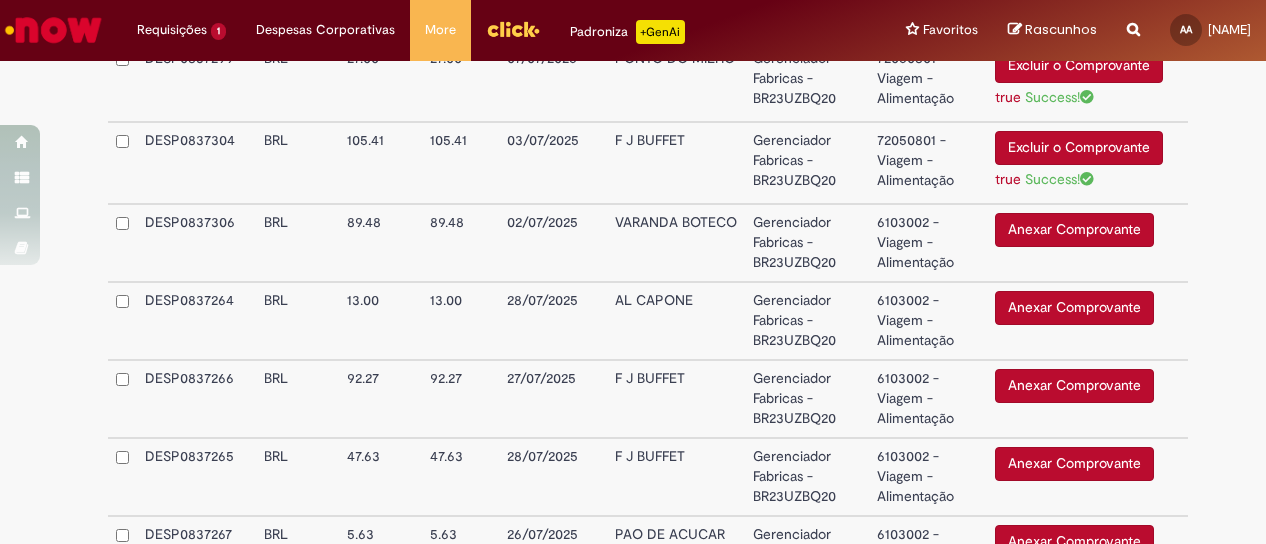 scroll, scrollTop: 1300, scrollLeft: 0, axis: vertical 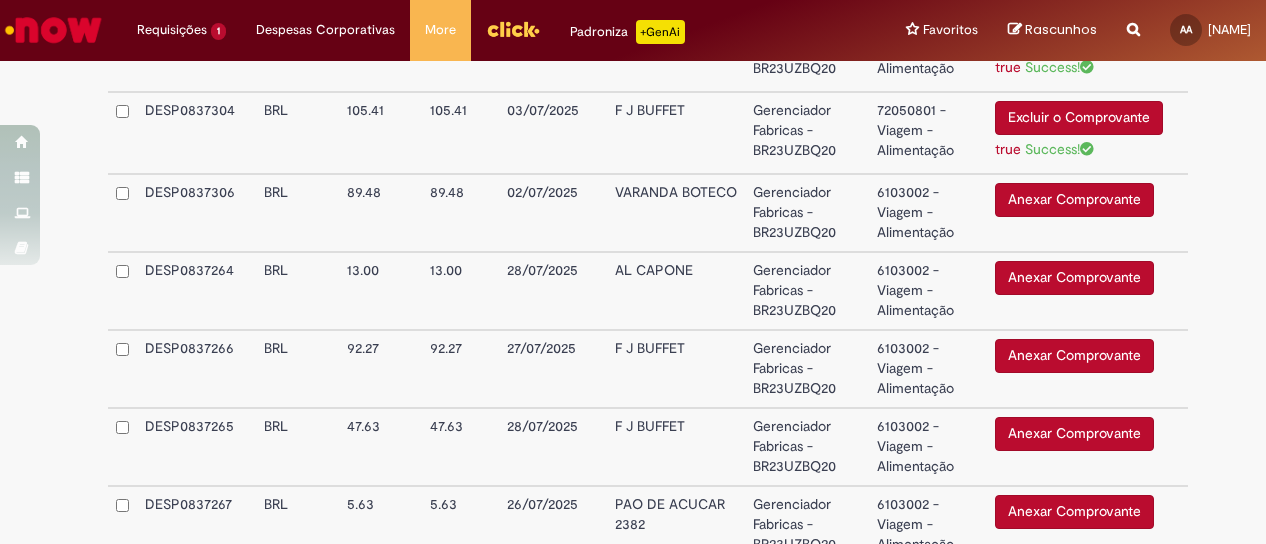 click on "6103002 - Viagem - Alimentação" at bounding box center [928, 213] 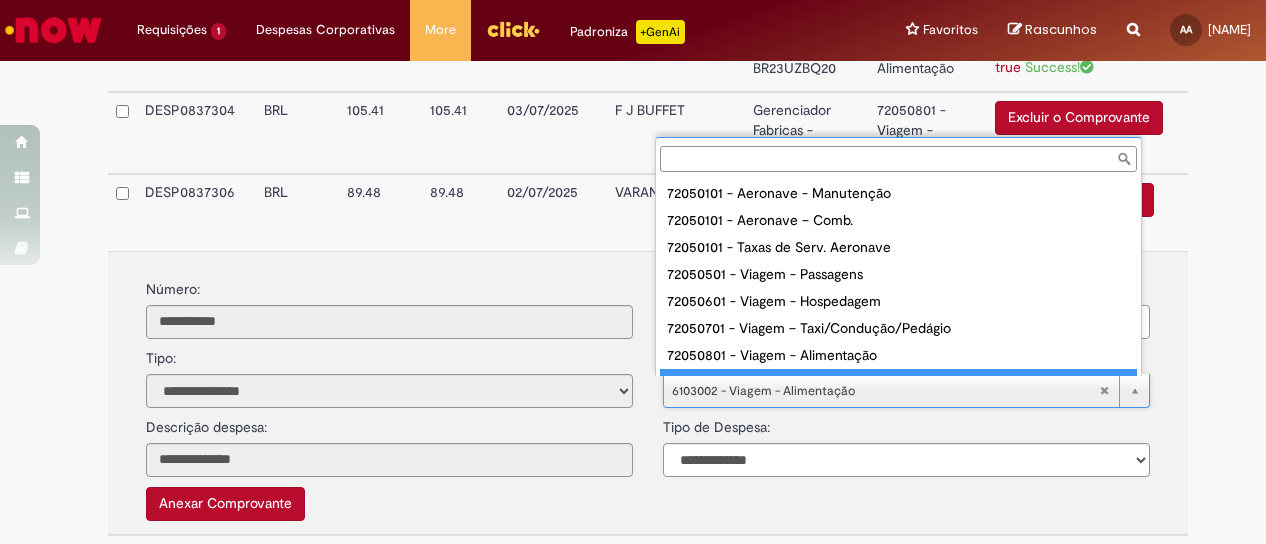 scroll, scrollTop: 16, scrollLeft: 0, axis: vertical 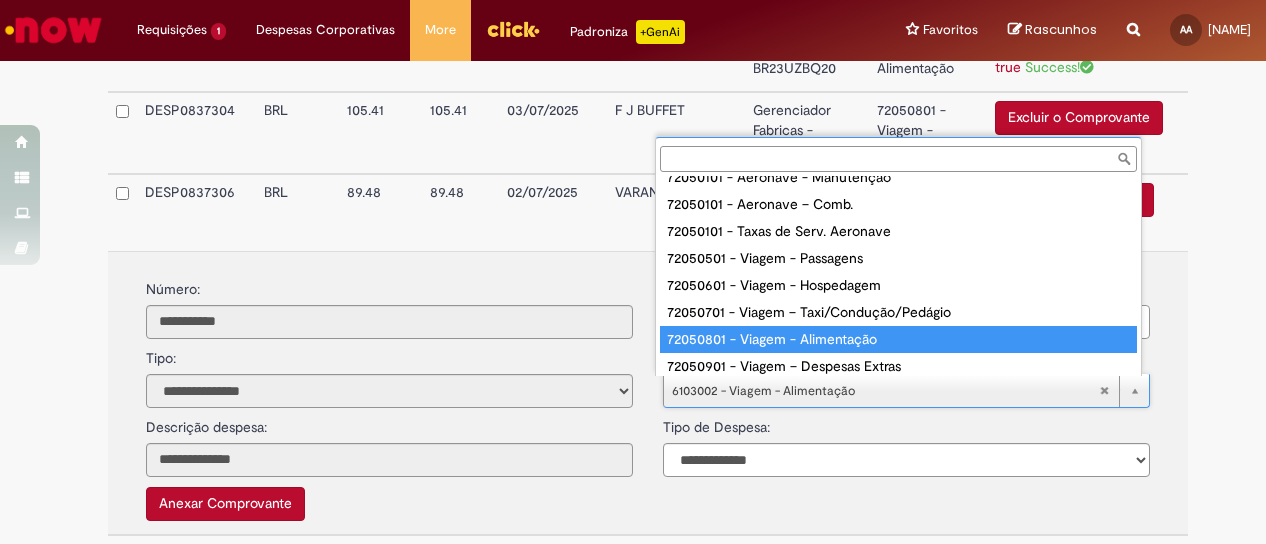 type on "**********" 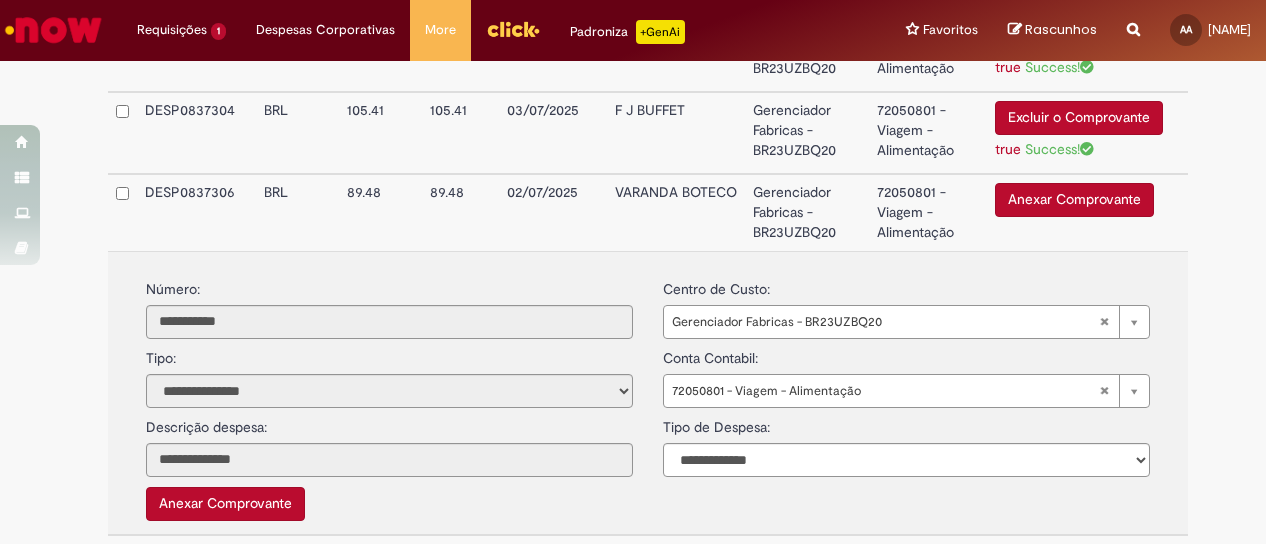 drag, startPoint x: 909, startPoint y: 211, endPoint x: 924, endPoint y: 213, distance: 15.132746 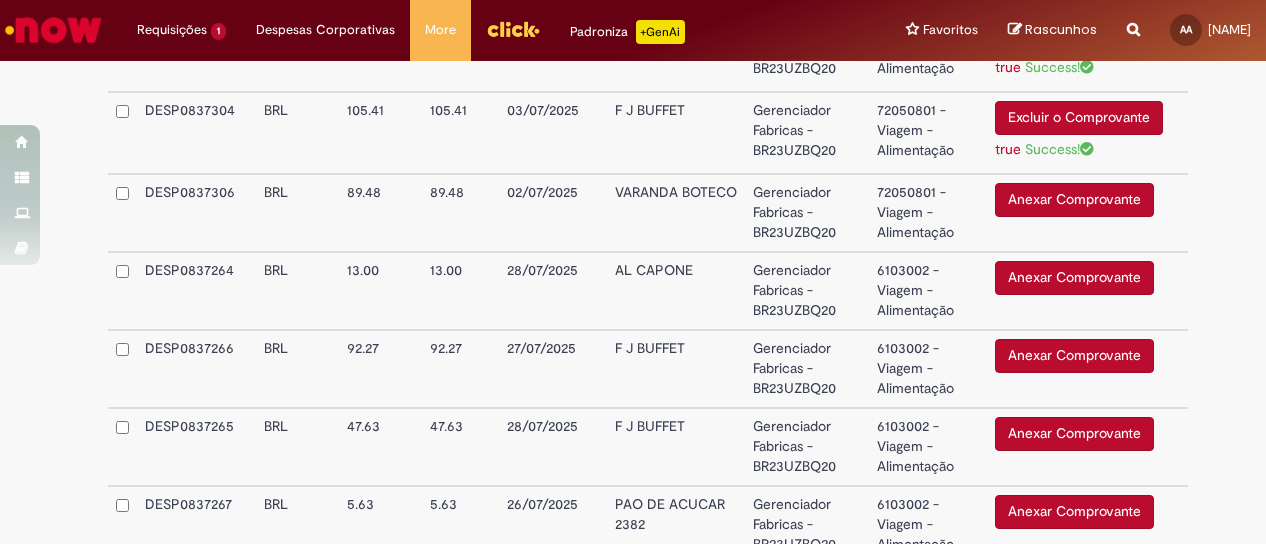 click on "Anexar Comprovante" at bounding box center (1074, 200) 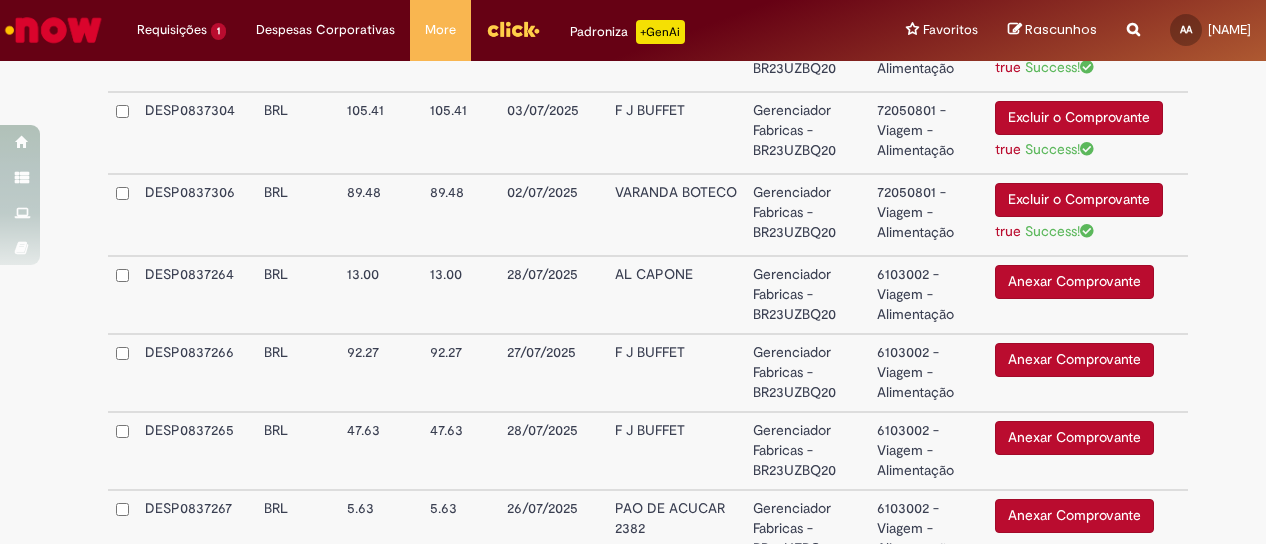 click on "6103002 - Viagem - Alimentação" at bounding box center [928, 295] 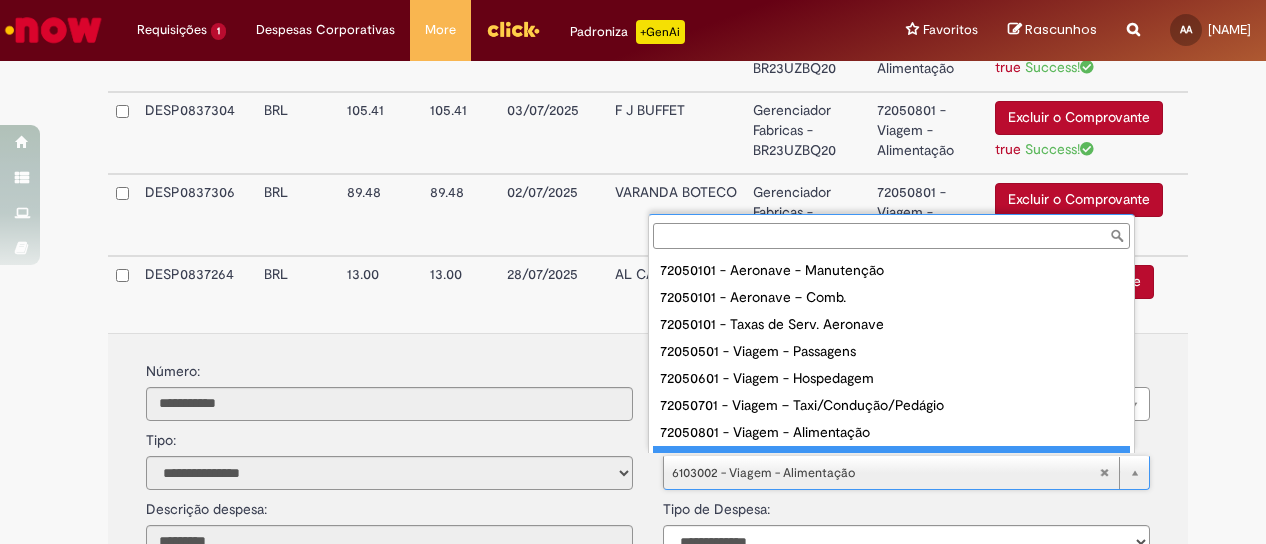 scroll, scrollTop: 16, scrollLeft: 0, axis: vertical 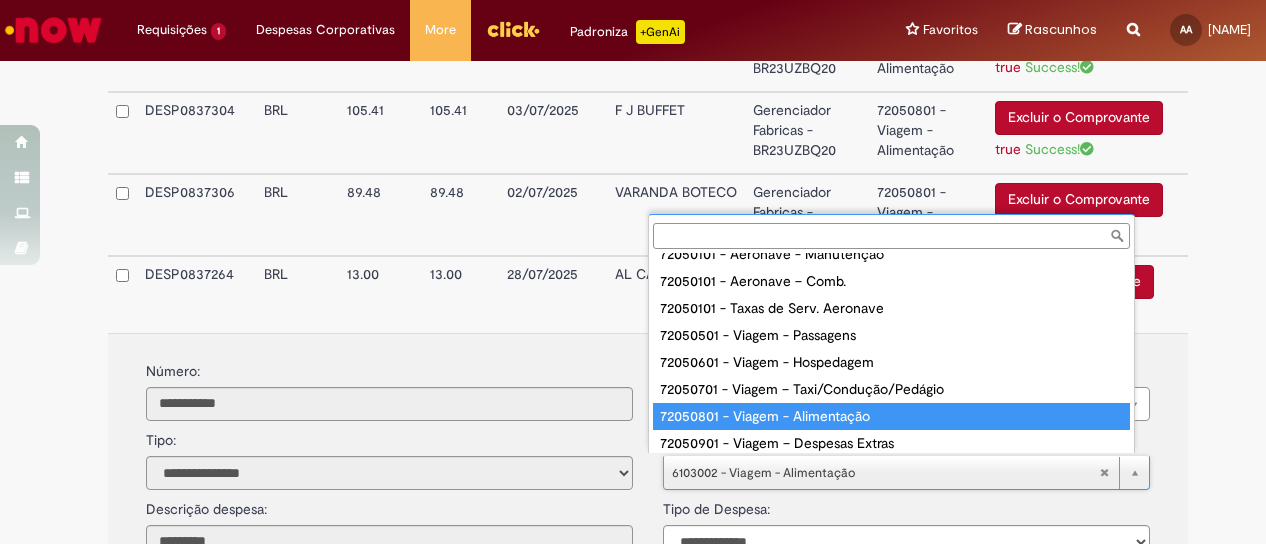 type on "**********" 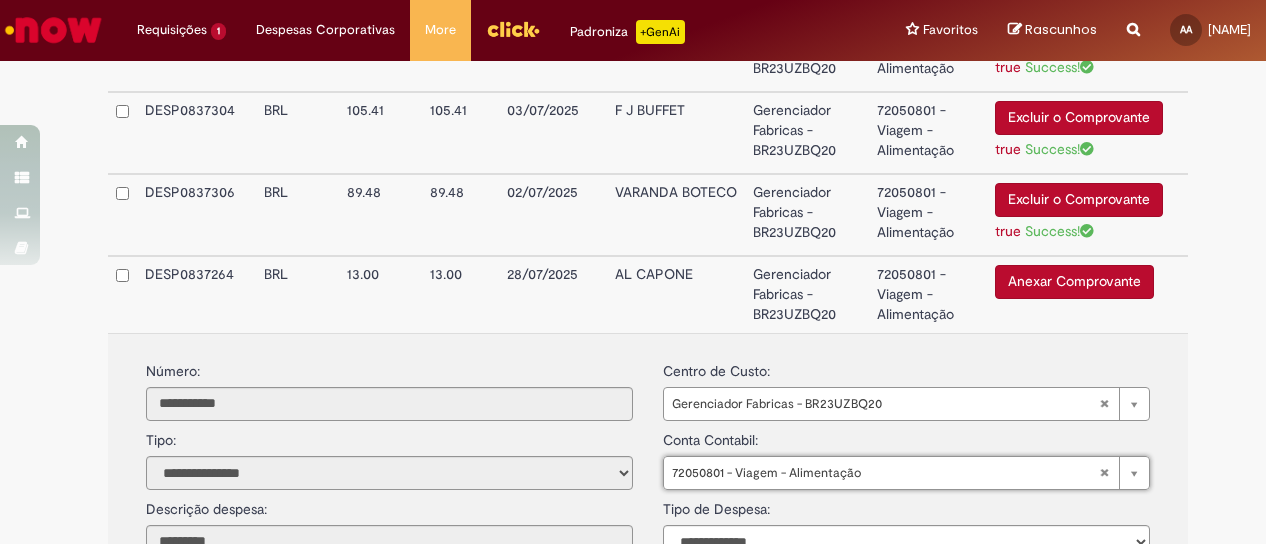 click on "72050801 -  Viagem  -  Alimentação" at bounding box center [928, 294] 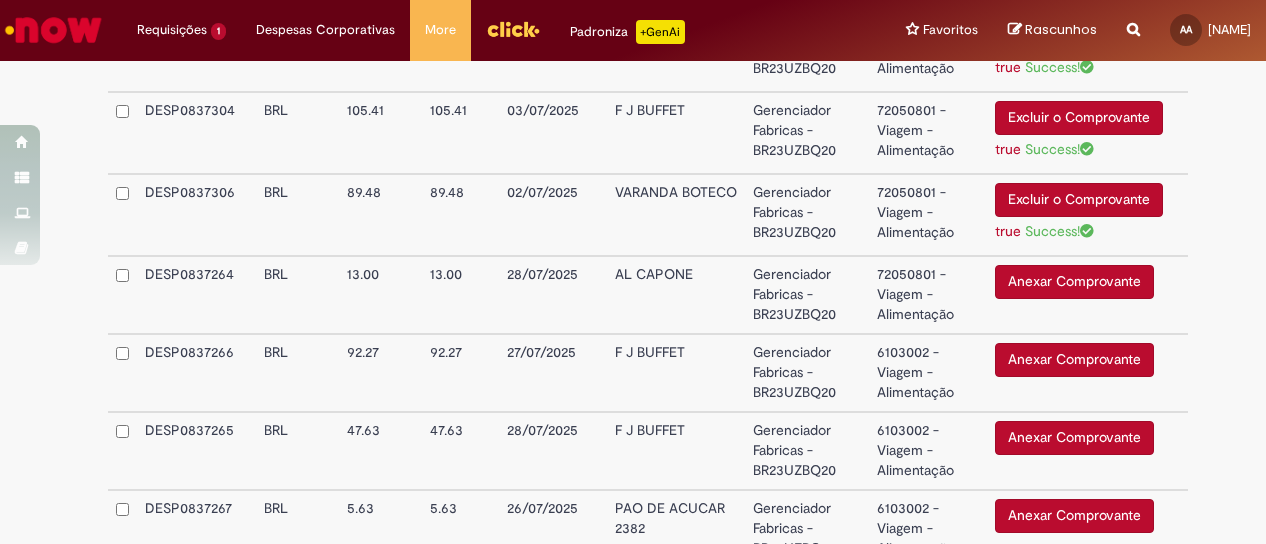 click on "Anexar Comprovante" at bounding box center [1074, 282] 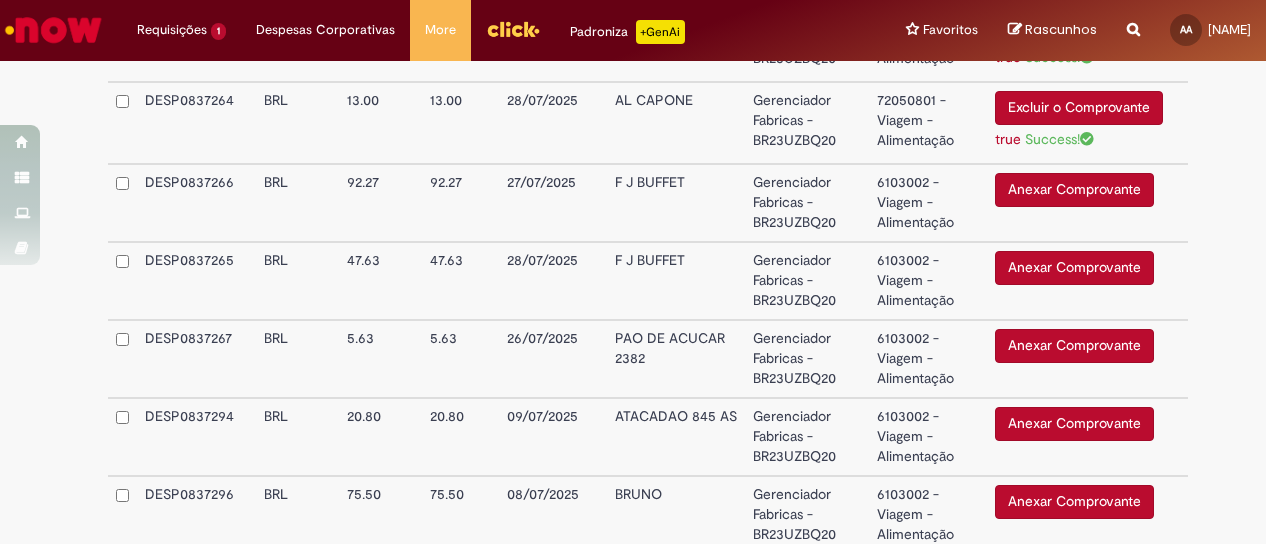 scroll, scrollTop: 1500, scrollLeft: 0, axis: vertical 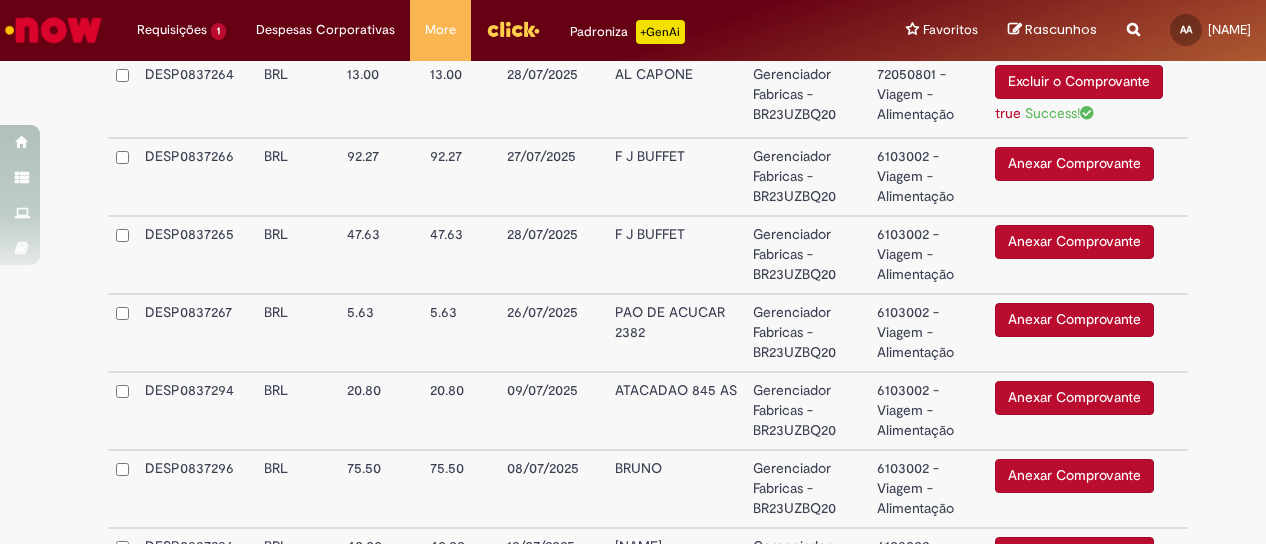 click on "6103002 - Viagem - Alimentação" at bounding box center (928, 177) 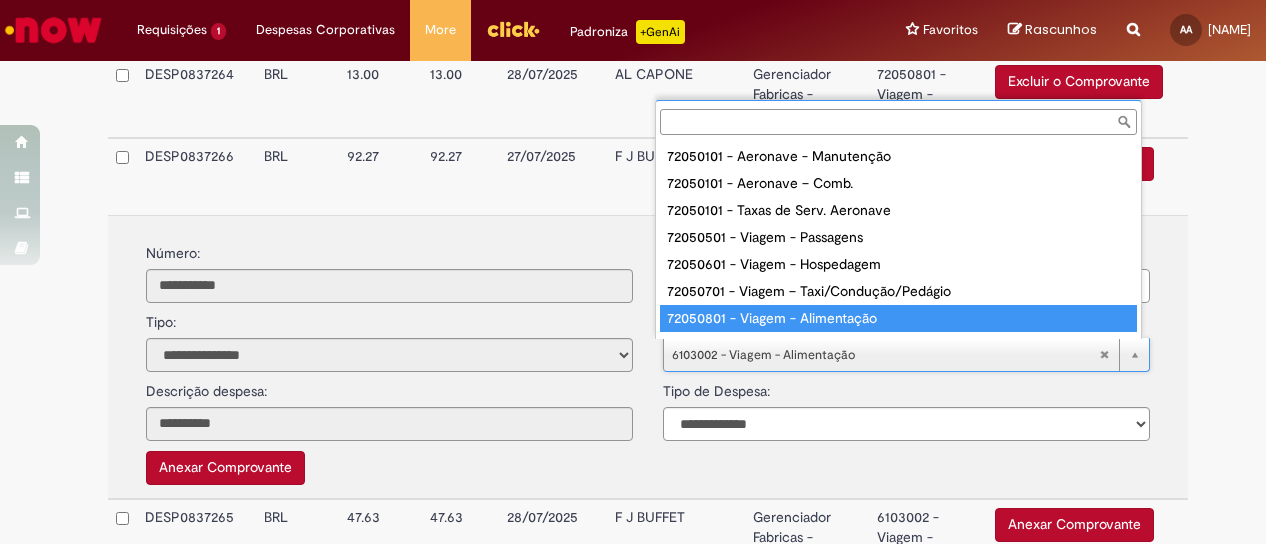 type on "**********" 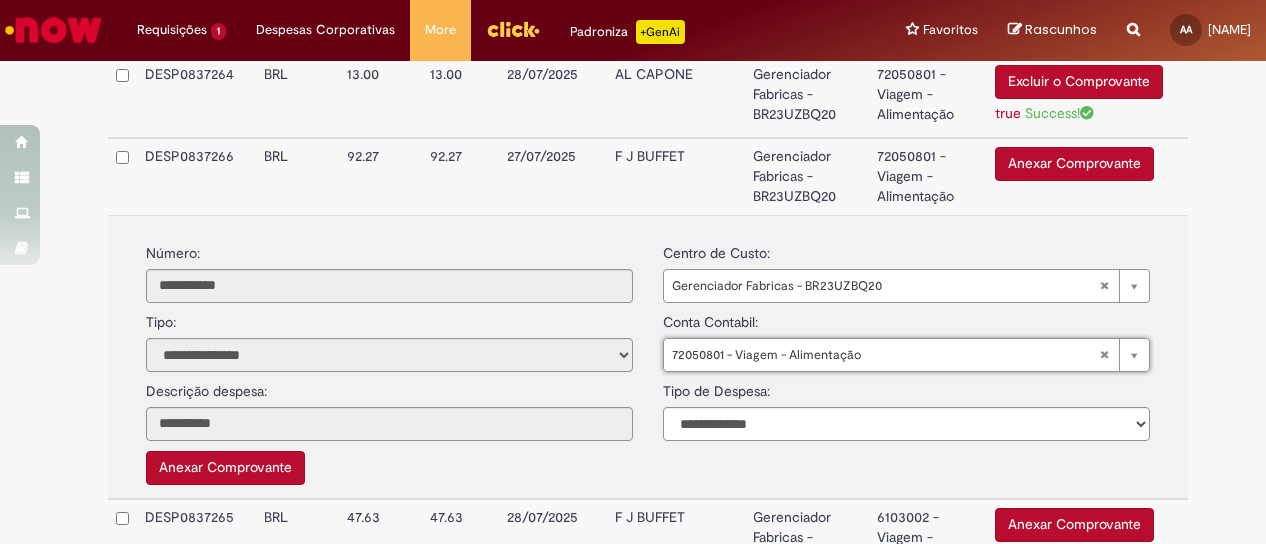 click on "Gerenciador Fabricas - BR23UZBQ20" at bounding box center (806, 176) 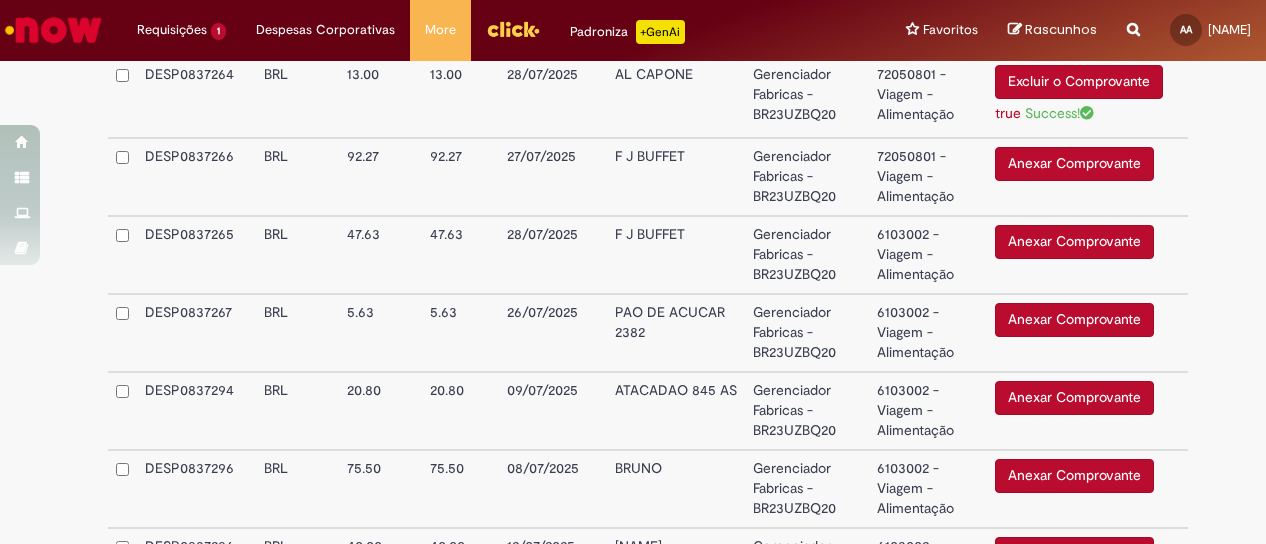 click on "Anexar Comprovante" at bounding box center (1074, 164) 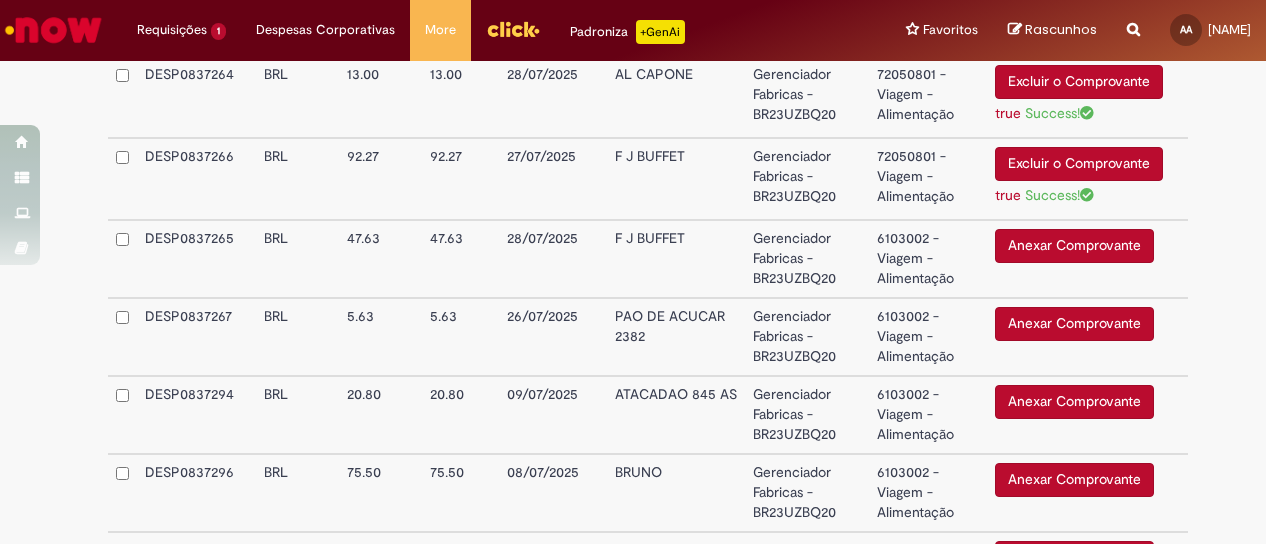click on "6103002 - Viagem - Alimentação" at bounding box center [928, 259] 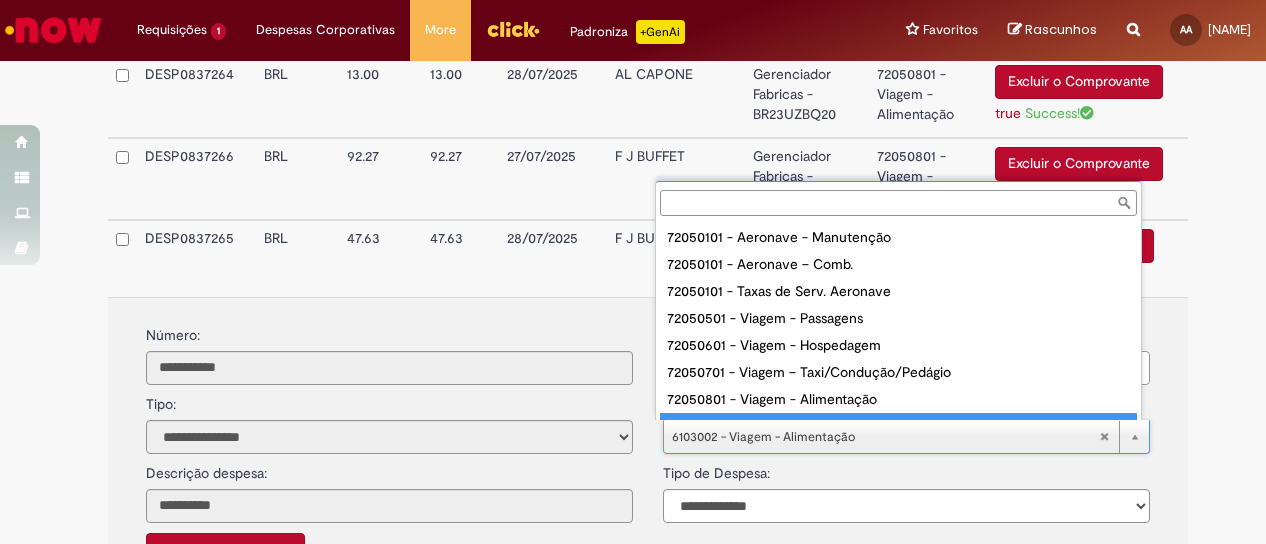scroll, scrollTop: 16, scrollLeft: 0, axis: vertical 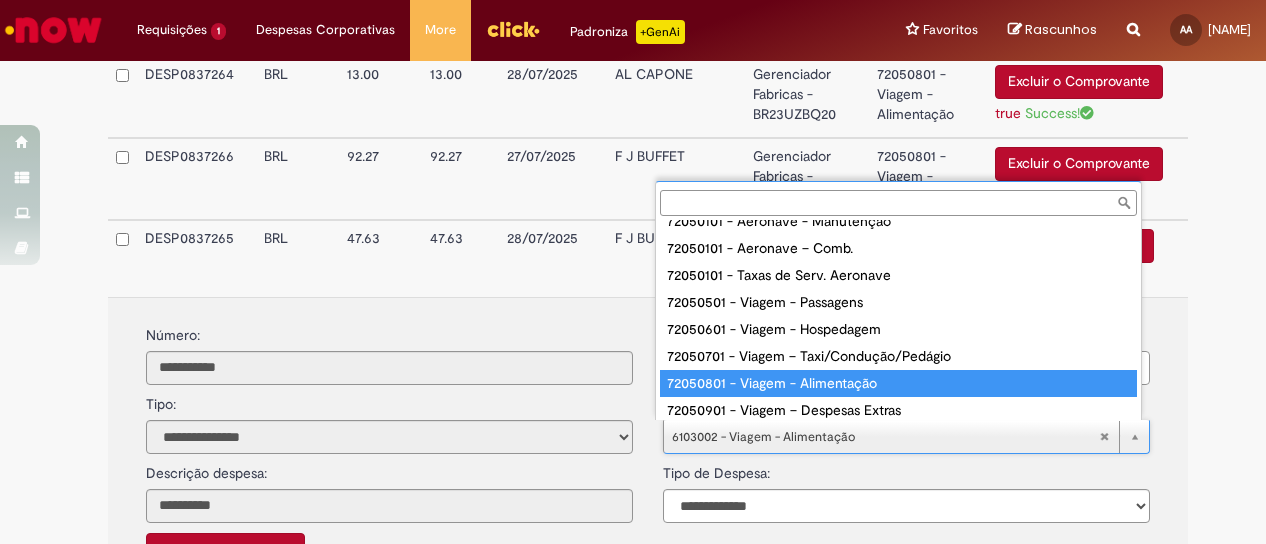 type on "**********" 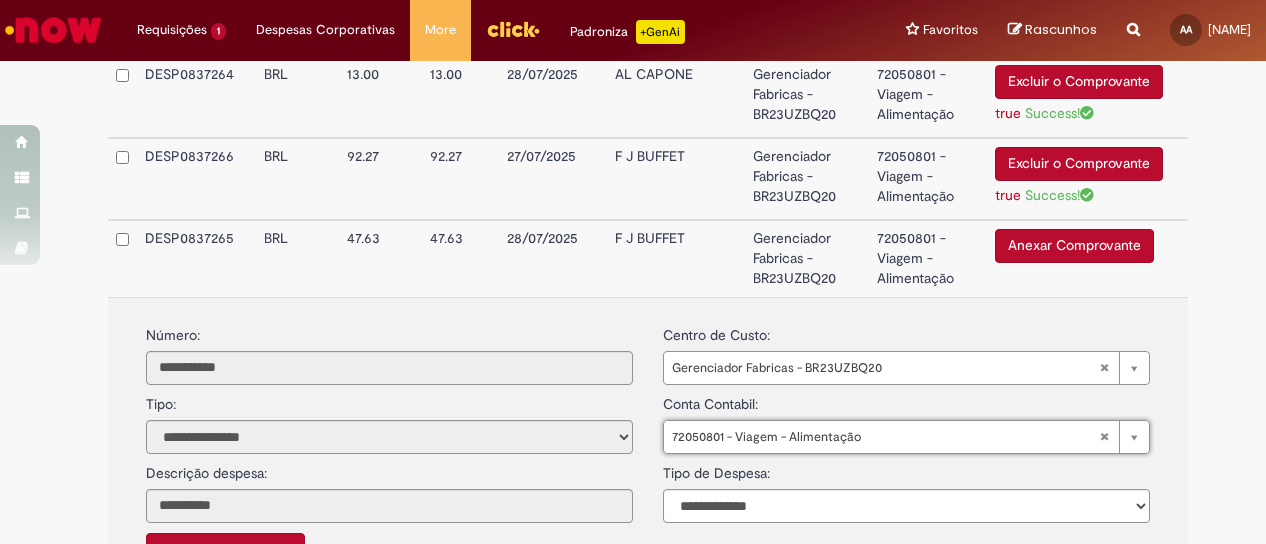 click on "Anexar Comprovante" at bounding box center (1074, 246) 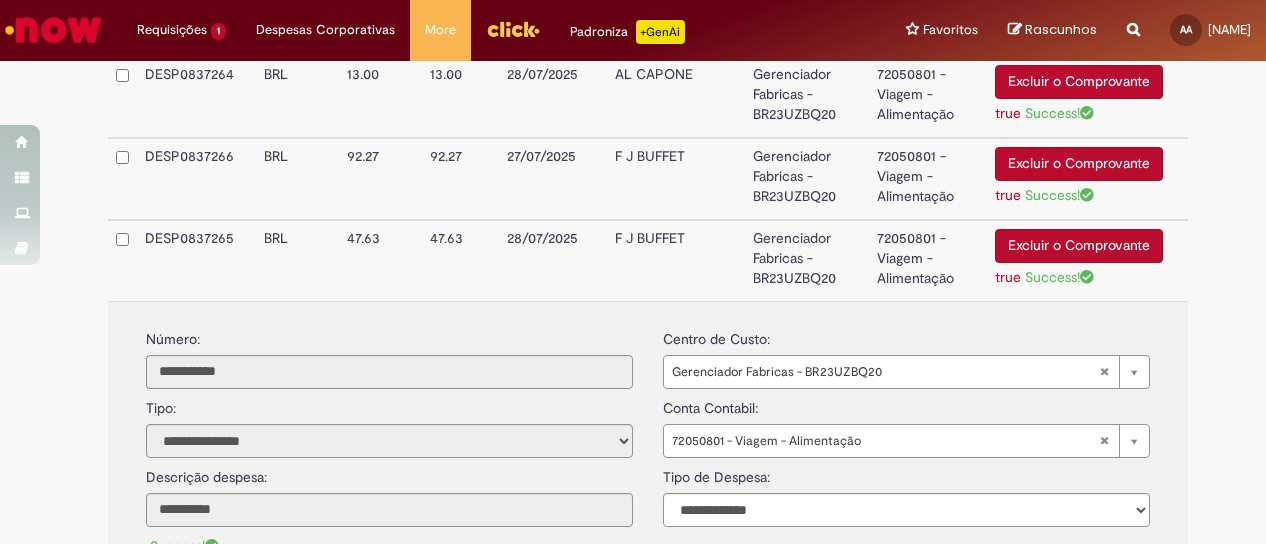 click on "72050801 -  Viagem  -  Alimentação" at bounding box center (928, 260) 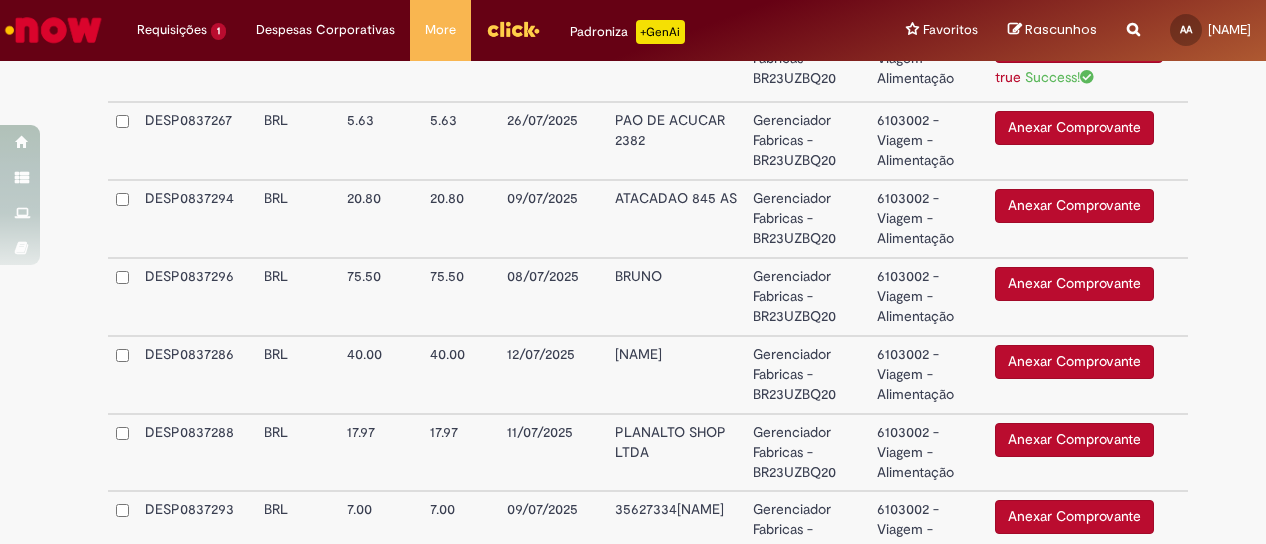 scroll, scrollTop: 1600, scrollLeft: 0, axis: vertical 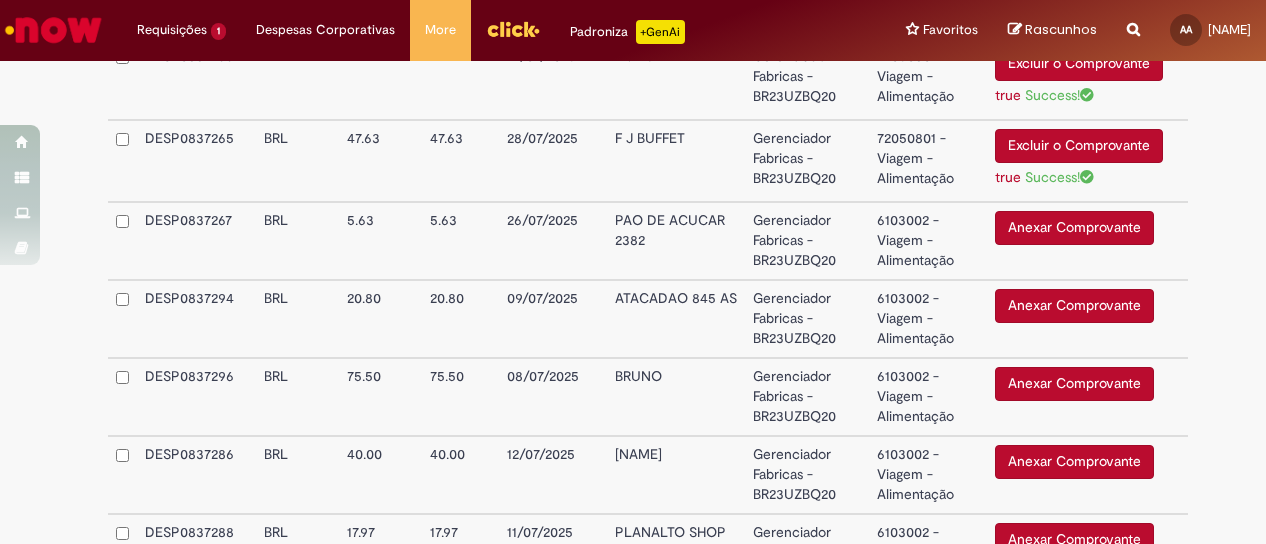 click on "Anexar Comprovante" at bounding box center (1074, 228) 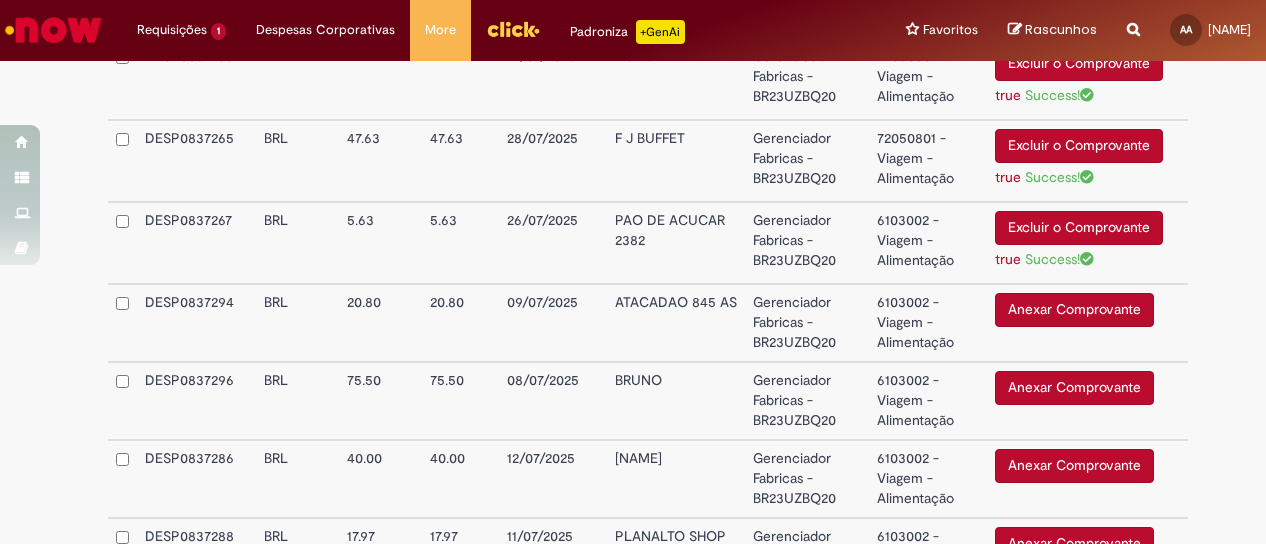 click on "6103002 - Viagem - Alimentação" at bounding box center [928, 243] 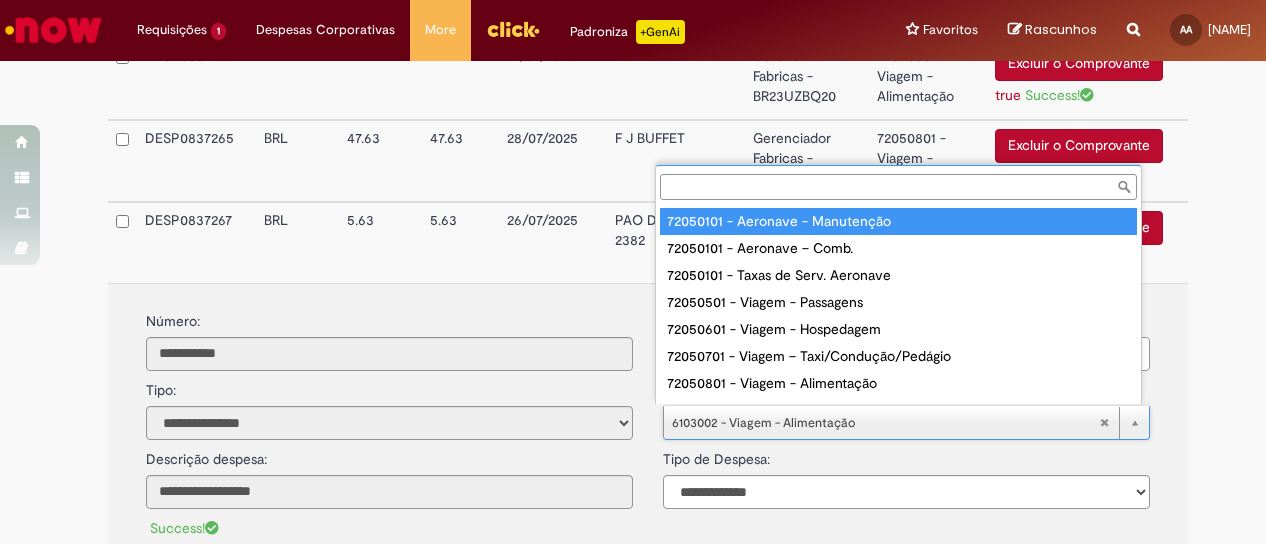 scroll, scrollTop: 16, scrollLeft: 0, axis: vertical 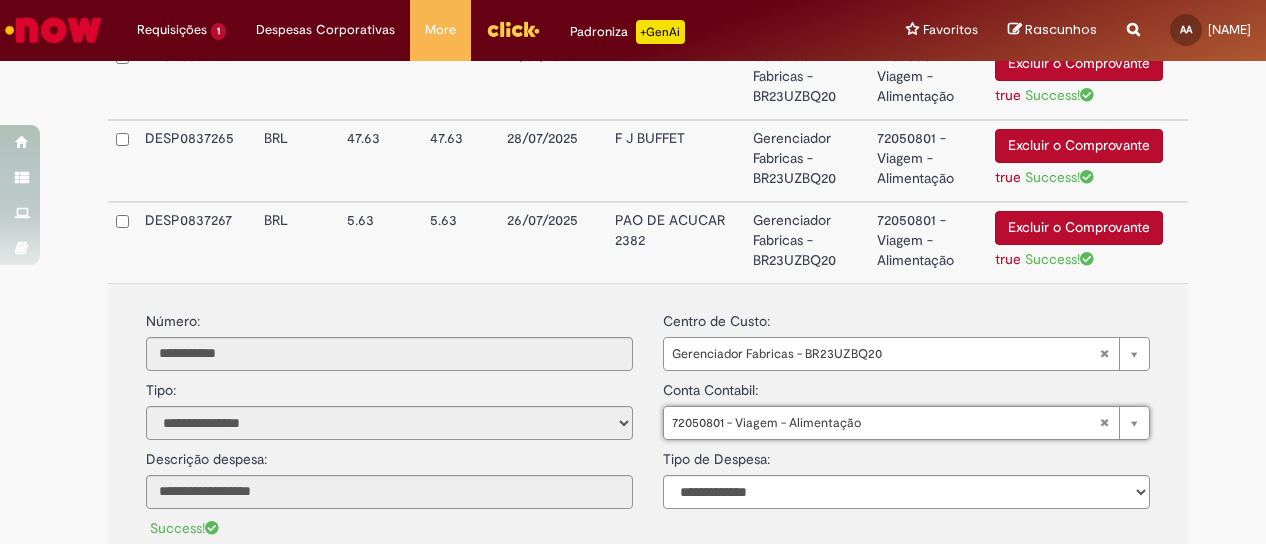 type on "**********" 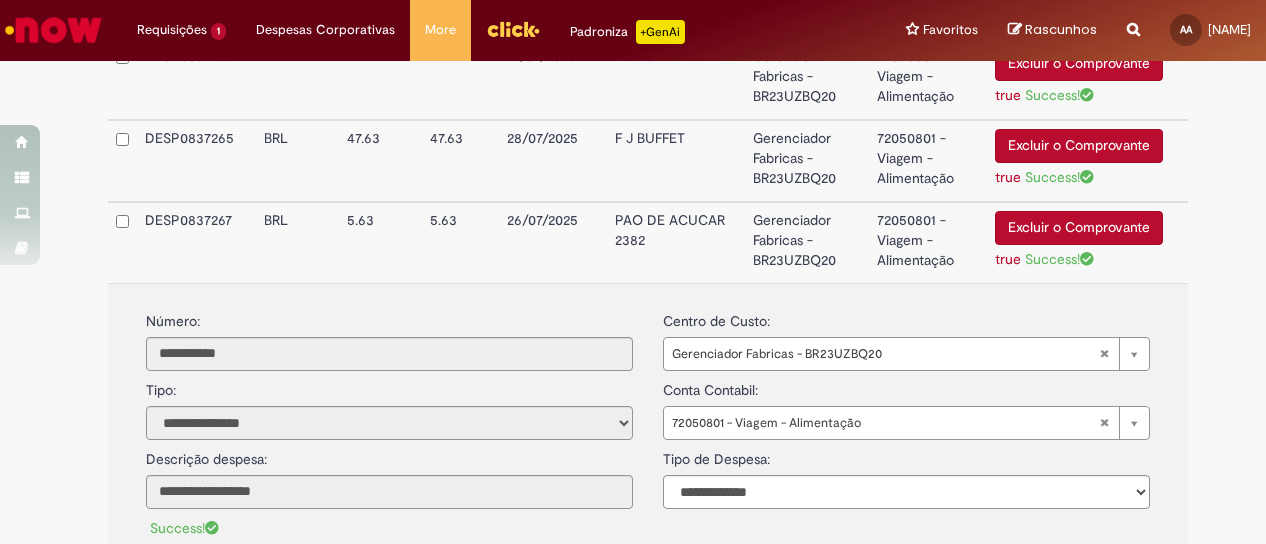 click on "72050801 -  Viagem  -  Alimentação" at bounding box center (928, 242) 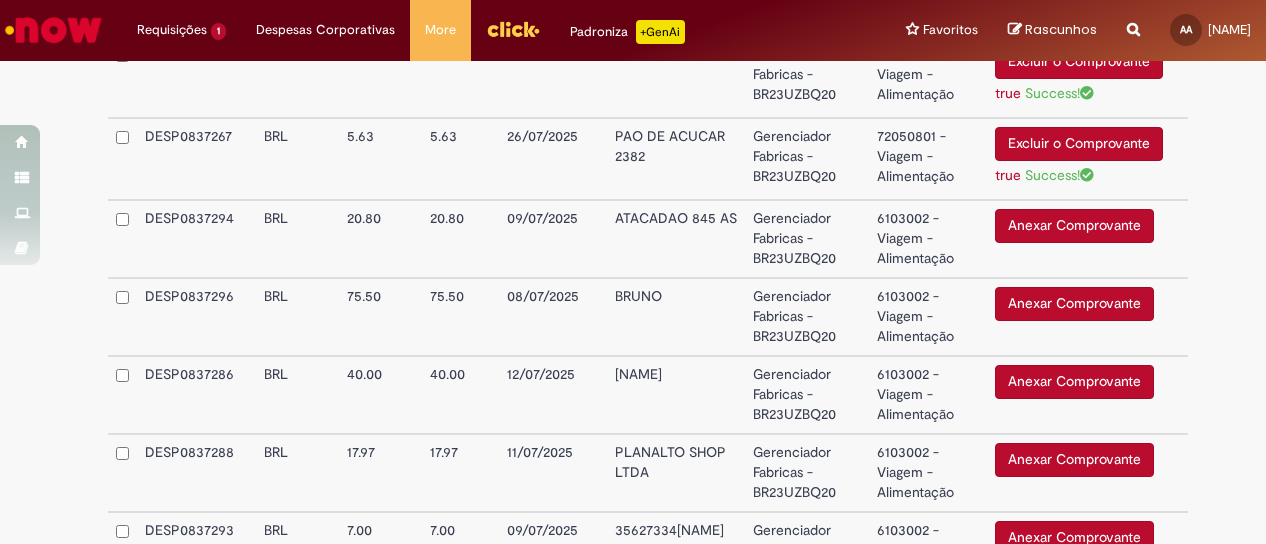 scroll, scrollTop: 1700, scrollLeft: 0, axis: vertical 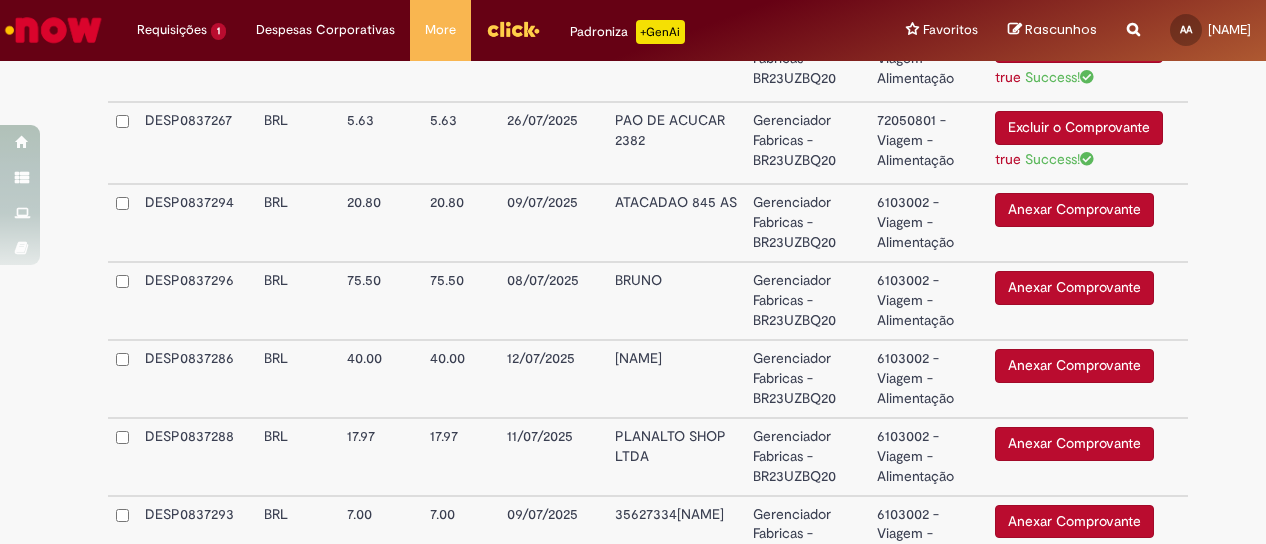 click on "Anexar Comprovante" at bounding box center [1074, 210] 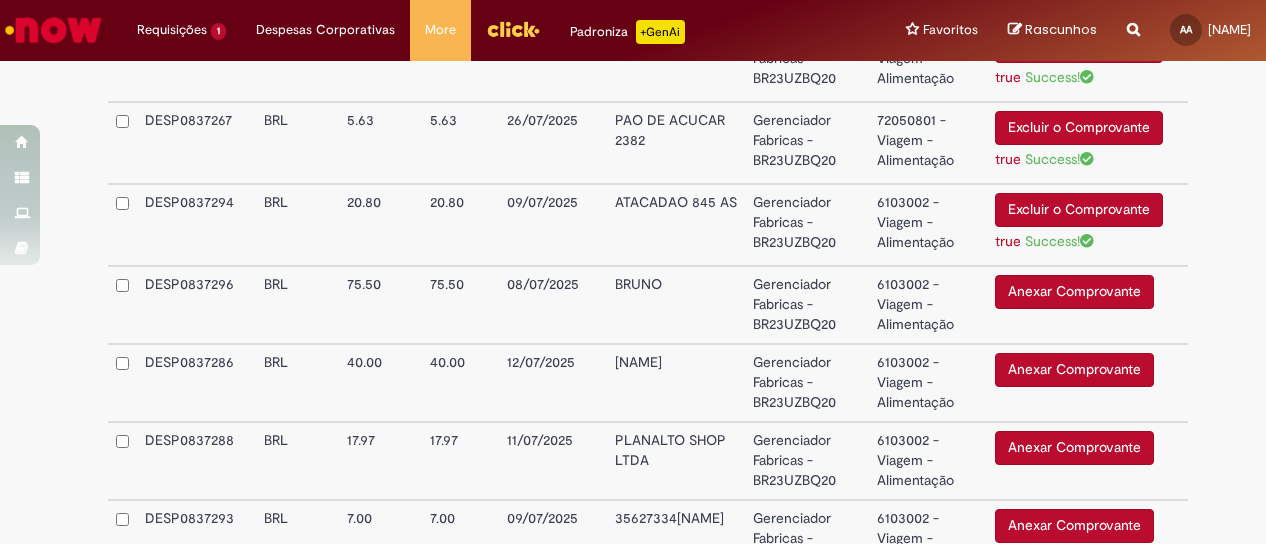 click on "Anexar Comprovante" at bounding box center (1074, 292) 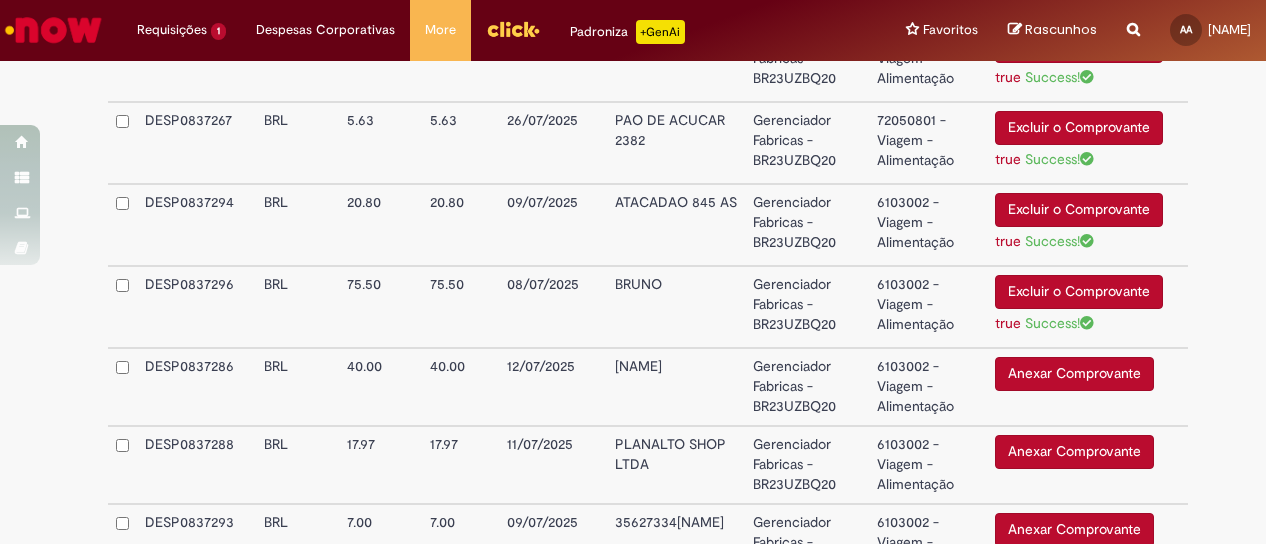 click on "Anexar Comprovante" at bounding box center [1074, 374] 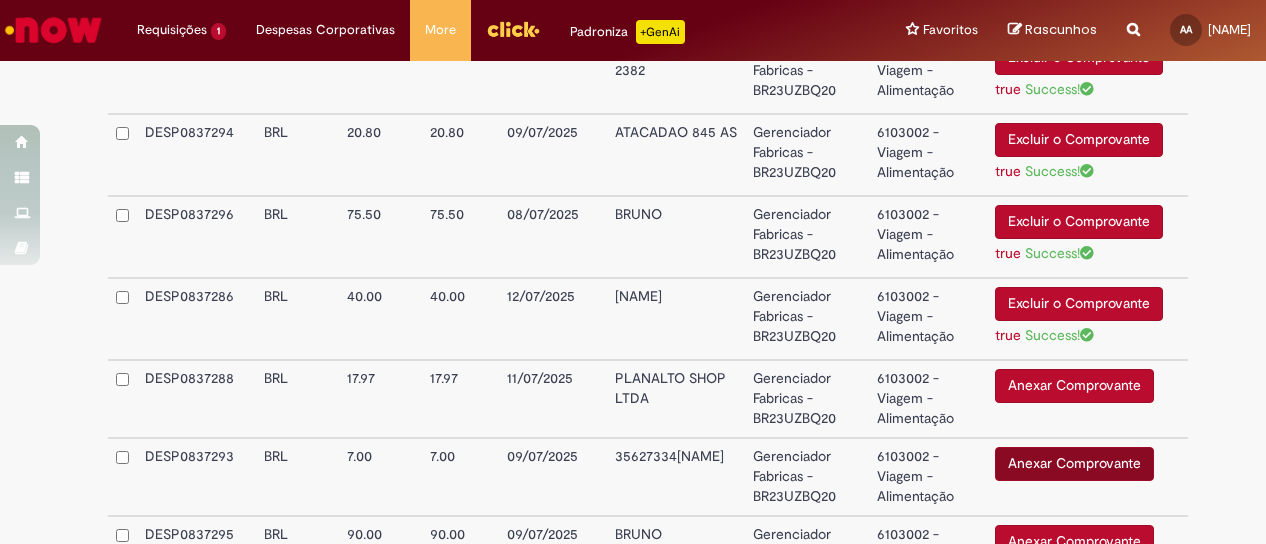 scroll, scrollTop: 1800, scrollLeft: 0, axis: vertical 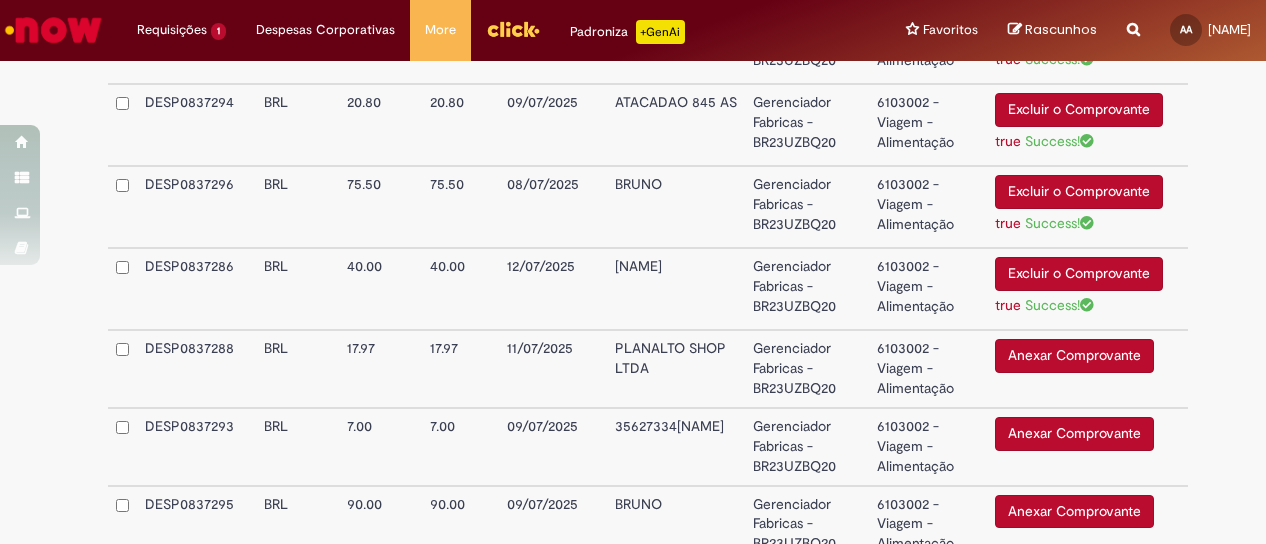 click on "Anexar Comprovante" at bounding box center (1074, 356) 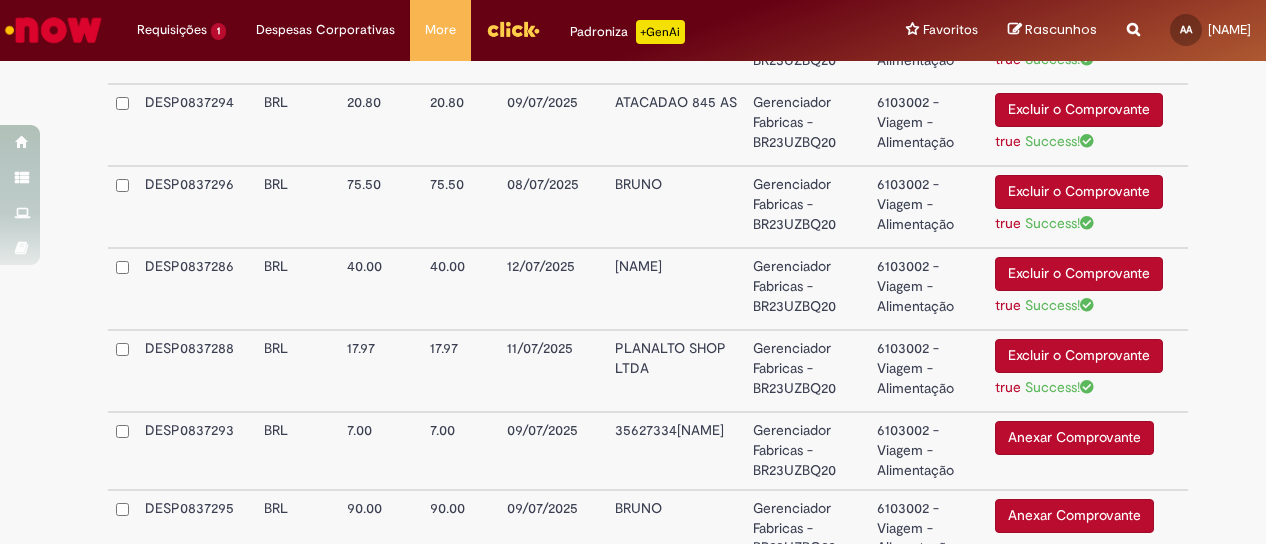click on "Anexar Comprovante" at bounding box center [1074, 438] 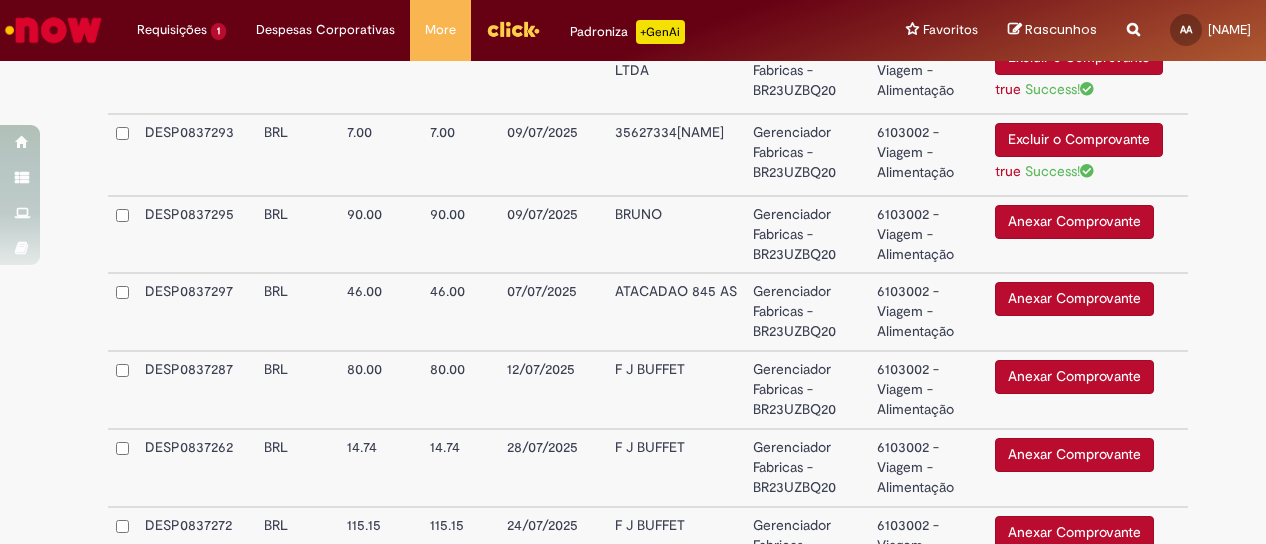 scroll, scrollTop: 2100, scrollLeft: 0, axis: vertical 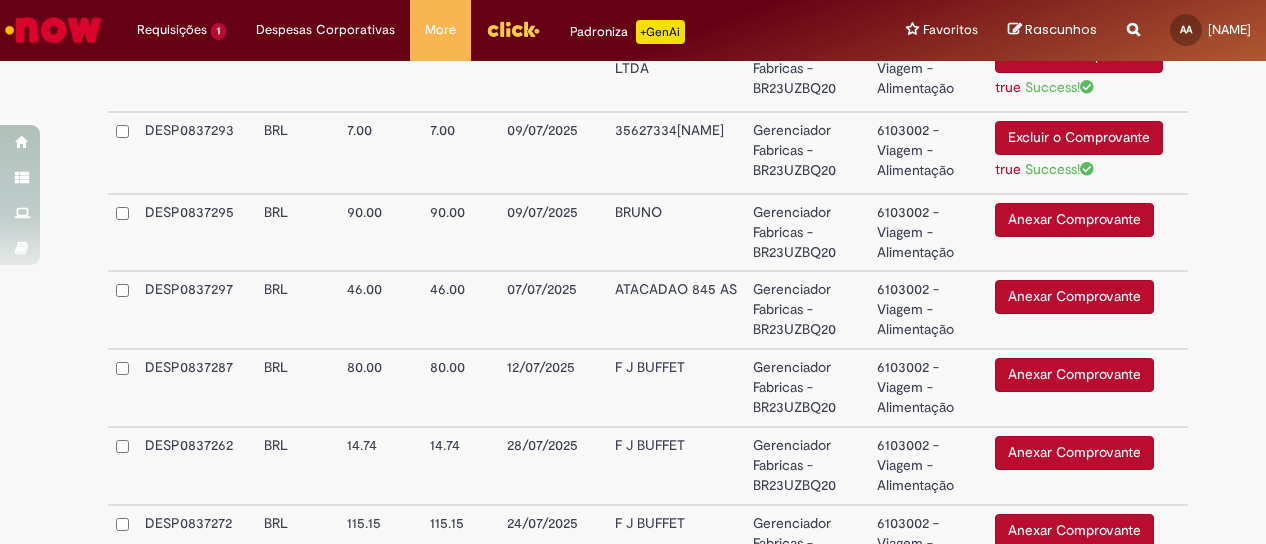 click on "Anexar Comprovante" at bounding box center [1074, 220] 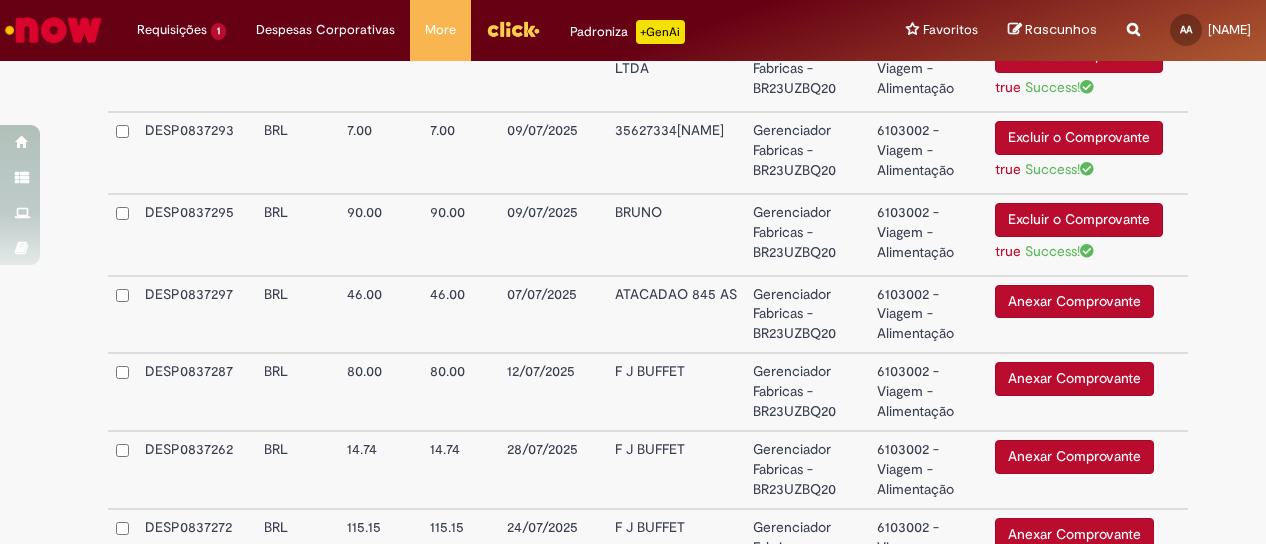 click on "Anexar Comprovante" at bounding box center (1074, 302) 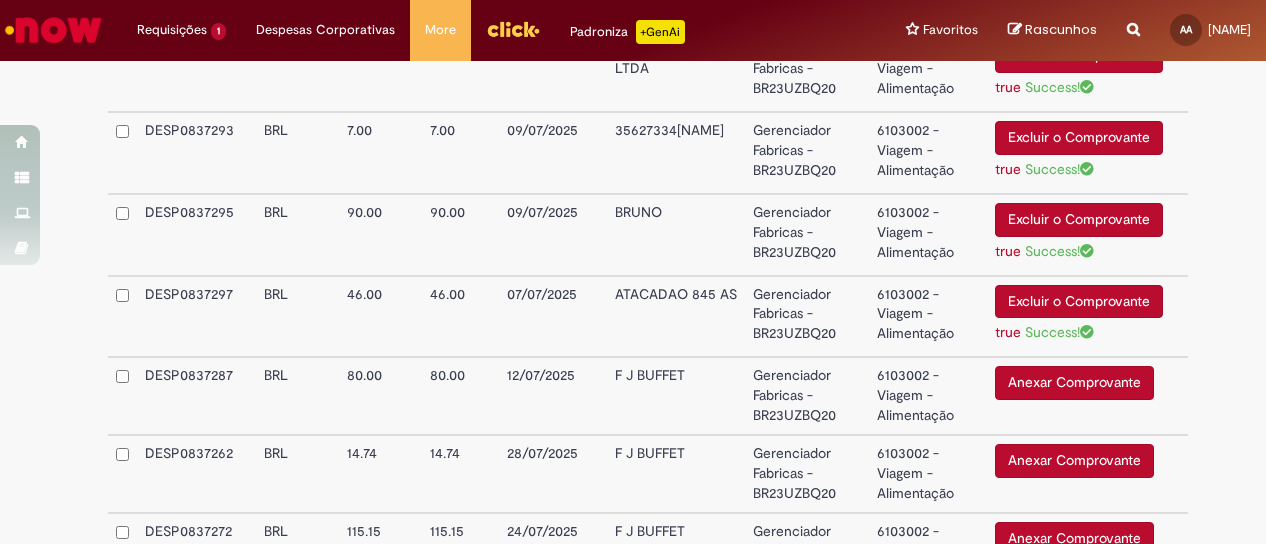 click on "Anexar Comprovante" at bounding box center [1074, 383] 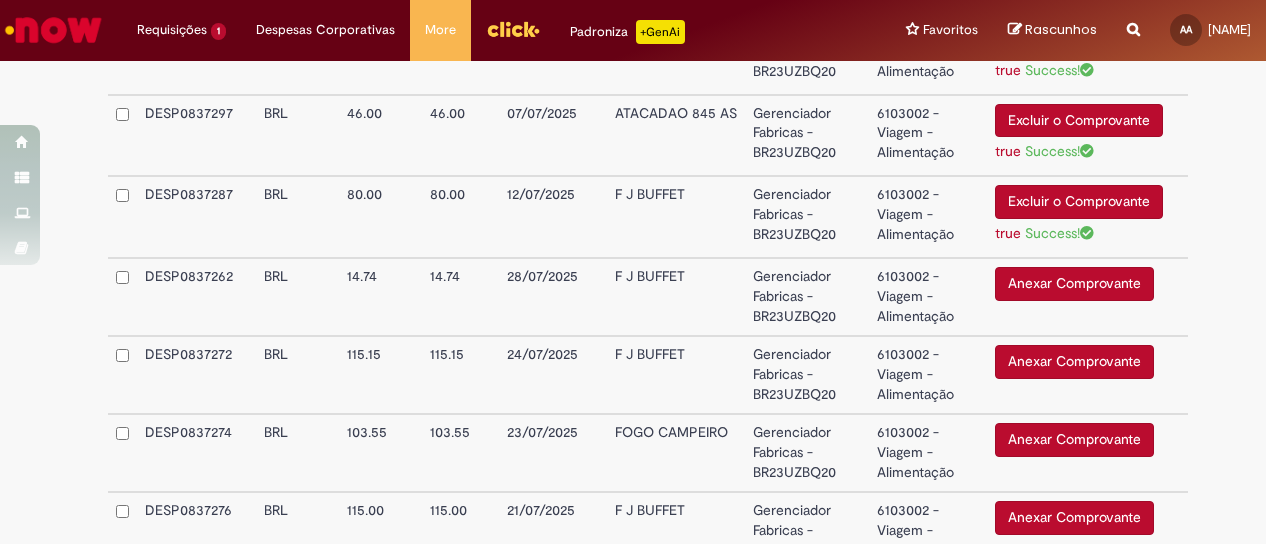 scroll, scrollTop: 2300, scrollLeft: 0, axis: vertical 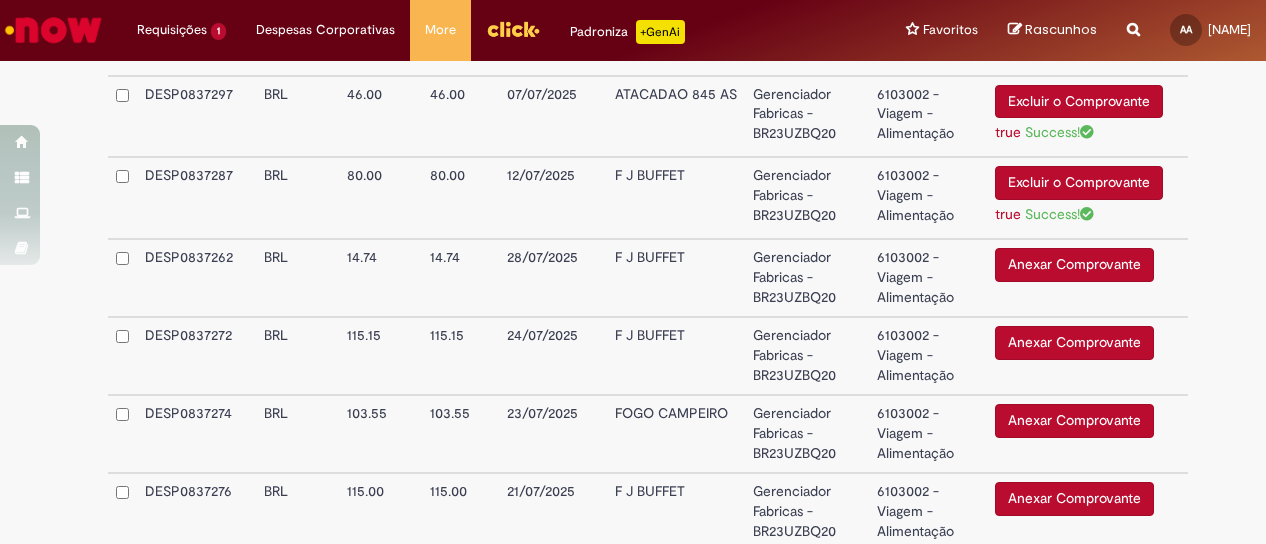 click on "Anexar Comprovante" at bounding box center [1074, 265] 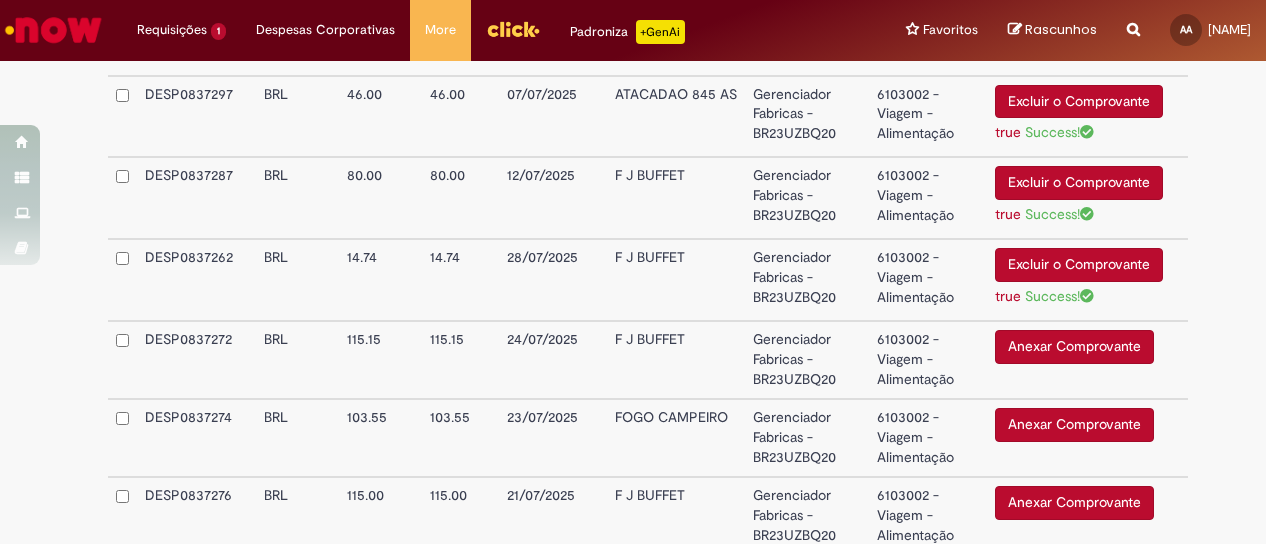 click on "Anexar Comprovante" at bounding box center [1074, 347] 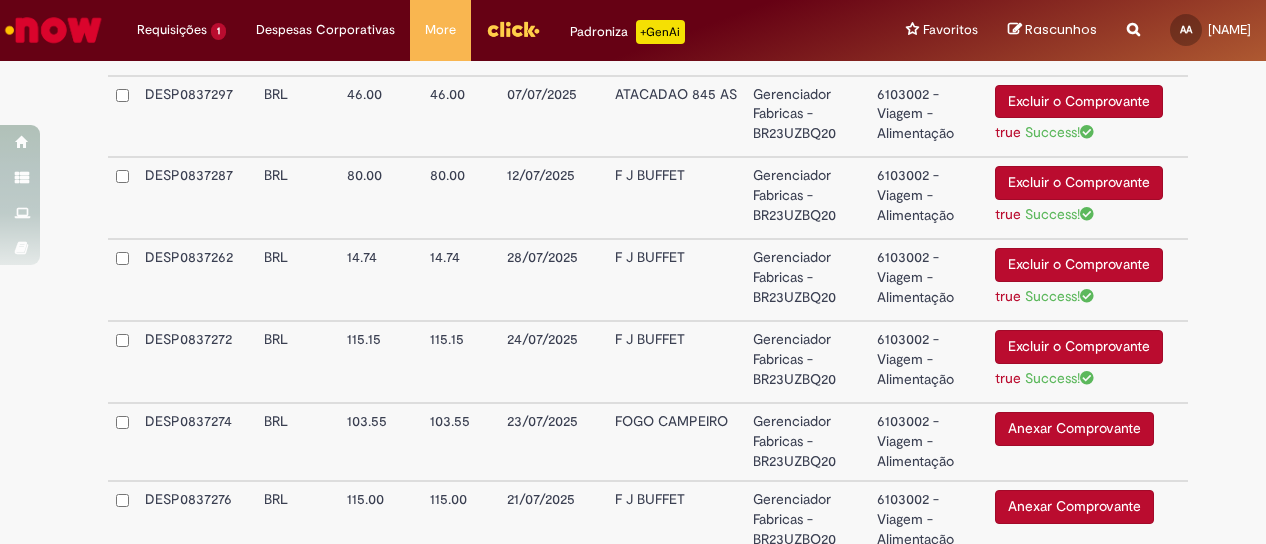 click on "Anexar Comprovante" at bounding box center [1074, 429] 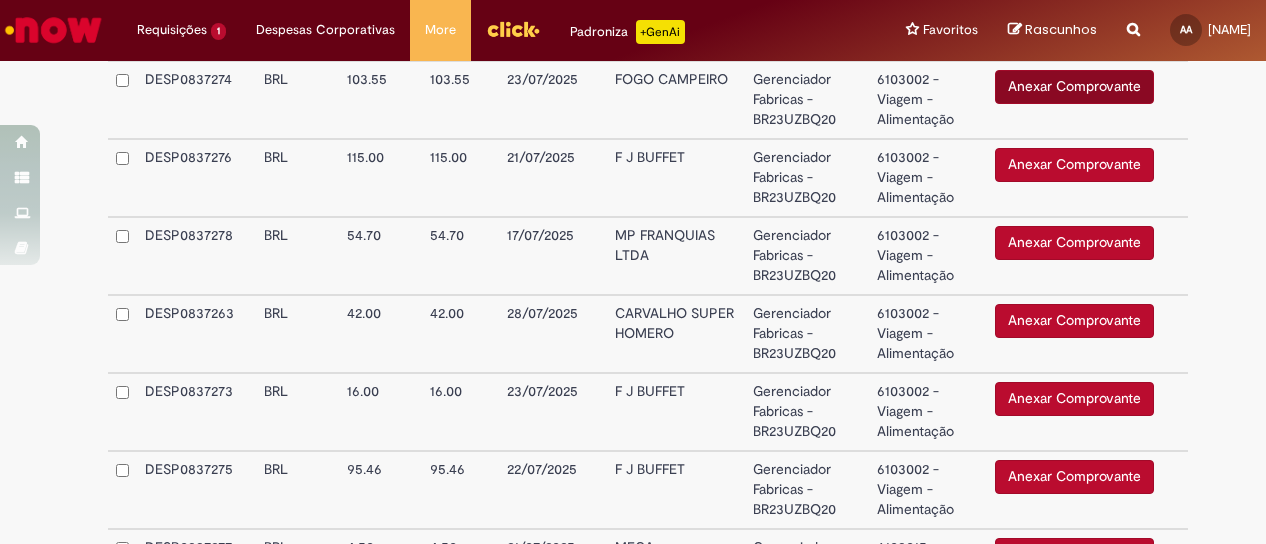scroll, scrollTop: 2700, scrollLeft: 0, axis: vertical 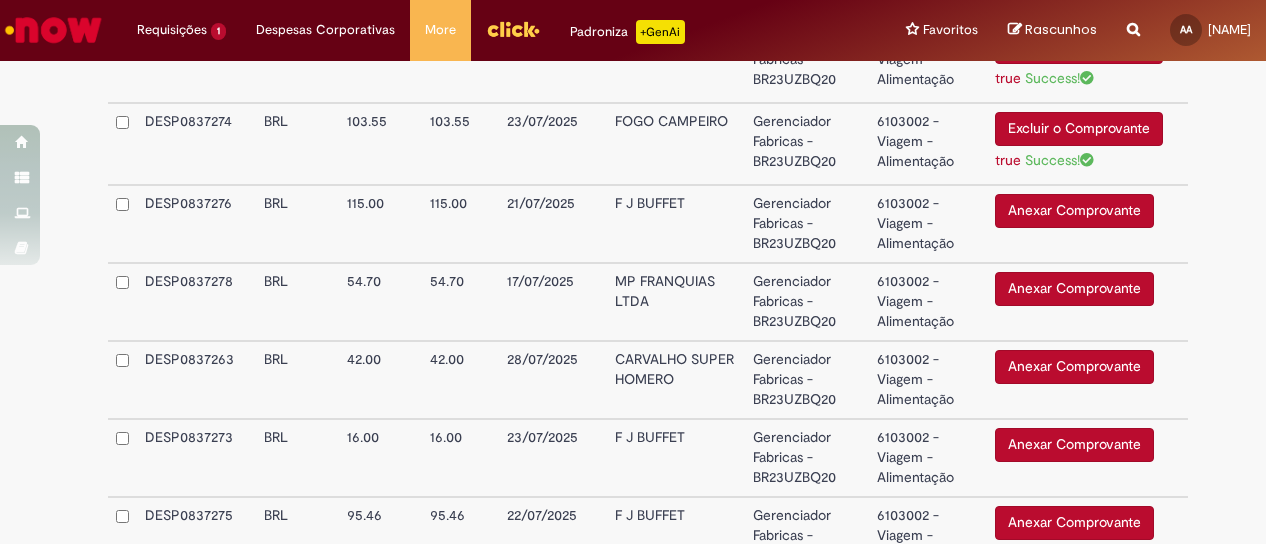click on "Anexar Comprovante" at bounding box center (1074, 211) 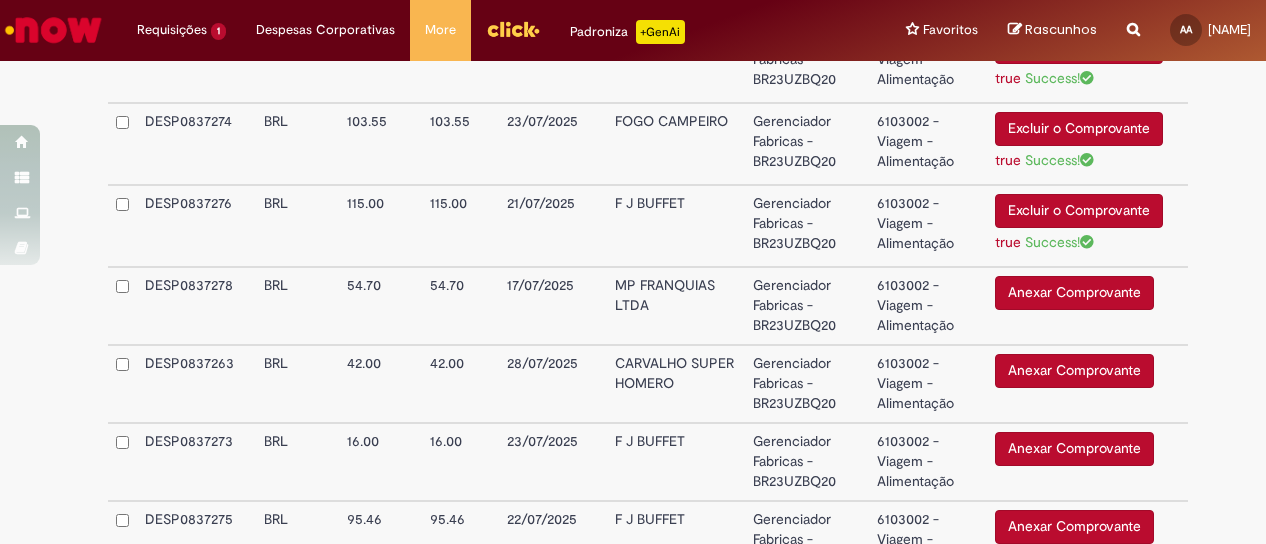 click on "Anexar Comprovante" at bounding box center [1074, 293] 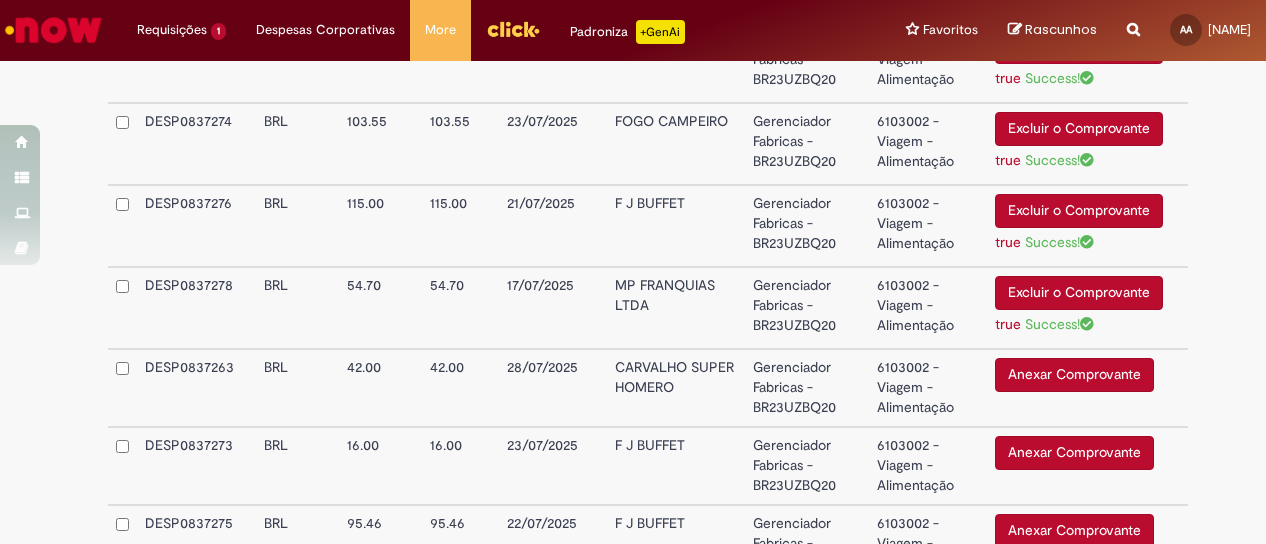 click on "Anexar Comprovante" at bounding box center [1074, 375] 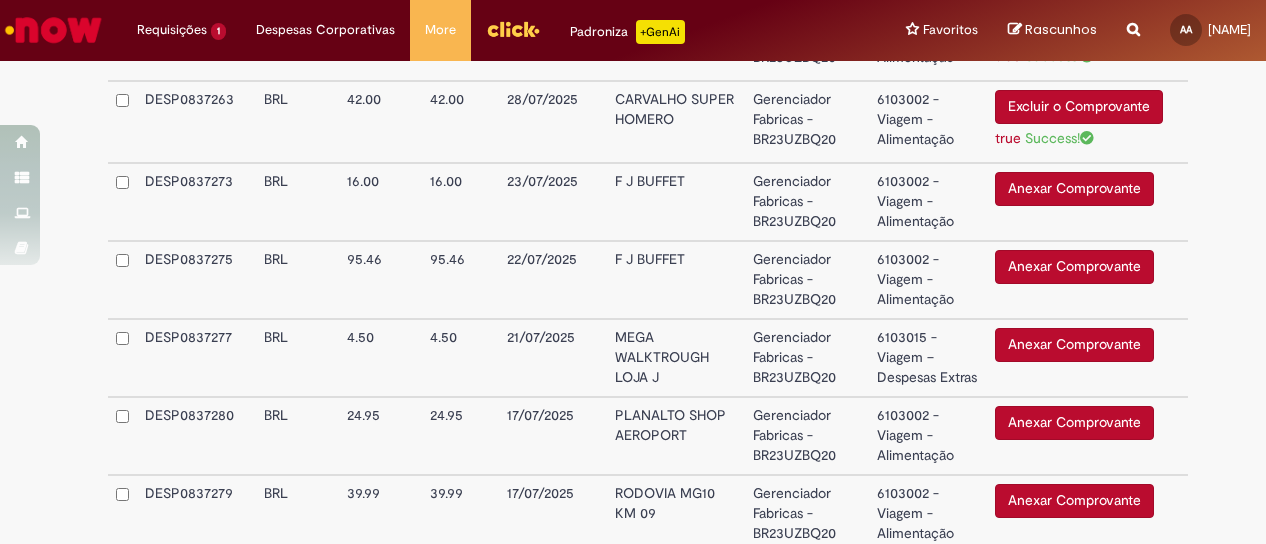 scroll, scrollTop: 2900, scrollLeft: 0, axis: vertical 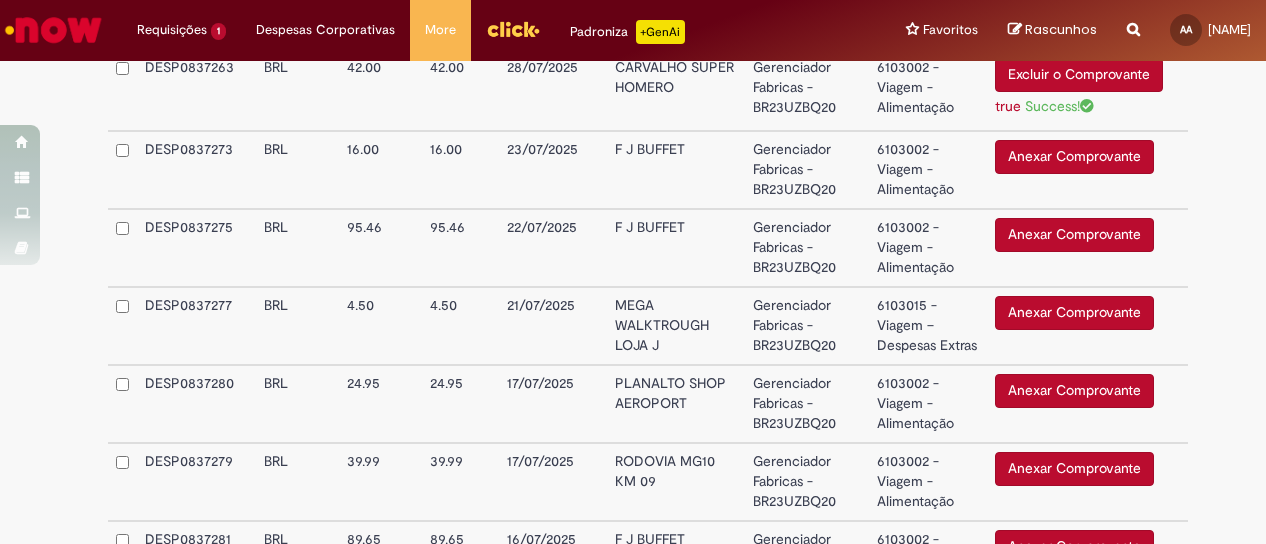 click on "Anexar Comprovante" at bounding box center (1074, 157) 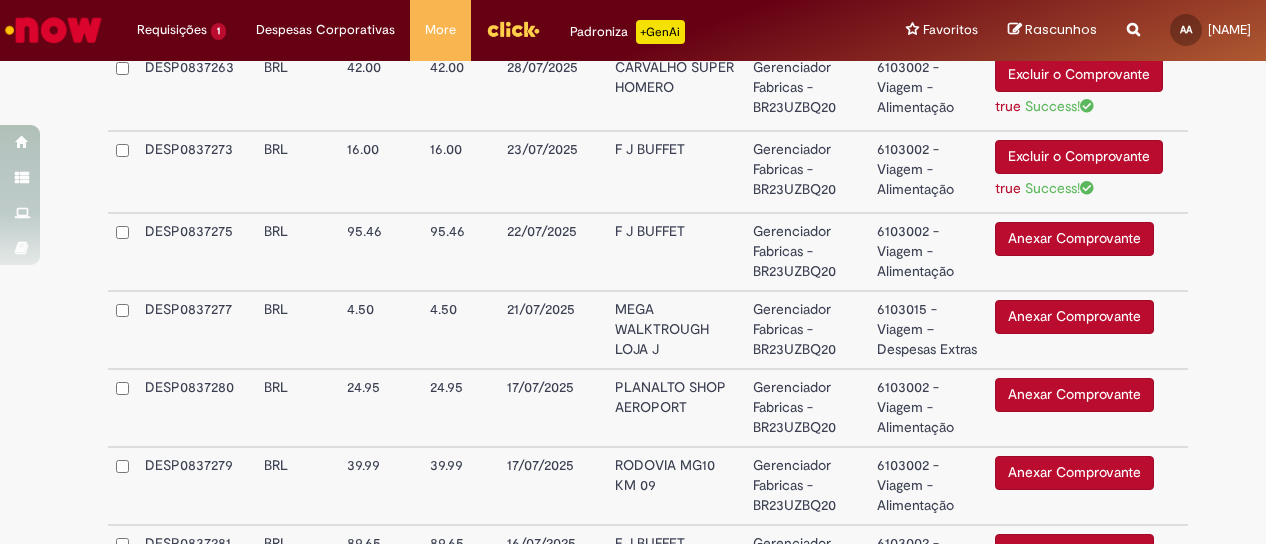 click on "Anexar Comprovante" at bounding box center (1074, 239) 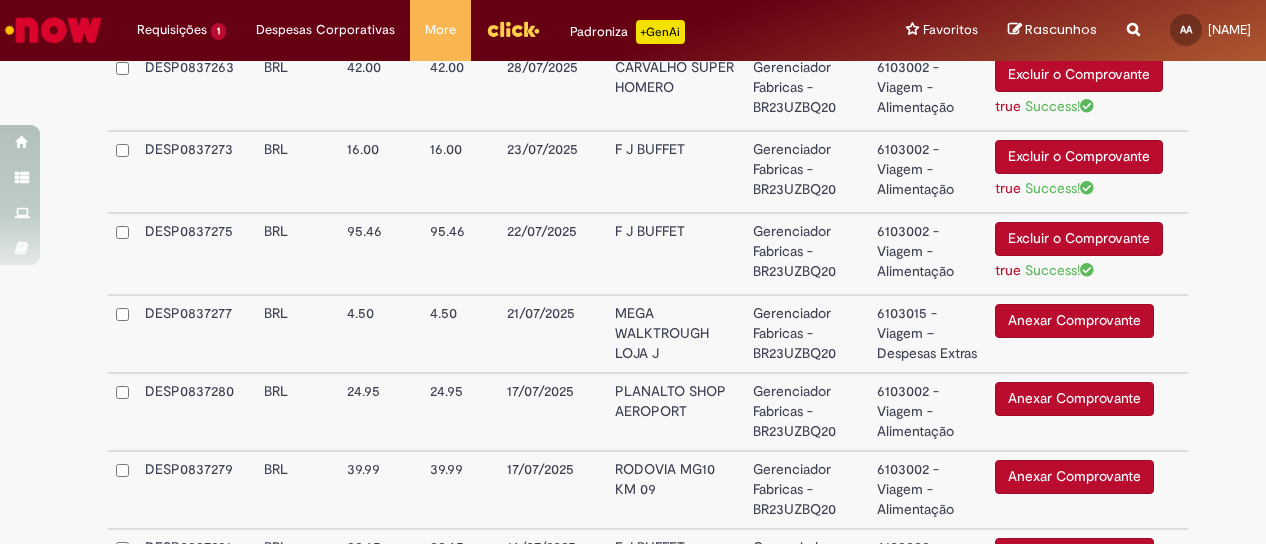 click on "Anexar Comprovante" at bounding box center [1074, 321] 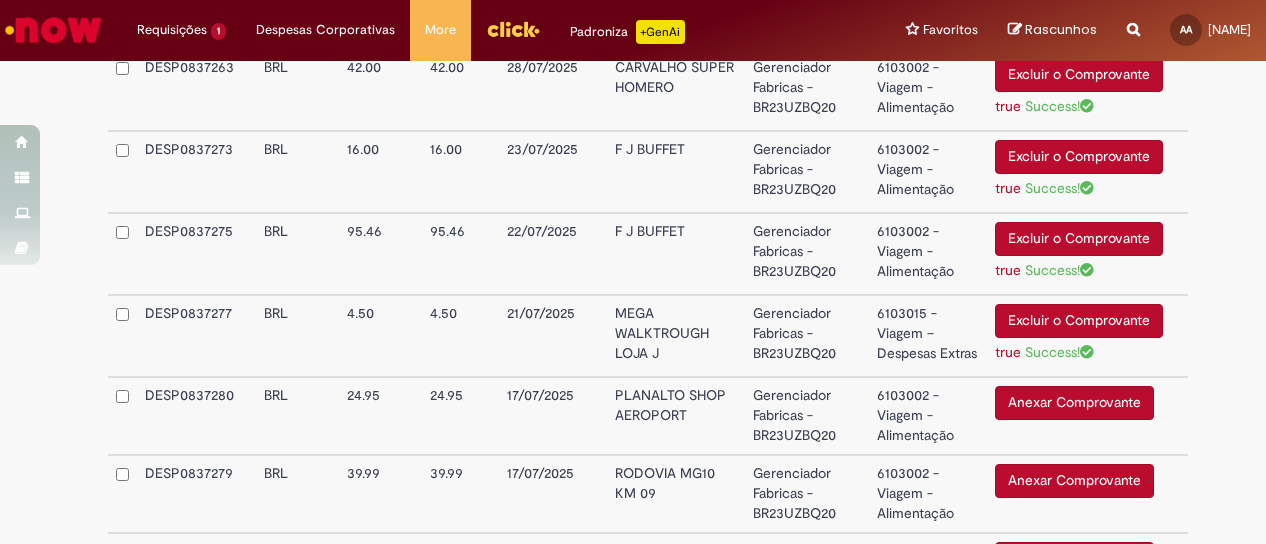 click on "6103015 - Viagem – Despesas Extras" at bounding box center [928, 336] 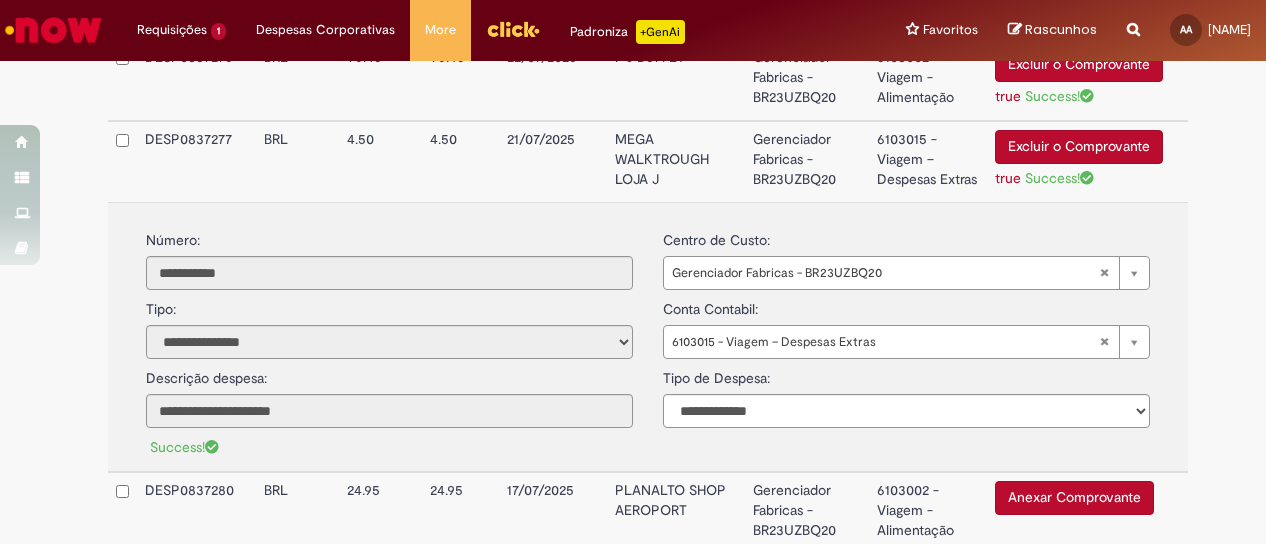 scroll, scrollTop: 3100, scrollLeft: 0, axis: vertical 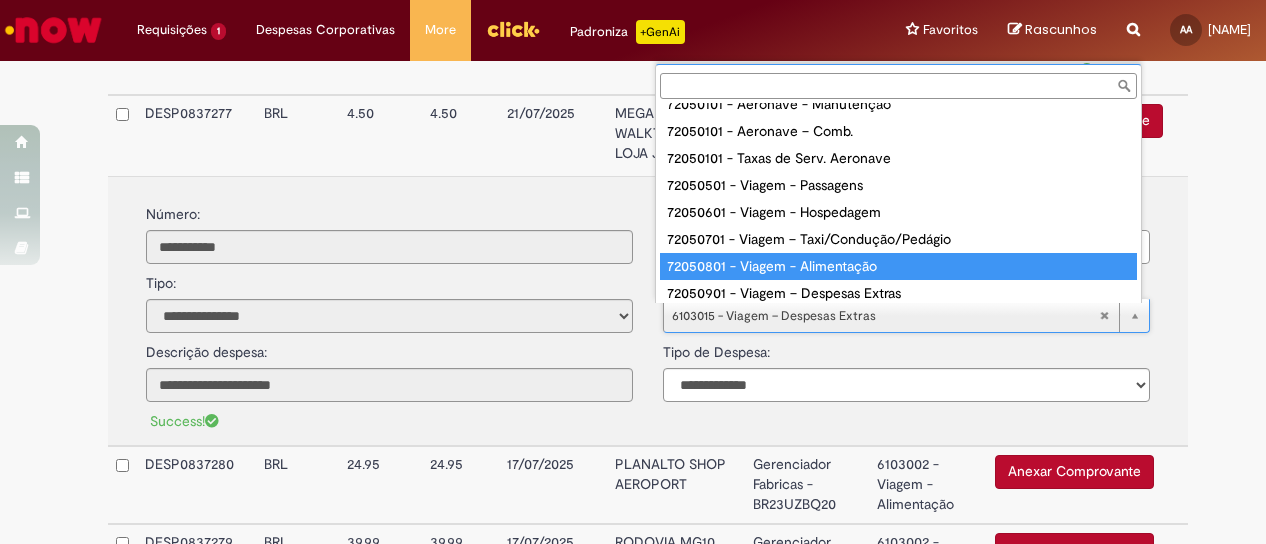 type on "**********" 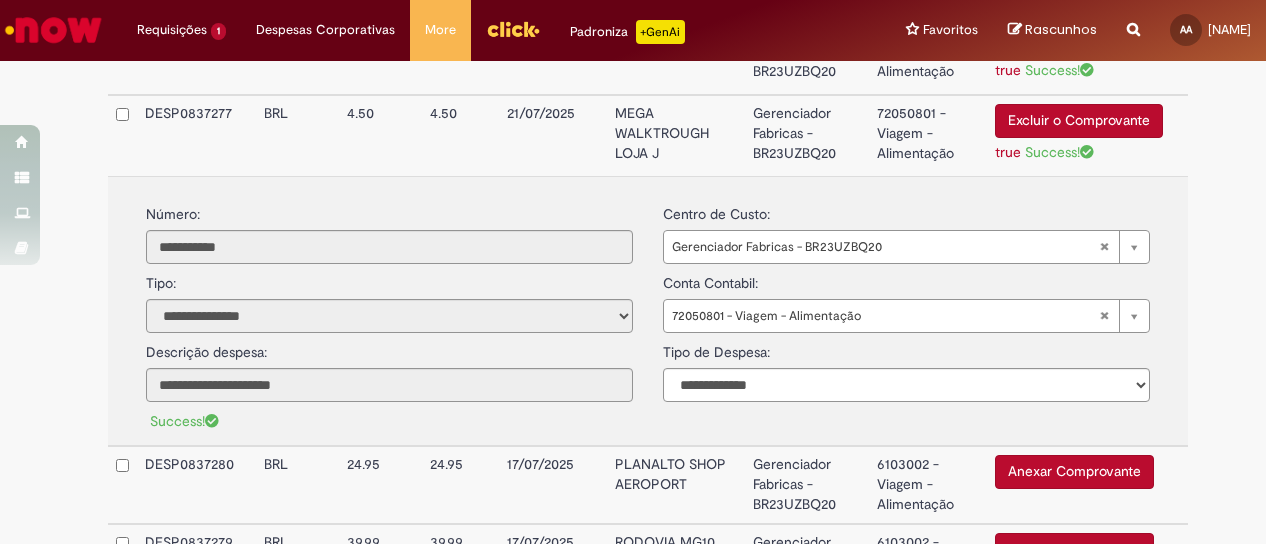 click on "Gerenciador Fabricas - BR23UZBQ20" at bounding box center [806, 135] 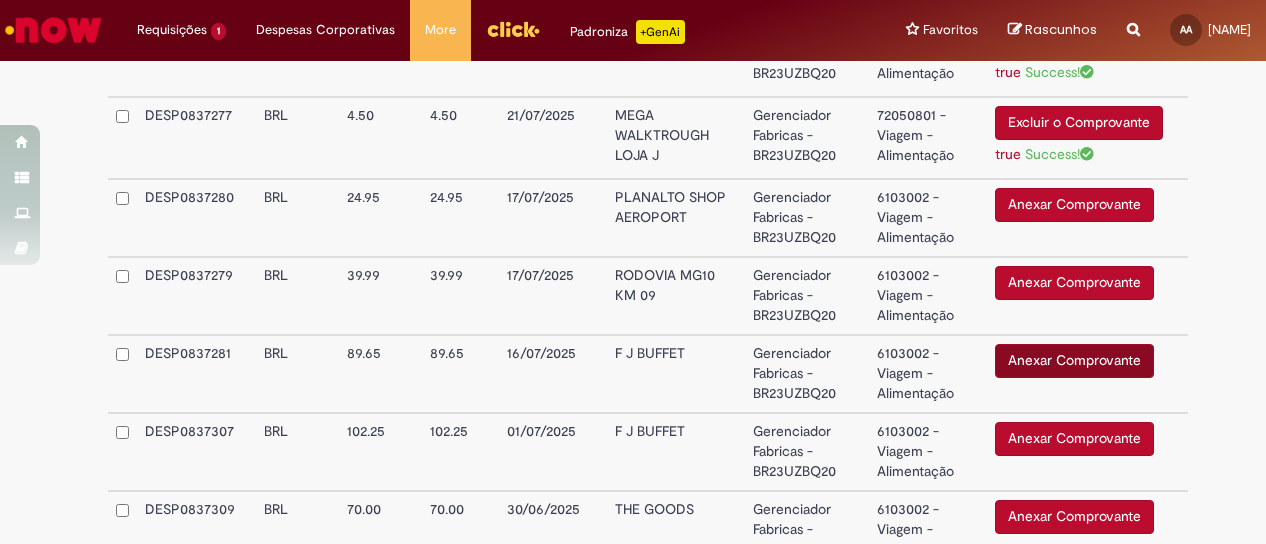 scroll, scrollTop: 3100, scrollLeft: 0, axis: vertical 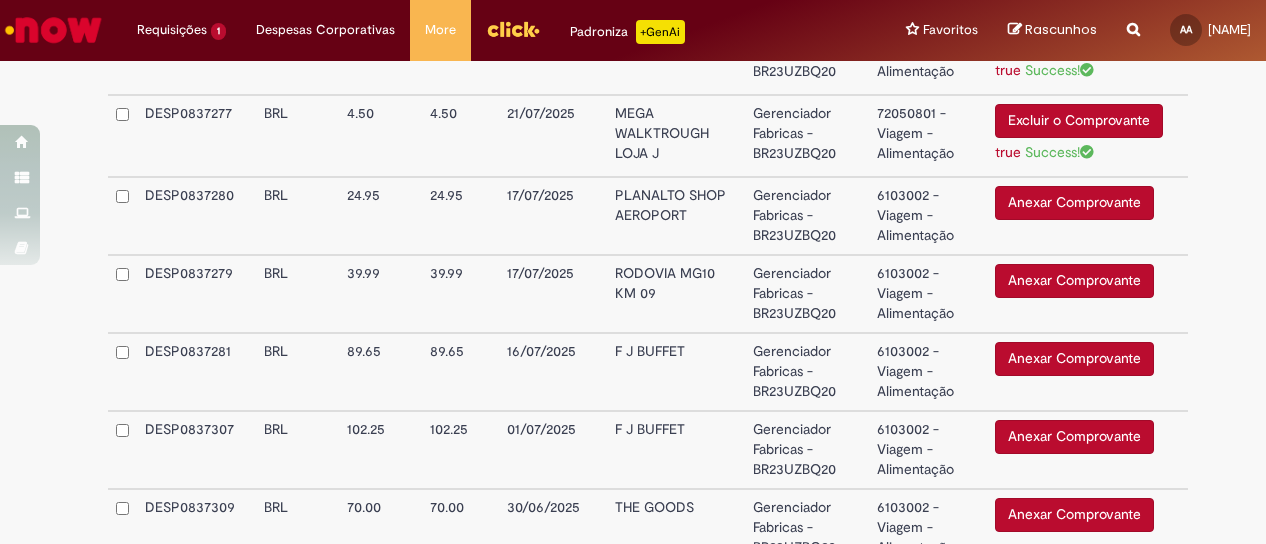 click on "Anexar Comprovante" at bounding box center (1074, 203) 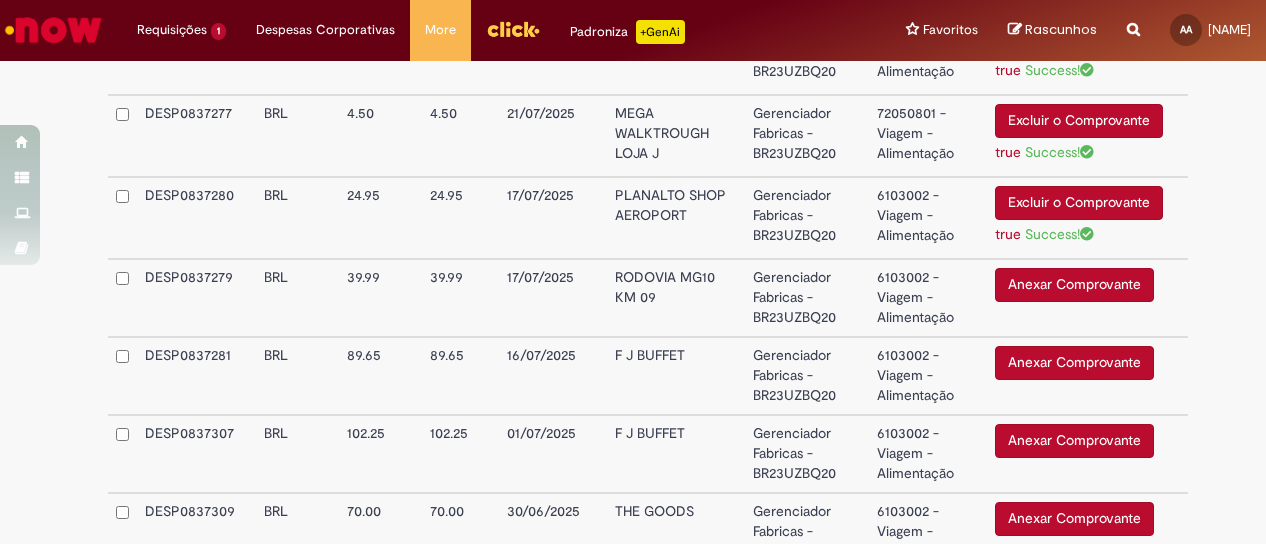 click on "Anexar Comprovante" at bounding box center (1074, 285) 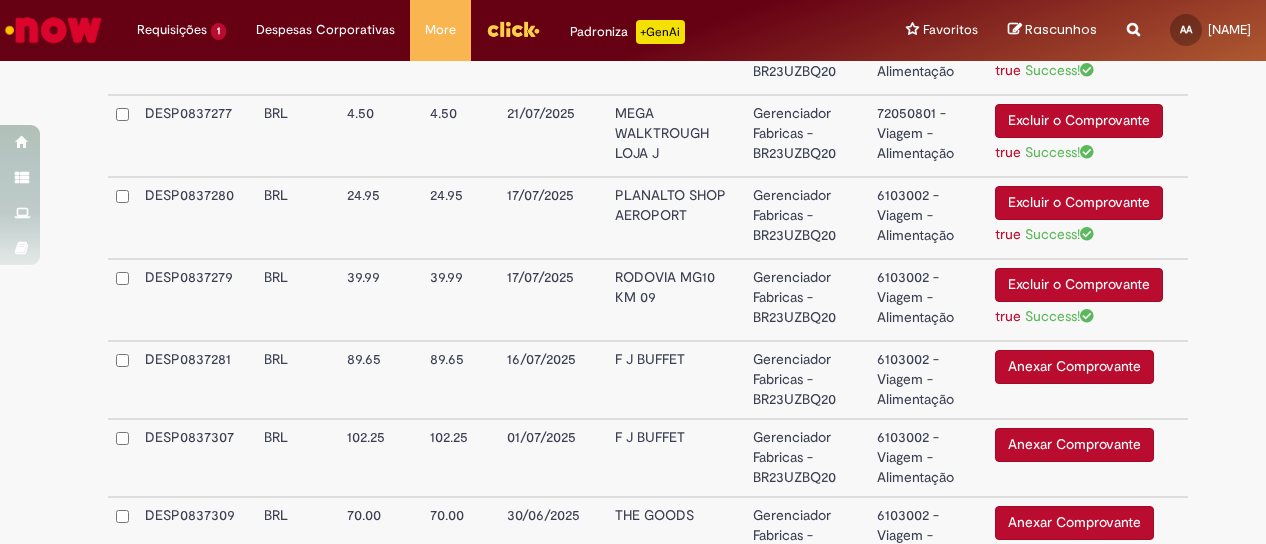click on "Anexar Comprovante" at bounding box center (1074, 367) 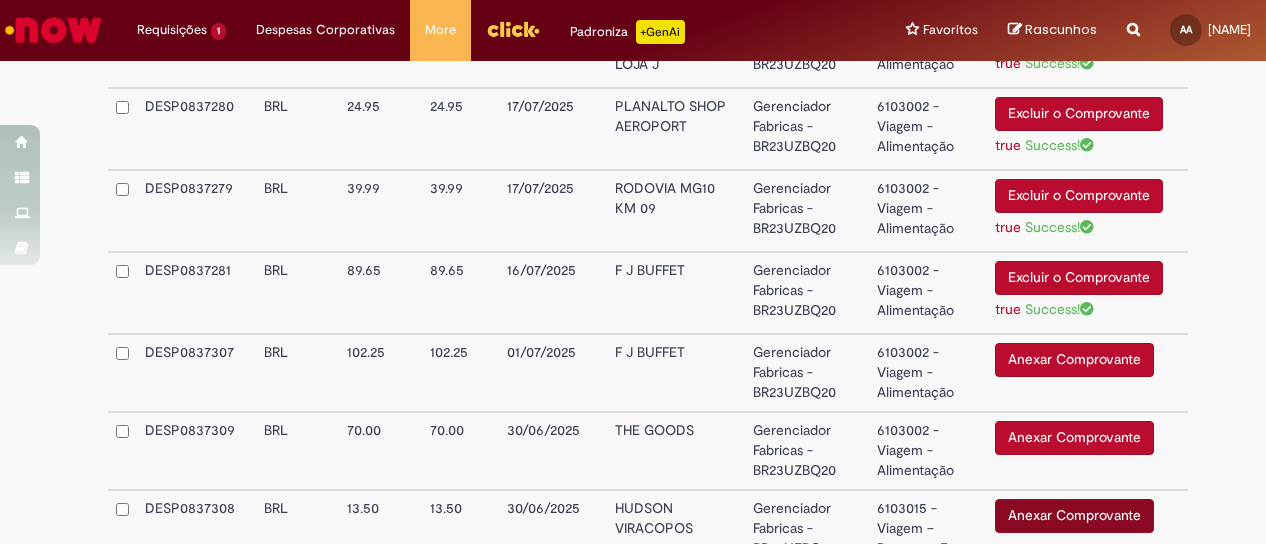 scroll, scrollTop: 3300, scrollLeft: 0, axis: vertical 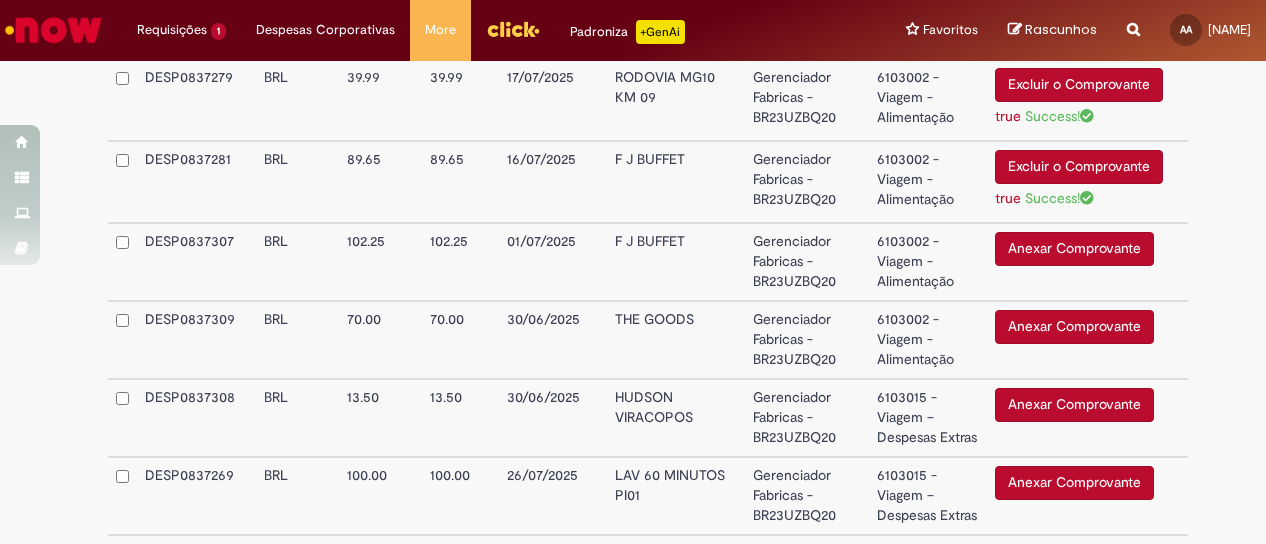 click on "Anexar Comprovante" at bounding box center (1074, 249) 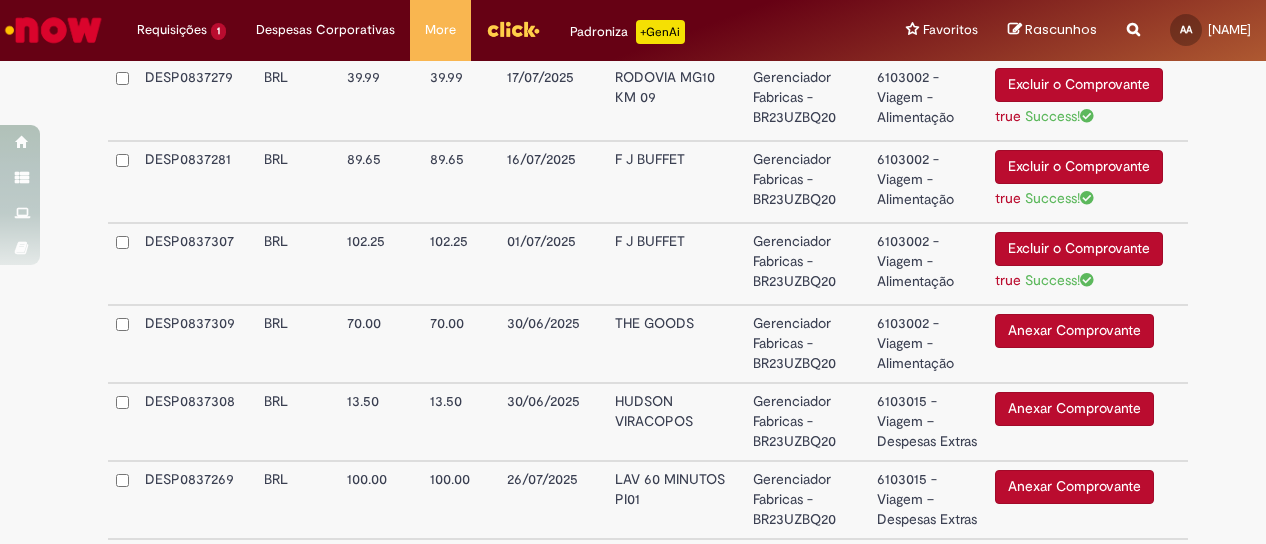 click on "Anexar Comprovante" at bounding box center (1074, 331) 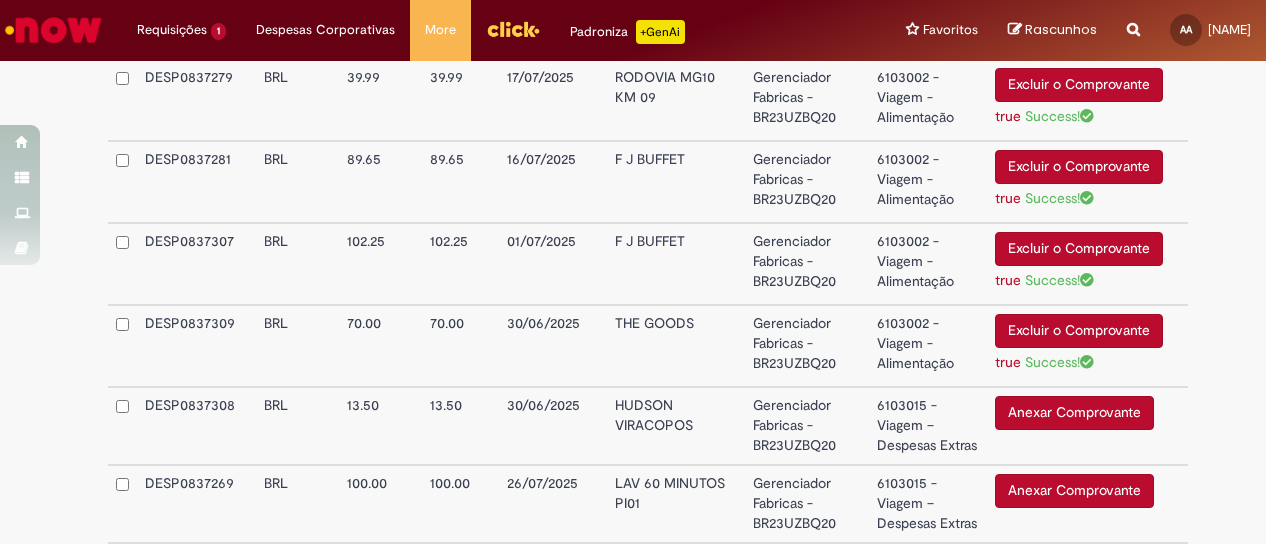 click on "6103015 - Viagem – Despesas Extras" at bounding box center [928, 426] 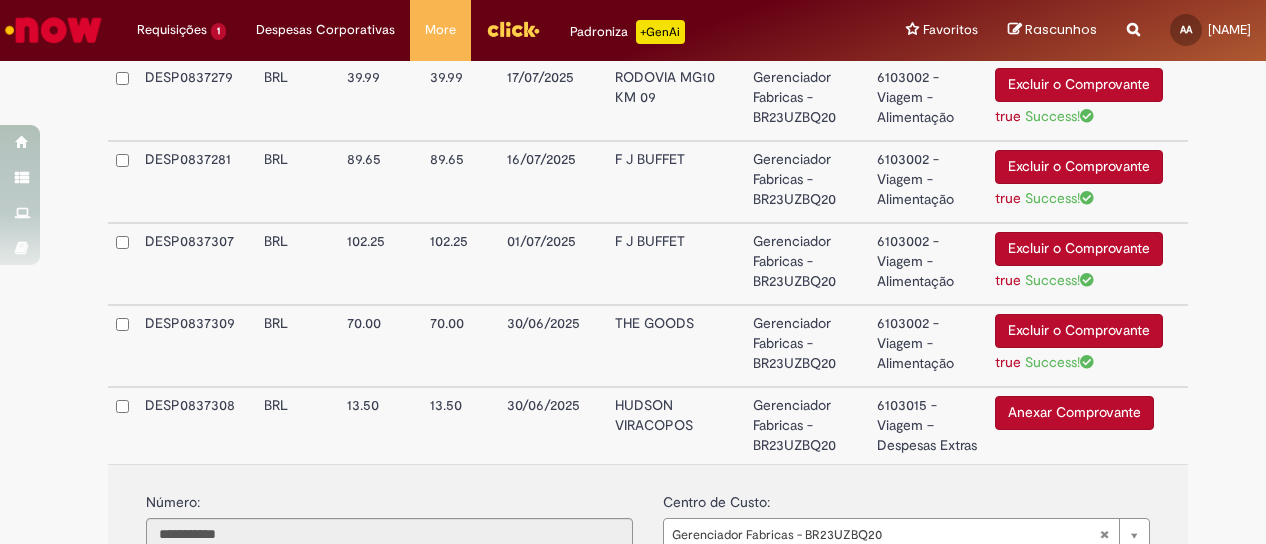 scroll, scrollTop: 3500, scrollLeft: 0, axis: vertical 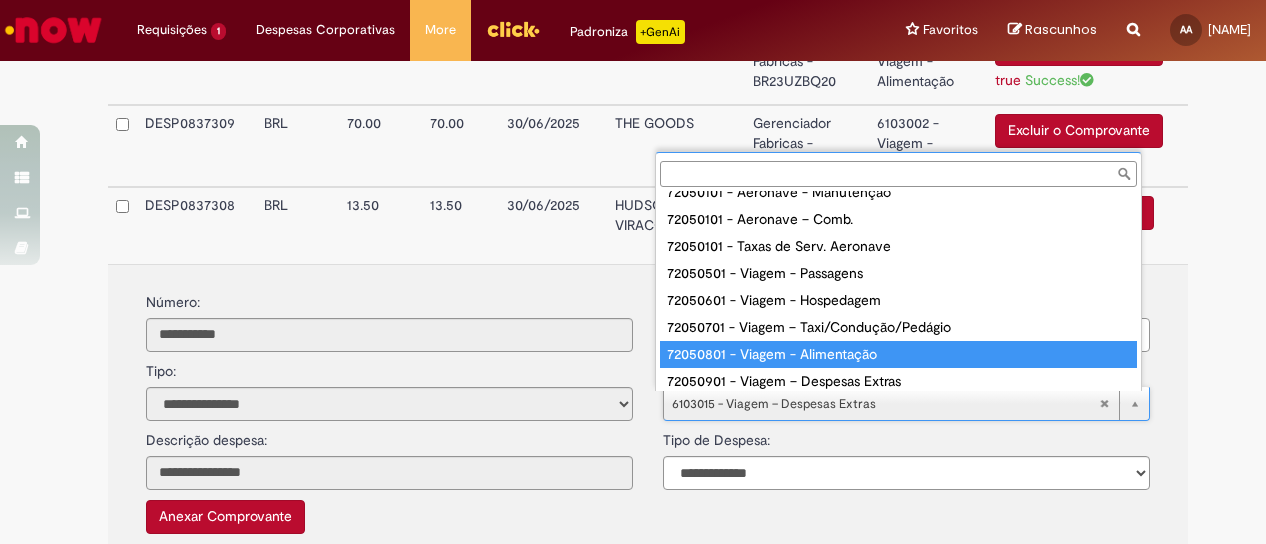 type on "**********" 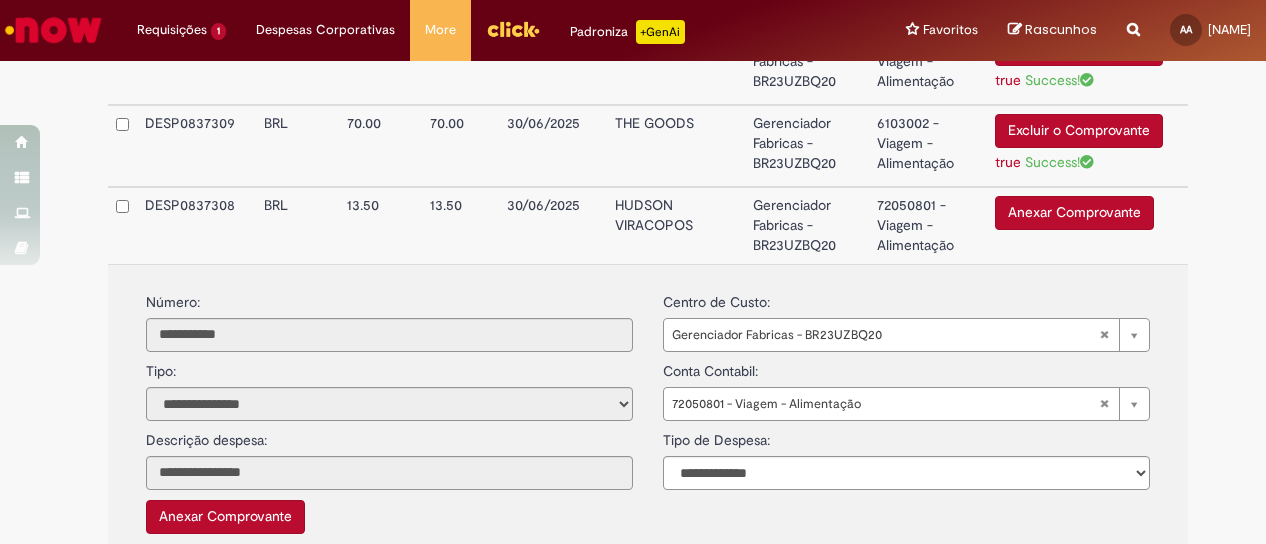 click on "Gerenciador Fabricas - BR23UZBQ20" at bounding box center (806, 225) 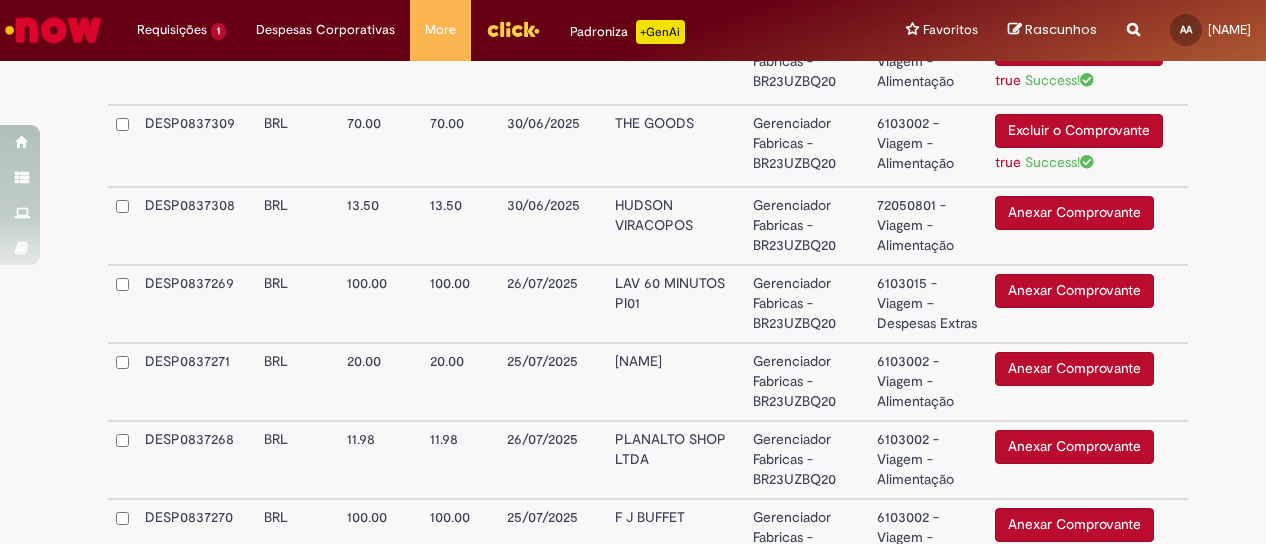 click on "Anexar Comprovante" at bounding box center [1074, 213] 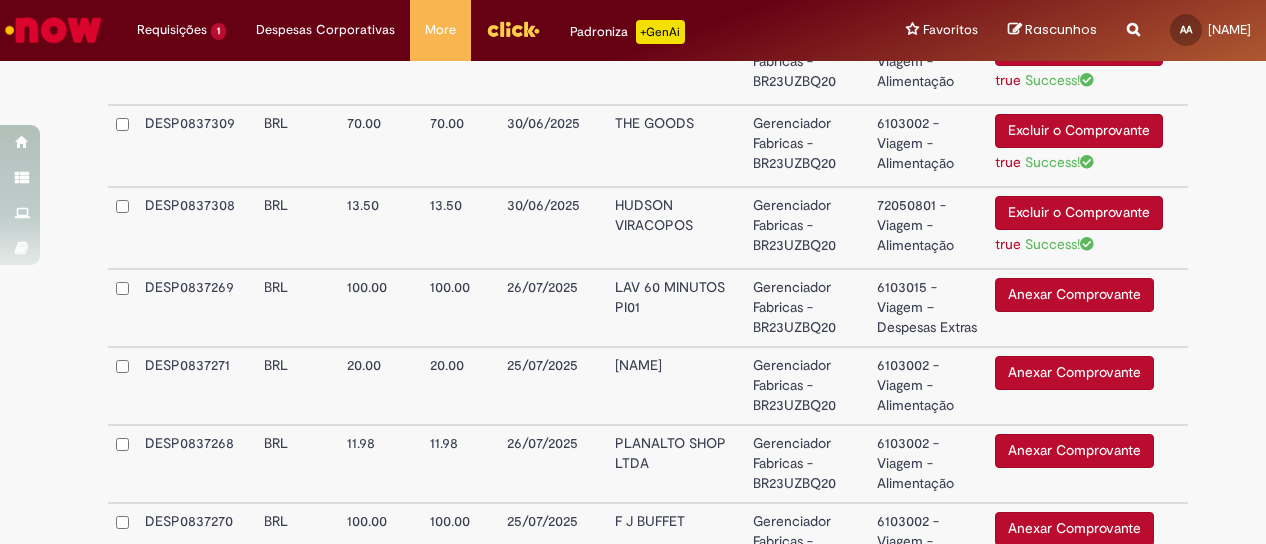 click on "Anexar Comprovante" at bounding box center (1074, 295) 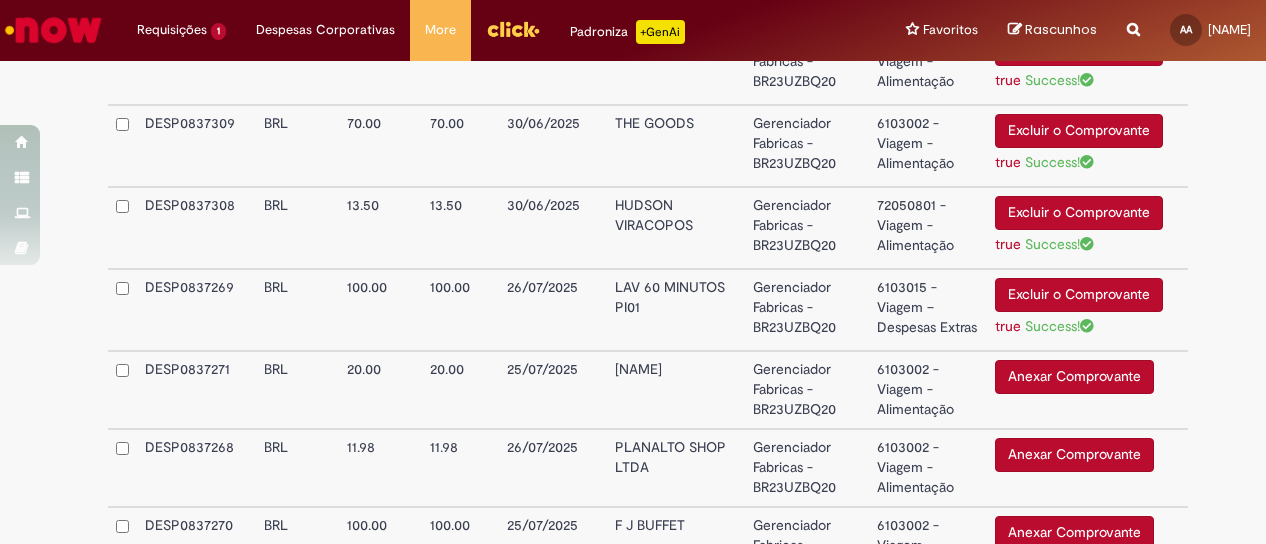 click on "6103015 - Viagem – Despesas Extras" at bounding box center [928, 310] 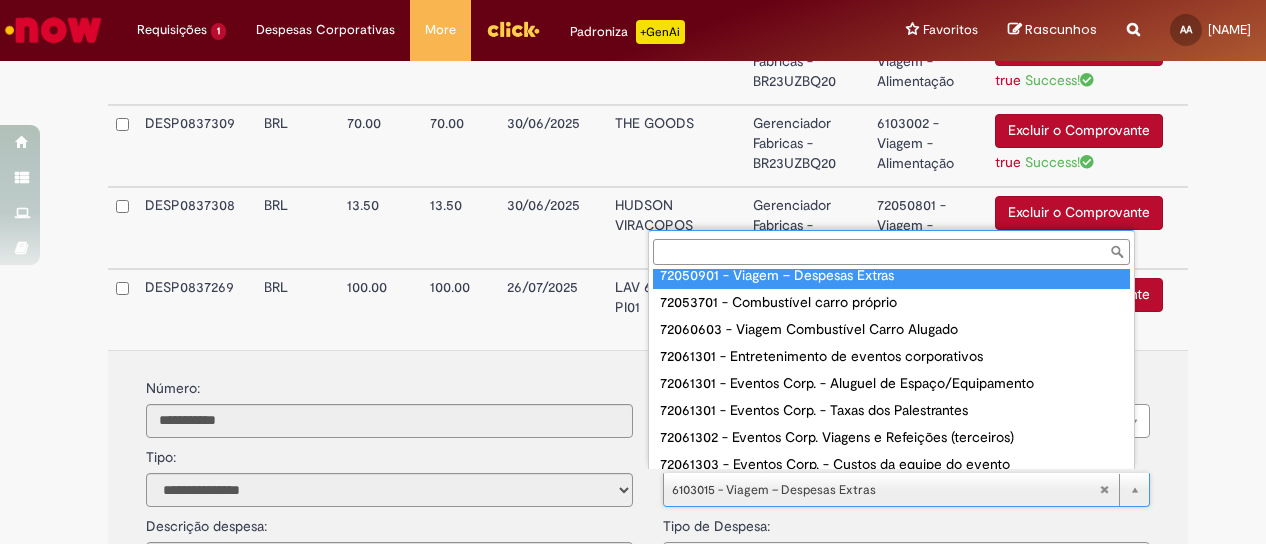 scroll, scrollTop: 193, scrollLeft: 0, axis: vertical 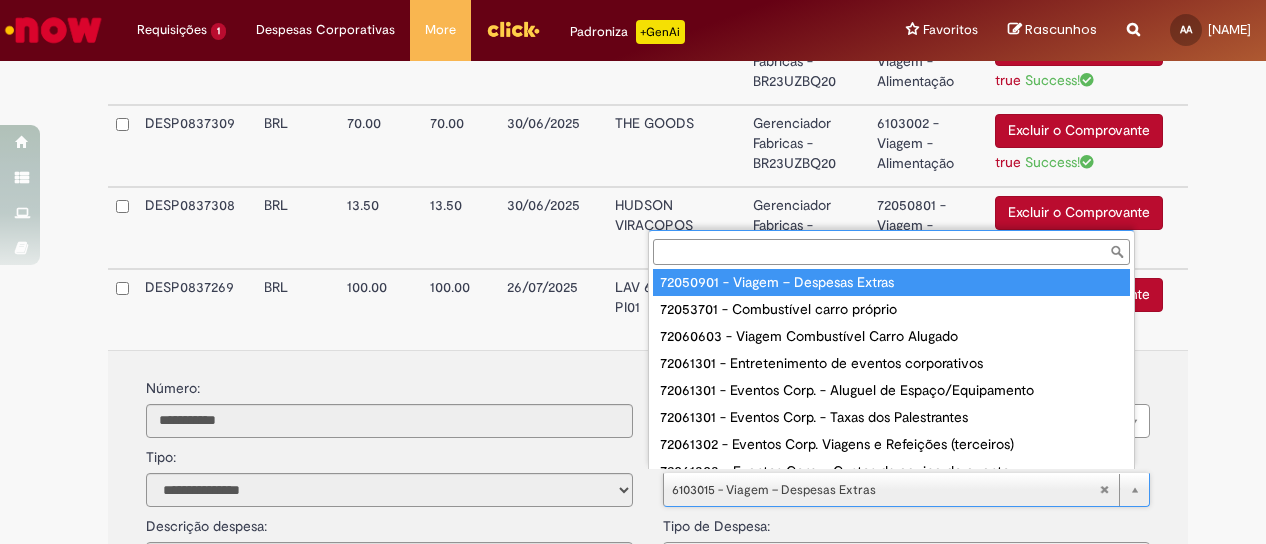 type on "**********" 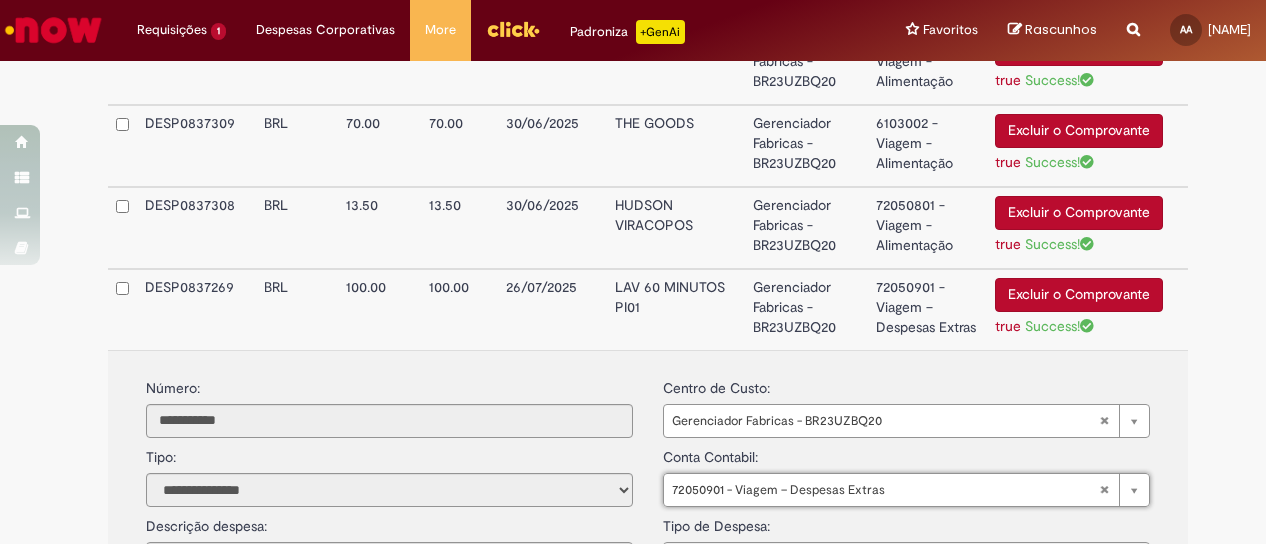 scroll, scrollTop: 0, scrollLeft: 0, axis: both 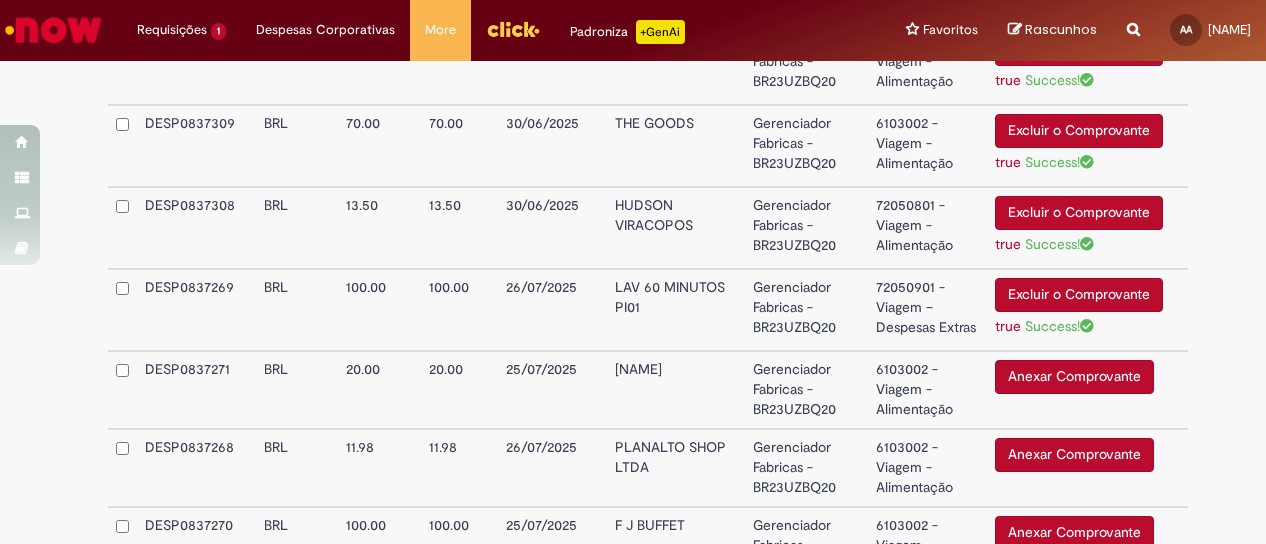 click on "Anexar Comprovante" at bounding box center (1074, 377) 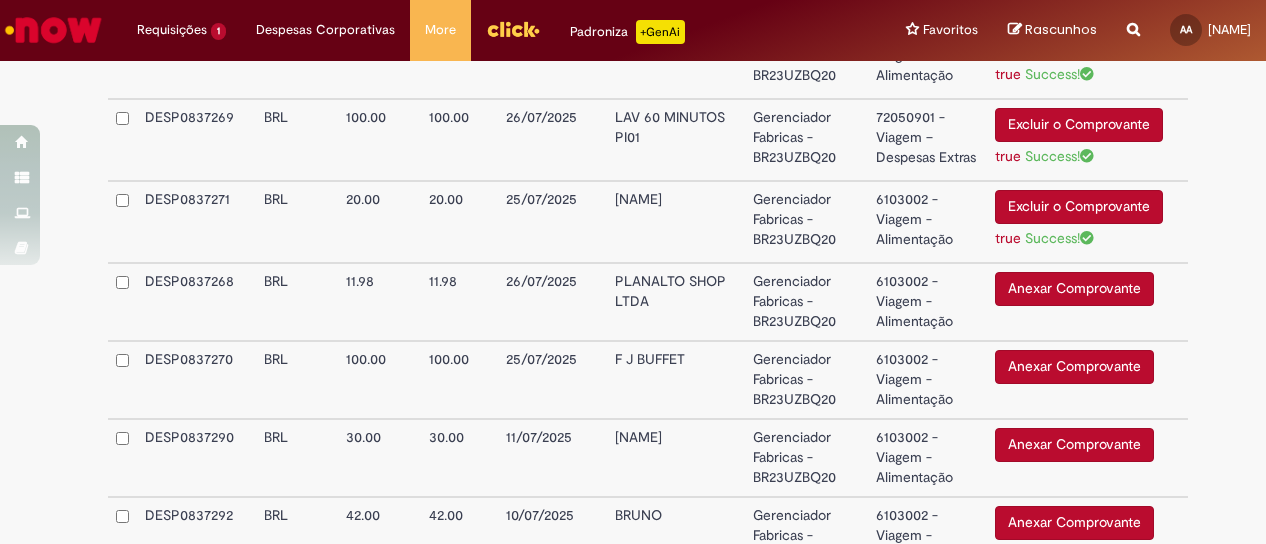 scroll, scrollTop: 3700, scrollLeft: 0, axis: vertical 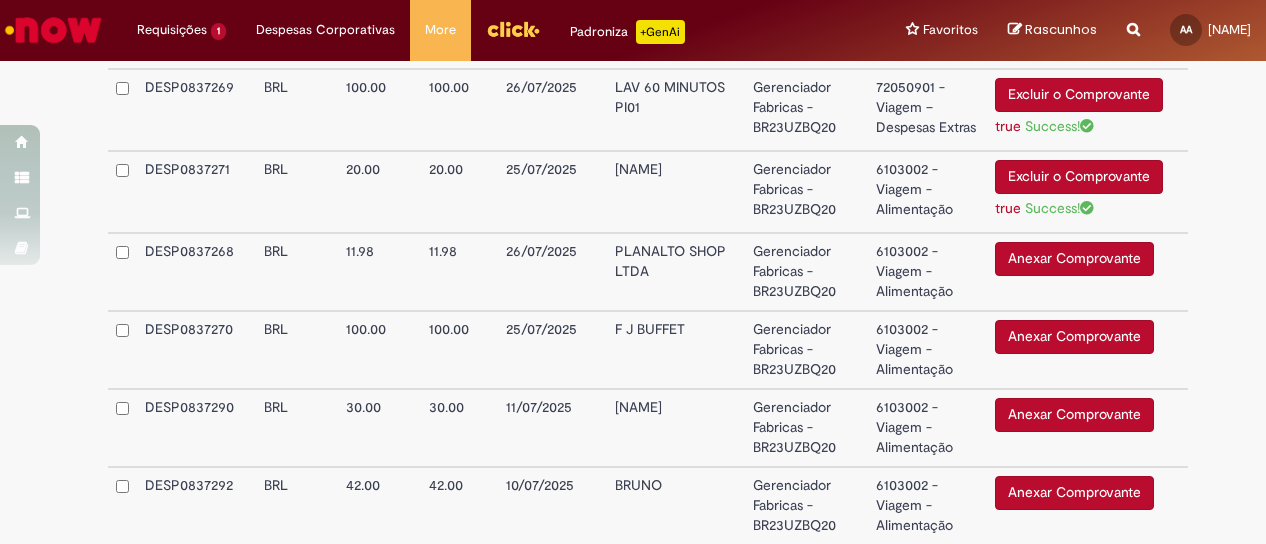 click on "Anexar Comprovante" at bounding box center (1074, 259) 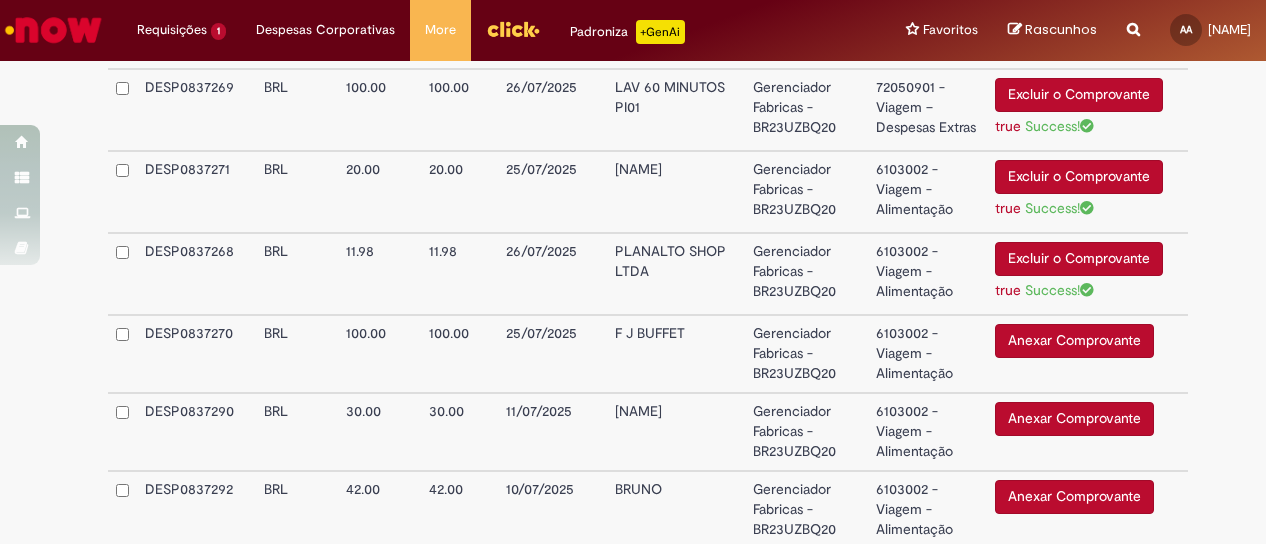 click on "Anexar Comprovante" at bounding box center [1074, 341] 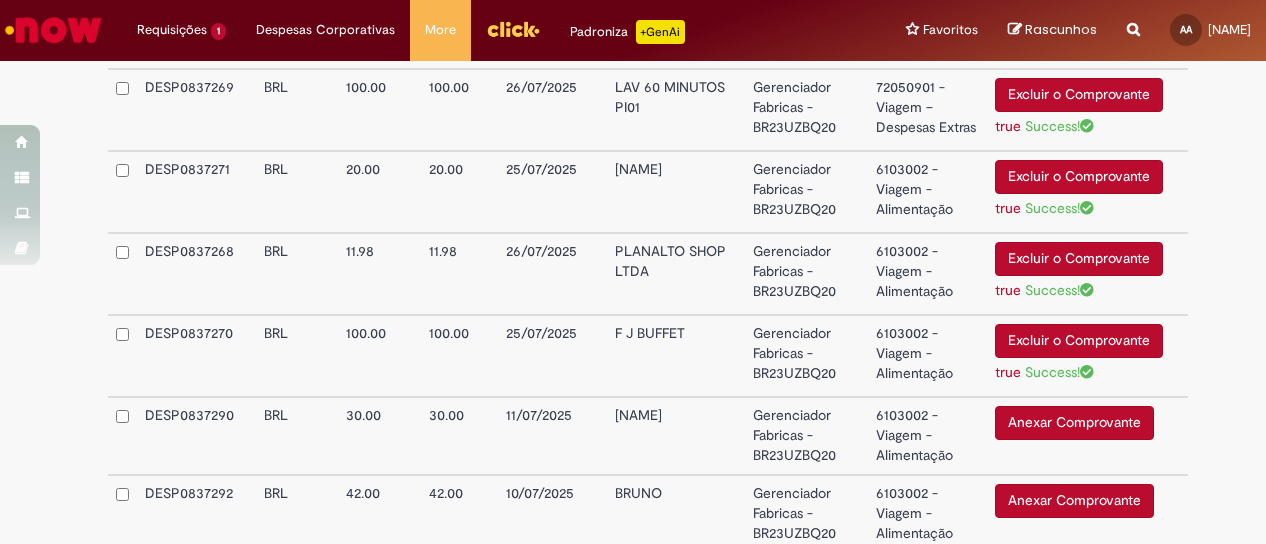 click on "Anexar Comprovante" at bounding box center [1074, 423] 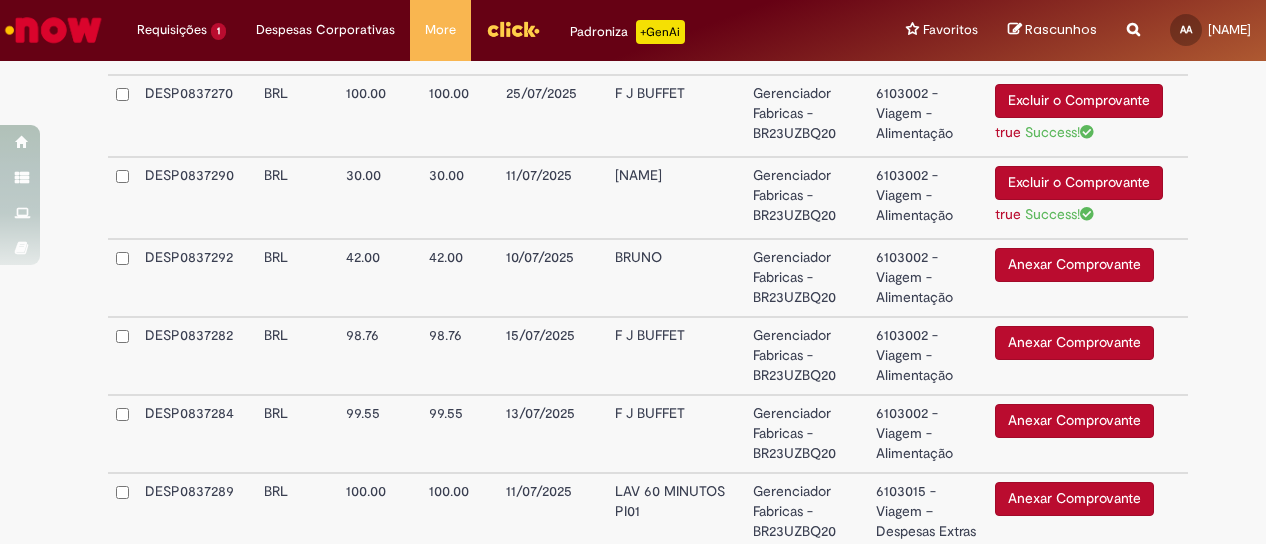 scroll, scrollTop: 4000, scrollLeft: 0, axis: vertical 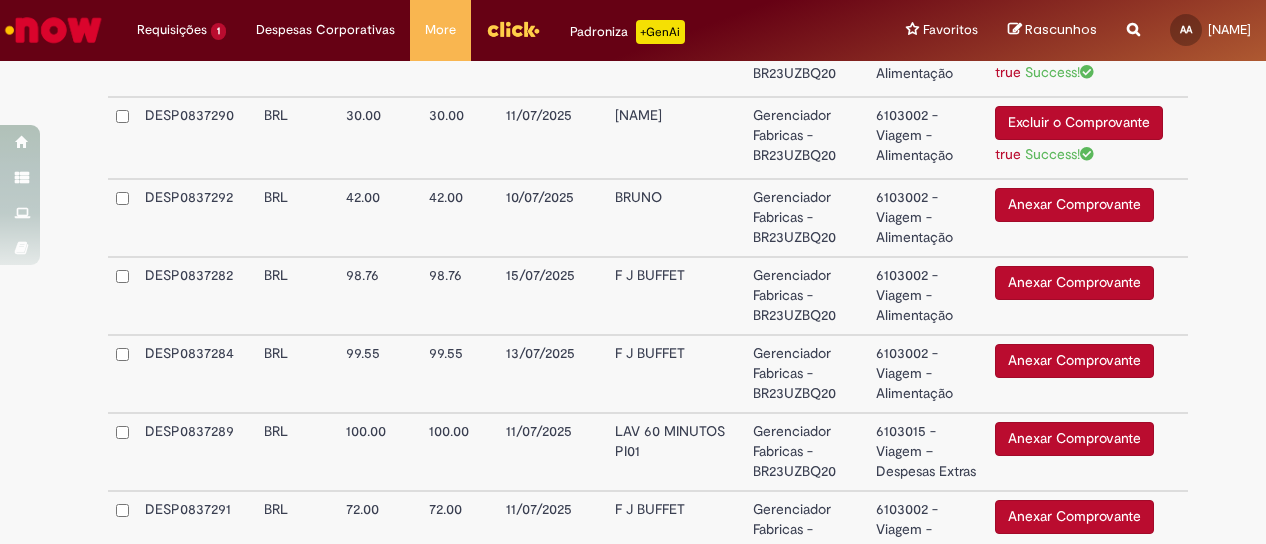 click on "Anexar Comprovante" at bounding box center [1074, 439] 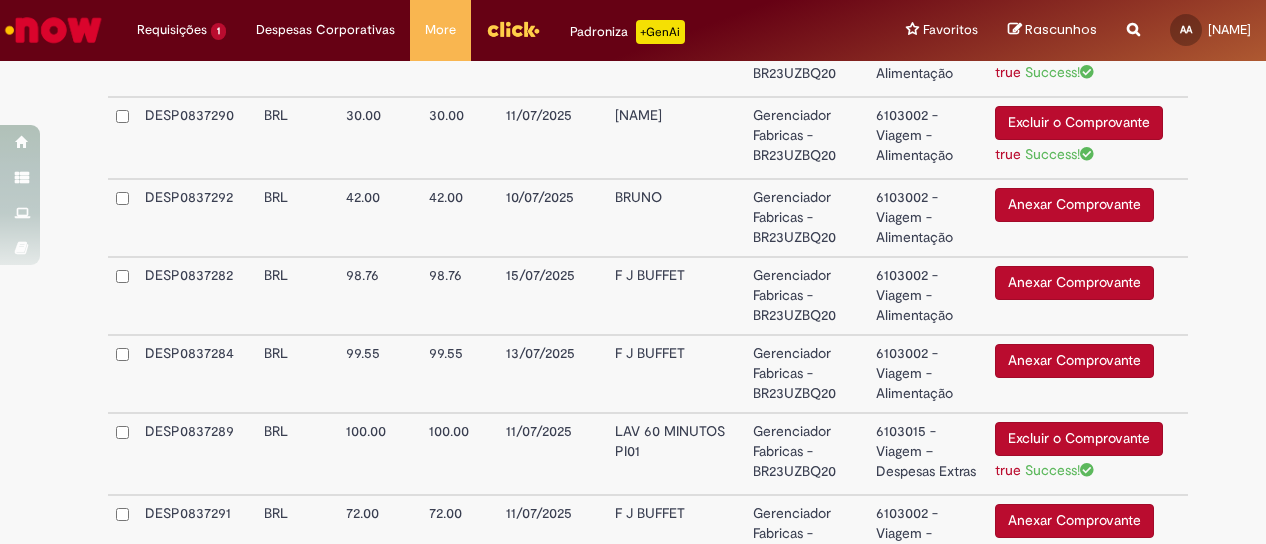 click on "6103015 - Viagem – Despesas Extras" at bounding box center [927, 454] 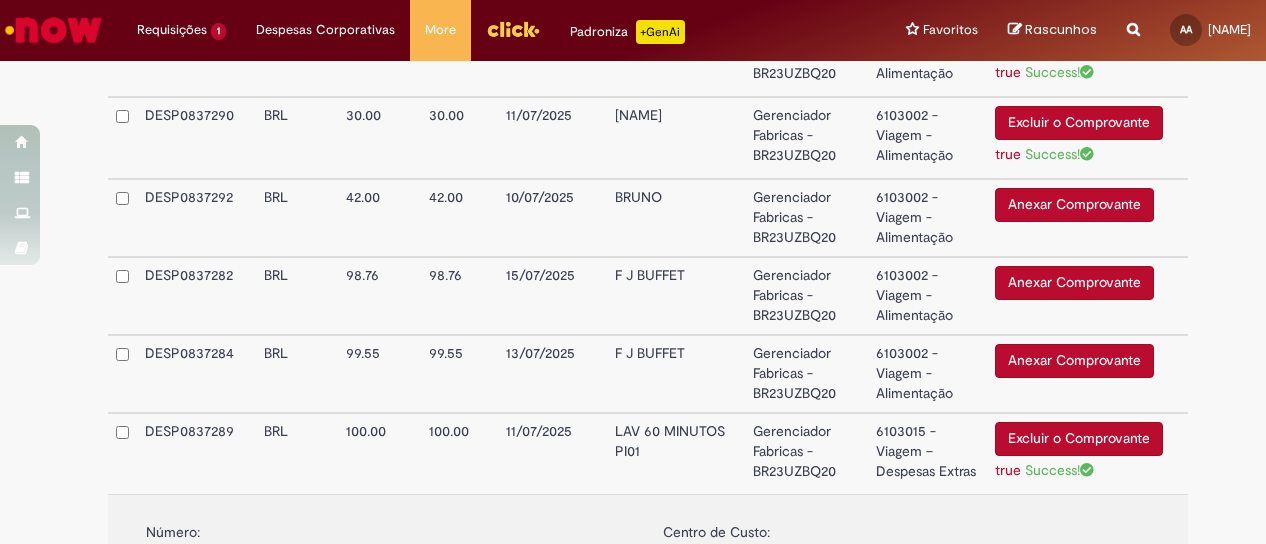 scroll, scrollTop: 4200, scrollLeft: 0, axis: vertical 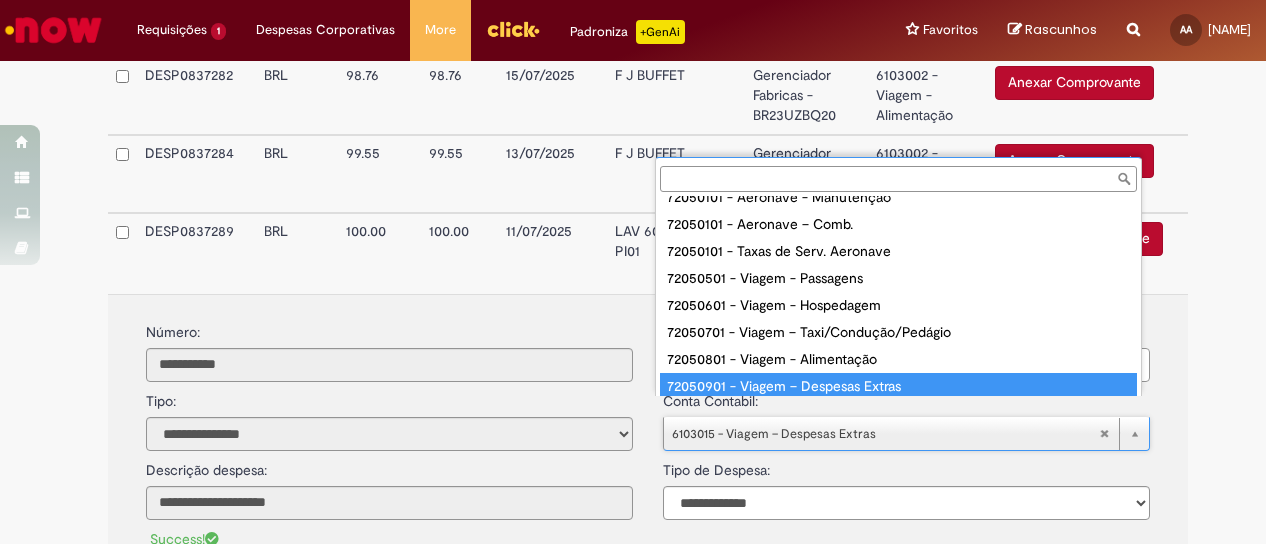 type on "**********" 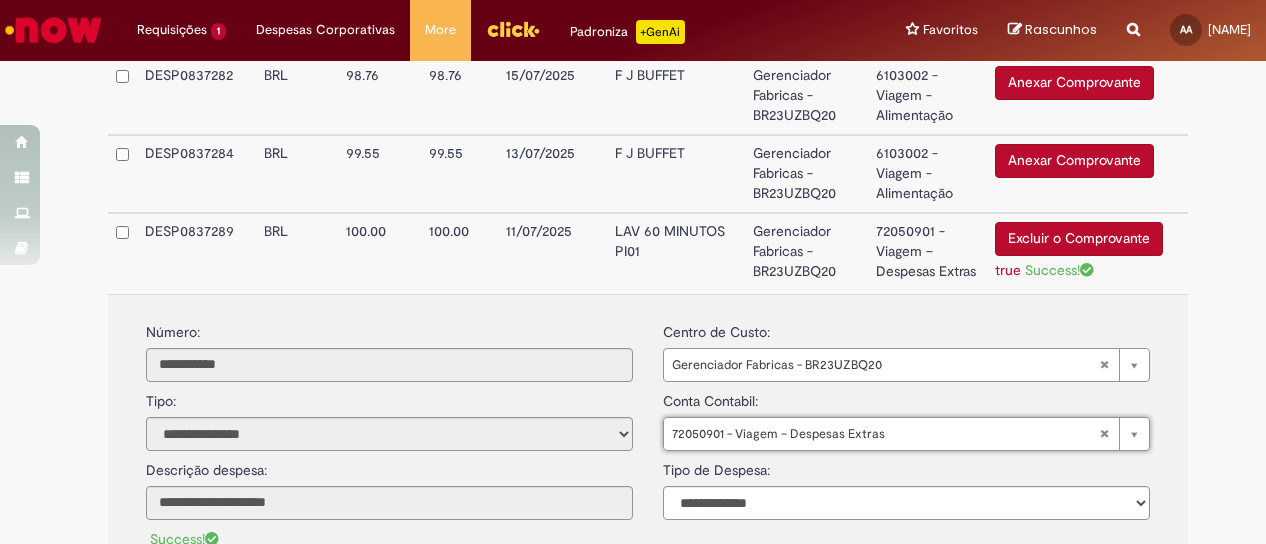 click on "Gerenciador Fabricas - BR23UZBQ20" at bounding box center [806, 253] 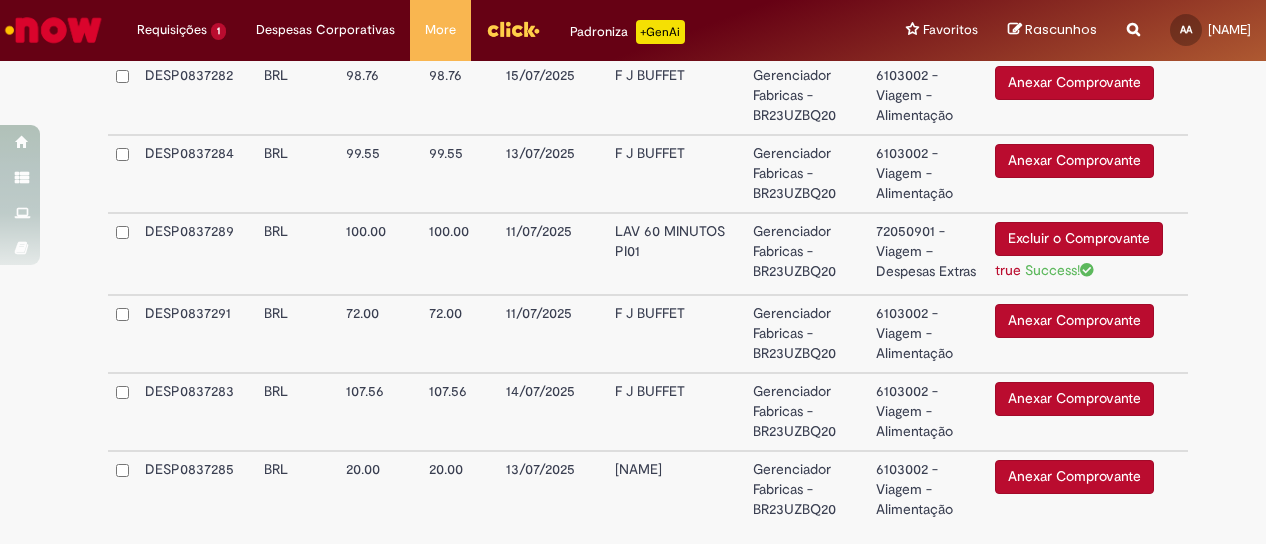 click on "Anexar Comprovante" at bounding box center (1074, 321) 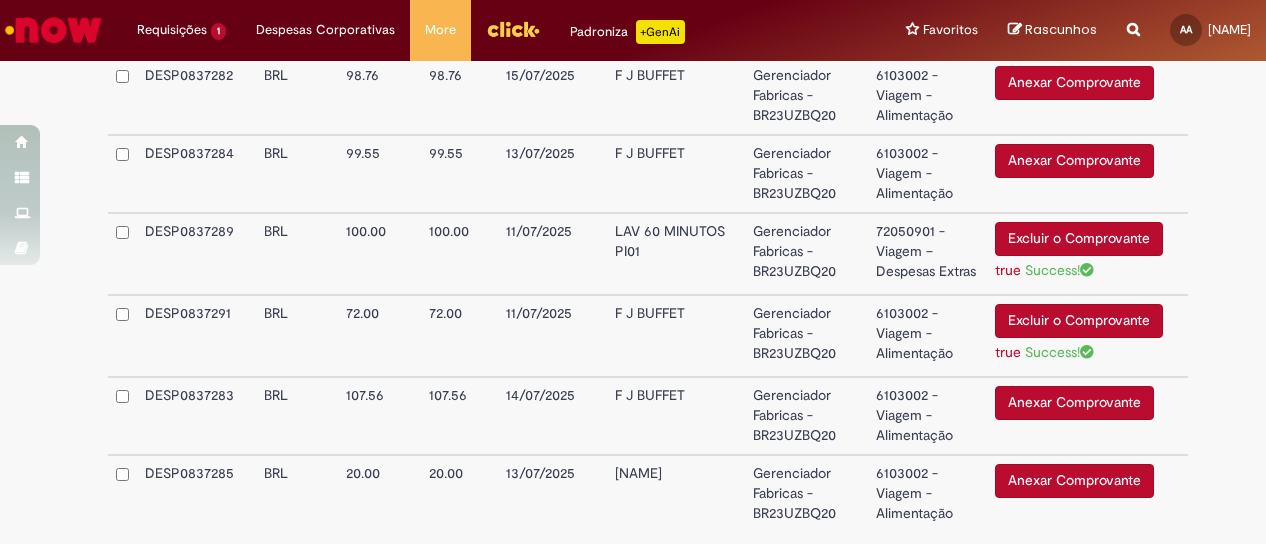 click on "Anexar Comprovante" at bounding box center [1074, 403] 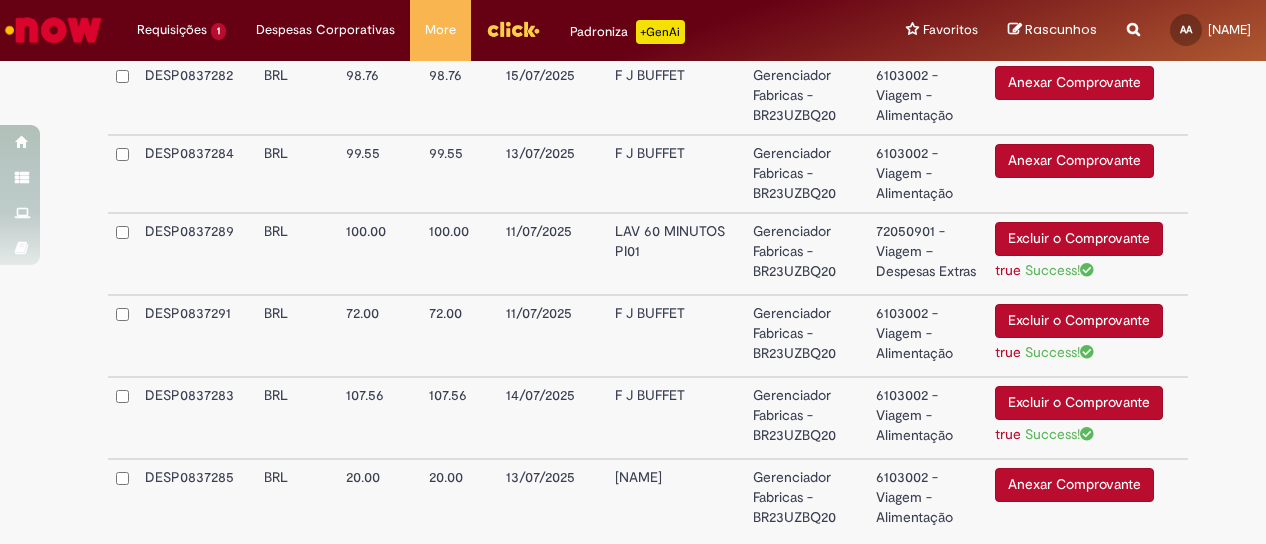 click on "Anexar Comprovante" at bounding box center [1074, 485] 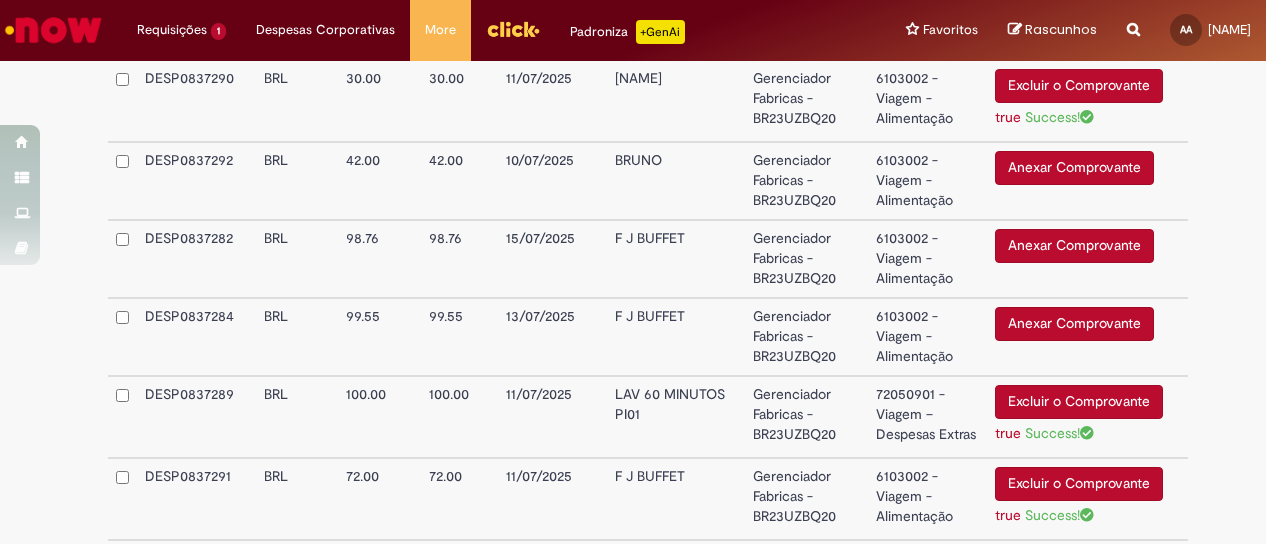 scroll, scrollTop: 4020, scrollLeft: 0, axis: vertical 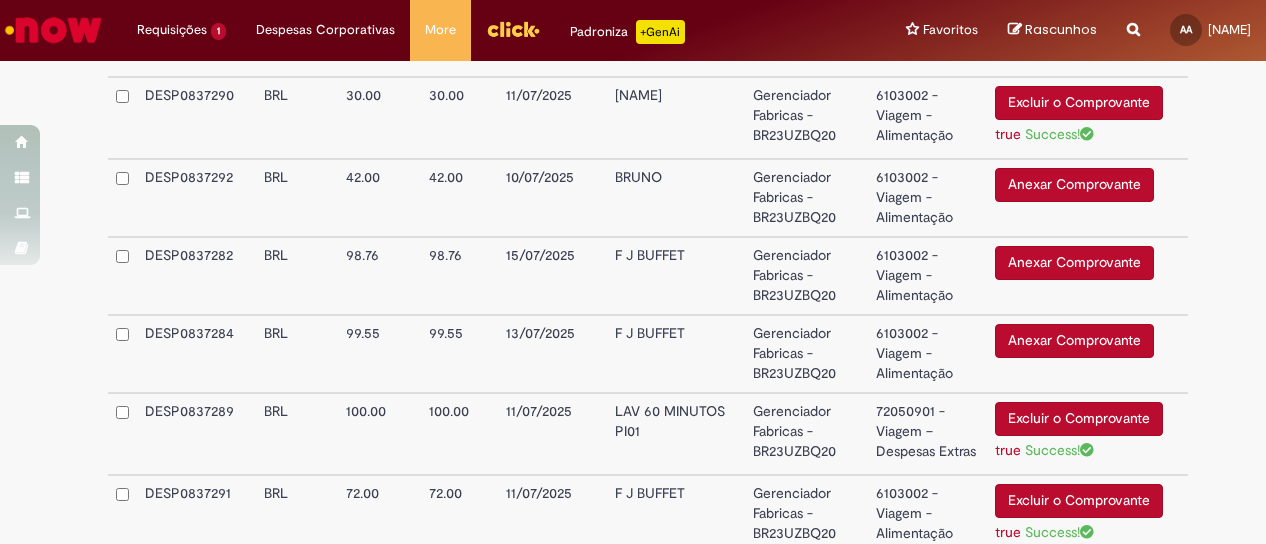 click on "Anexar Comprovante" at bounding box center (1074, 341) 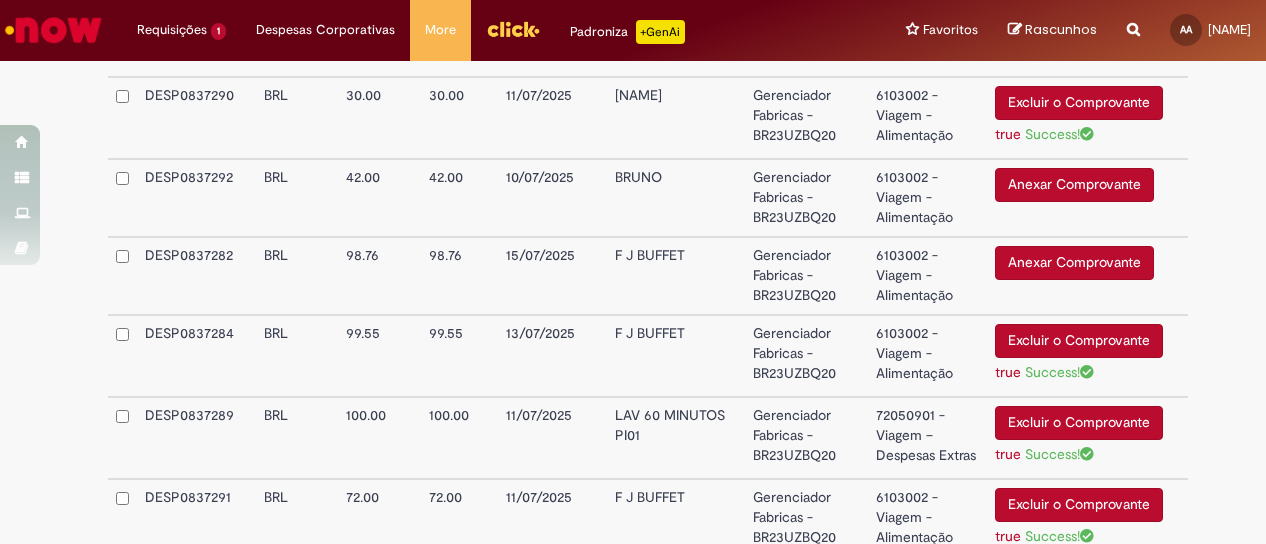 click on "Anexar Comprovante" at bounding box center (1074, 263) 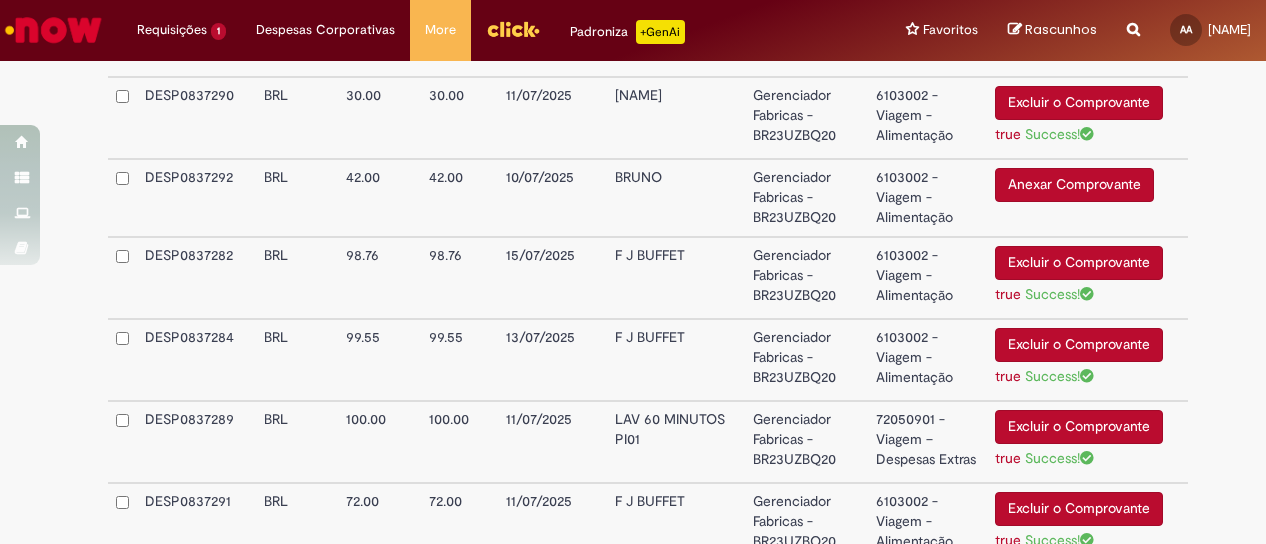 click on "Anexar Comprovante" at bounding box center (1074, 185) 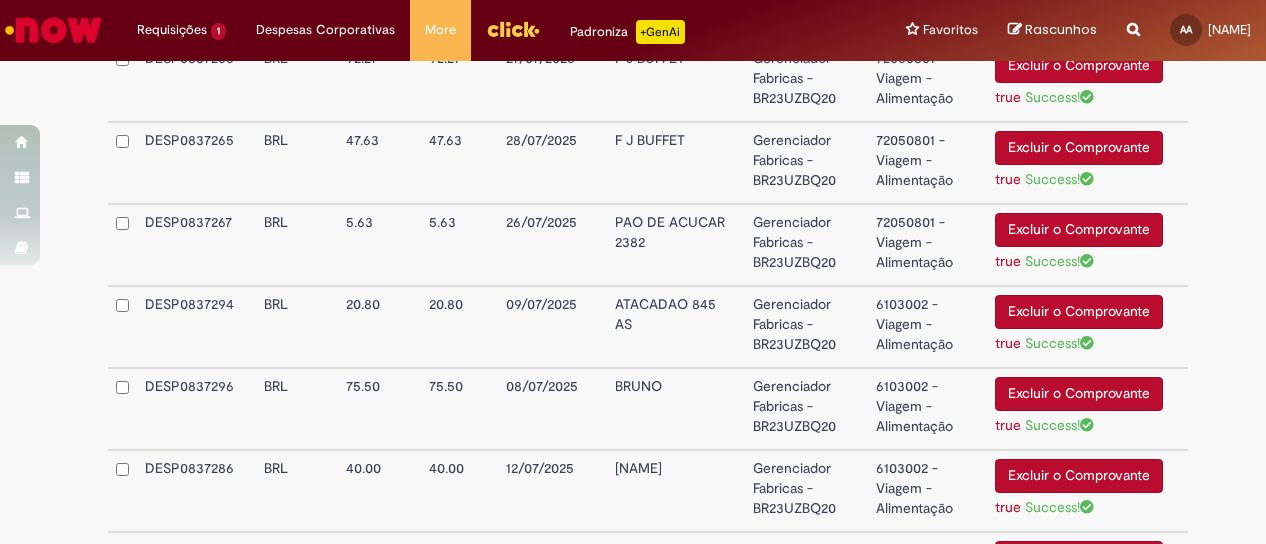 scroll, scrollTop: 1630, scrollLeft: 0, axis: vertical 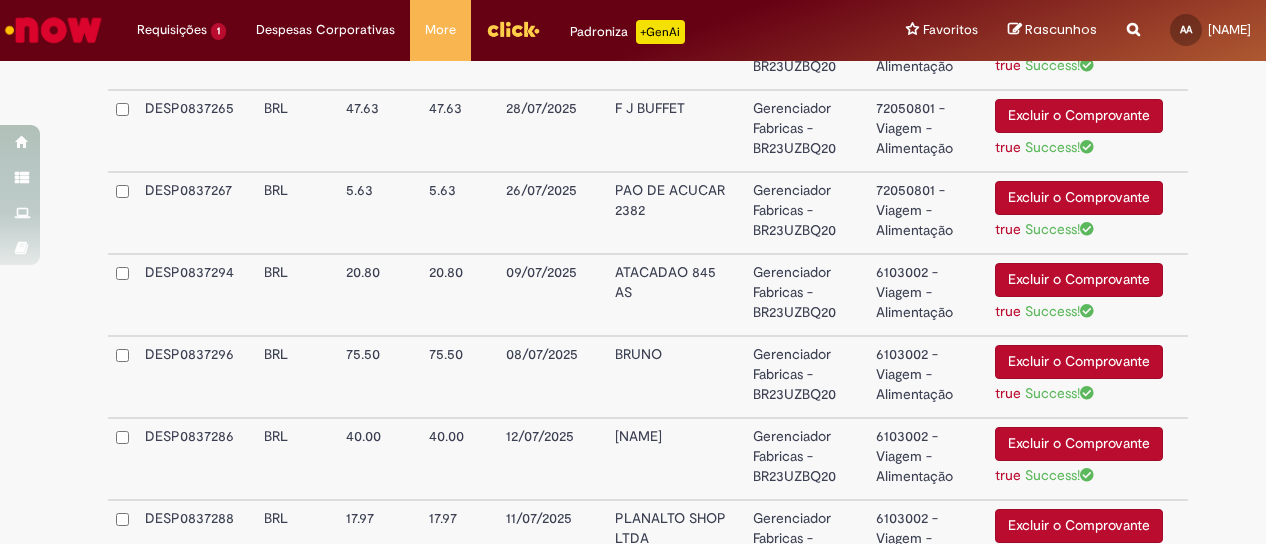 click on "6103002 - Viagem - Alimentação" at bounding box center [927, 295] 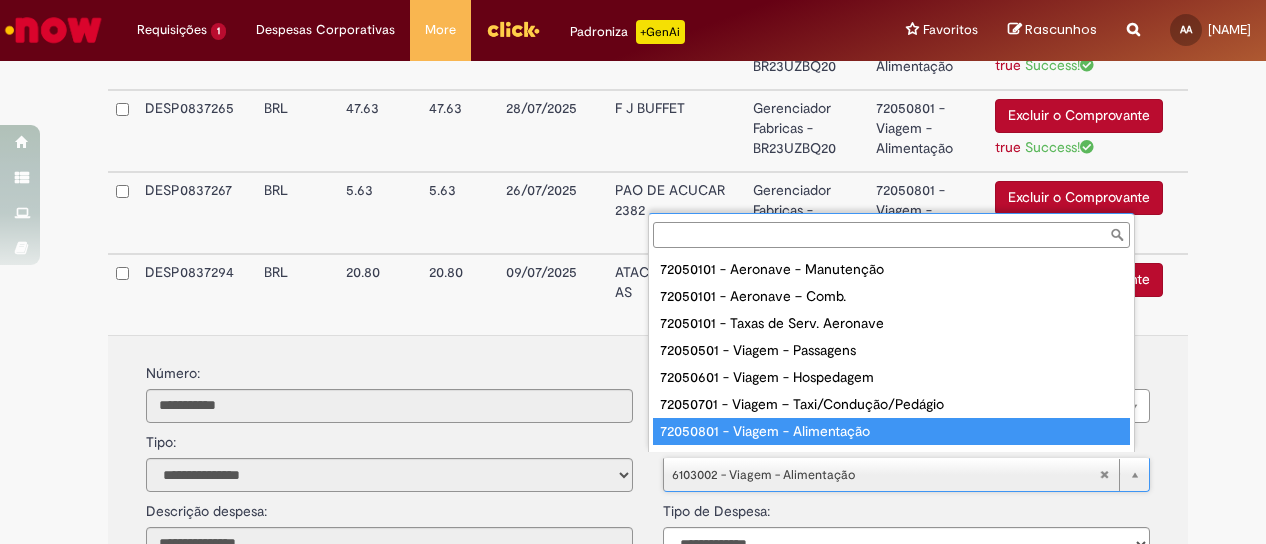 scroll, scrollTop: 16, scrollLeft: 0, axis: vertical 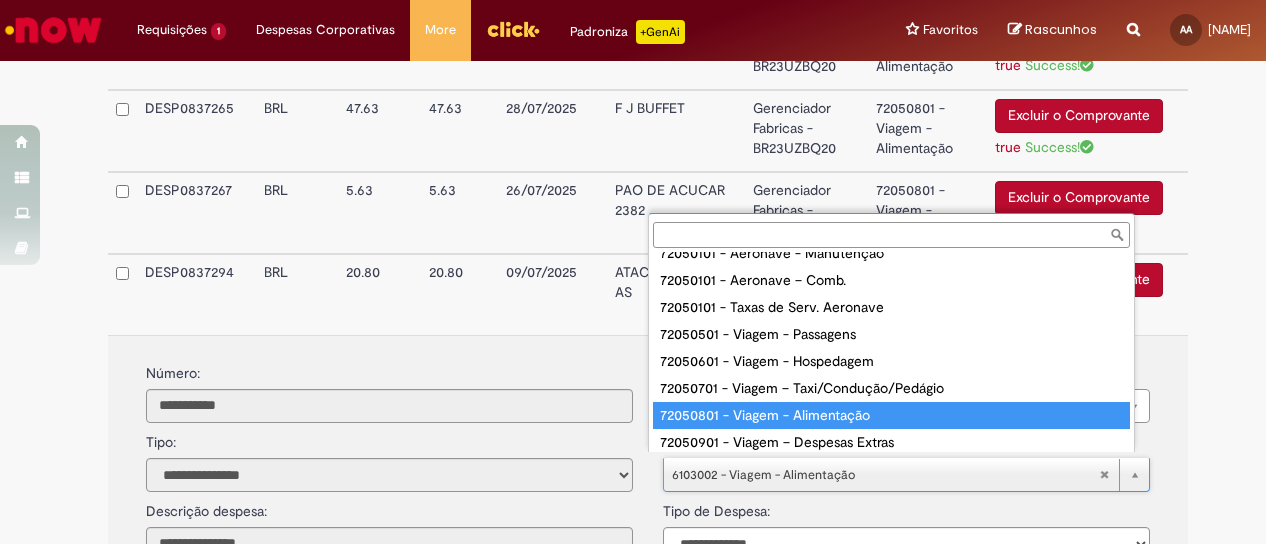 type on "**********" 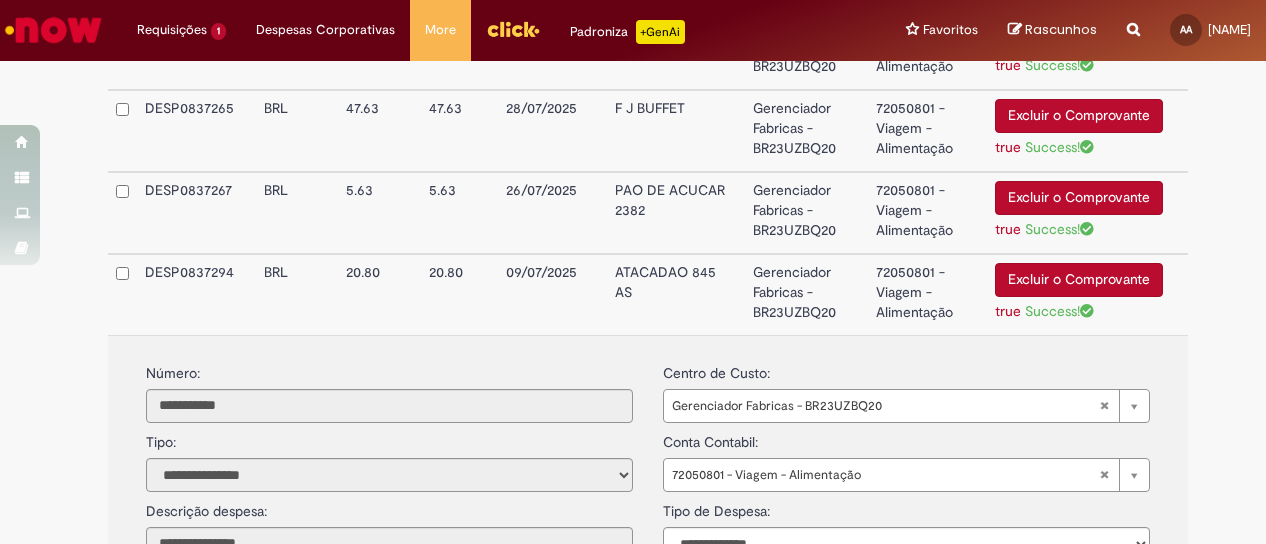 click on "DESP0837294
BRL
20.80
R$ 20.80
20.80
09/07/2025
ATACADAO 845 AS
Gerenciador Fabricas - BR23UZBQ20
72050801 -  Viagem  -  Alimentação
Excluir o Comprovante       true    Success!" at bounding box center [648, 294] 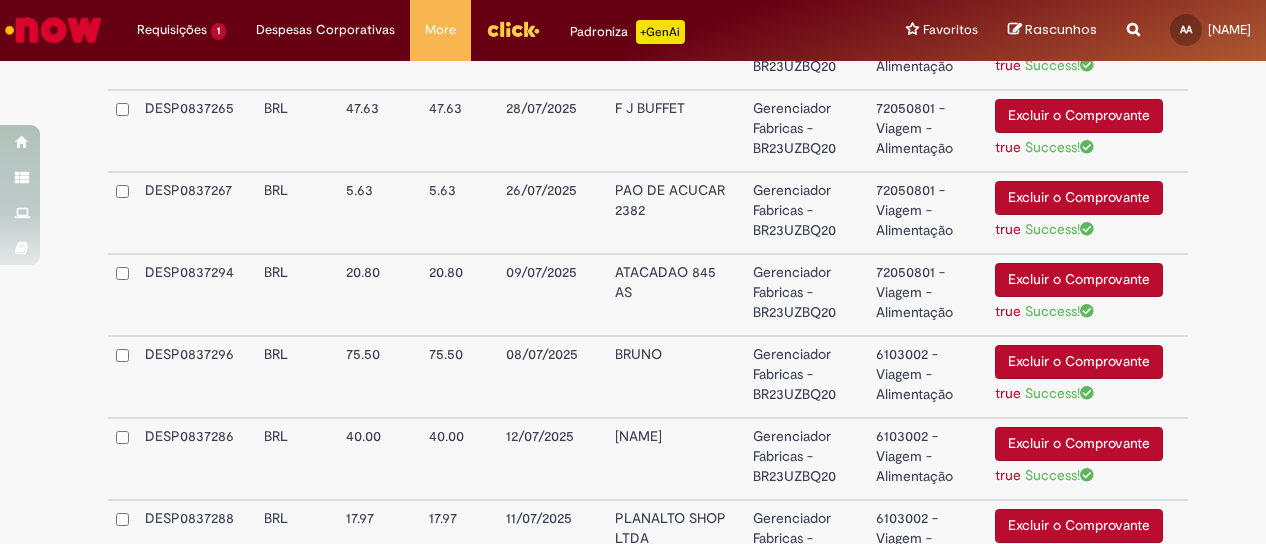 click on "6103002 - Viagem - Alimentação" at bounding box center (927, 377) 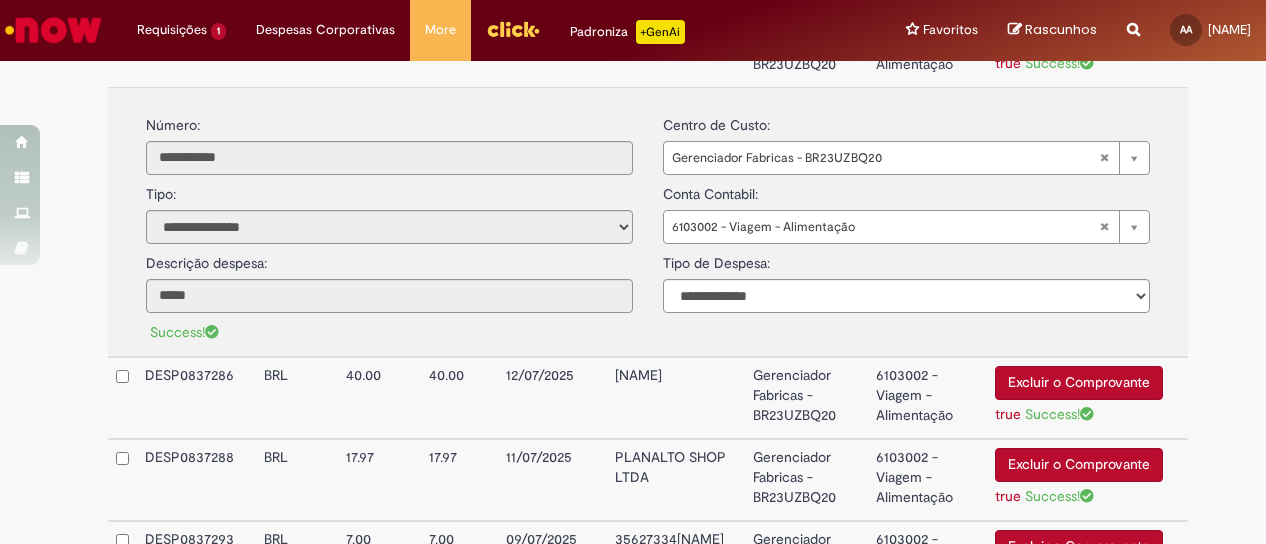 scroll, scrollTop: 1930, scrollLeft: 0, axis: vertical 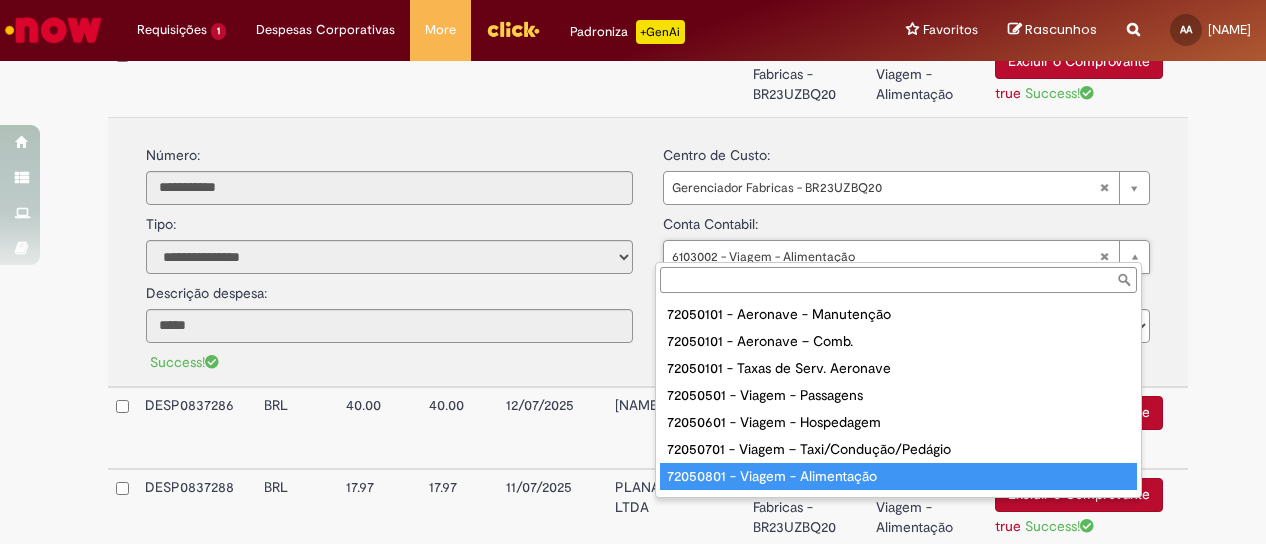 type on "**********" 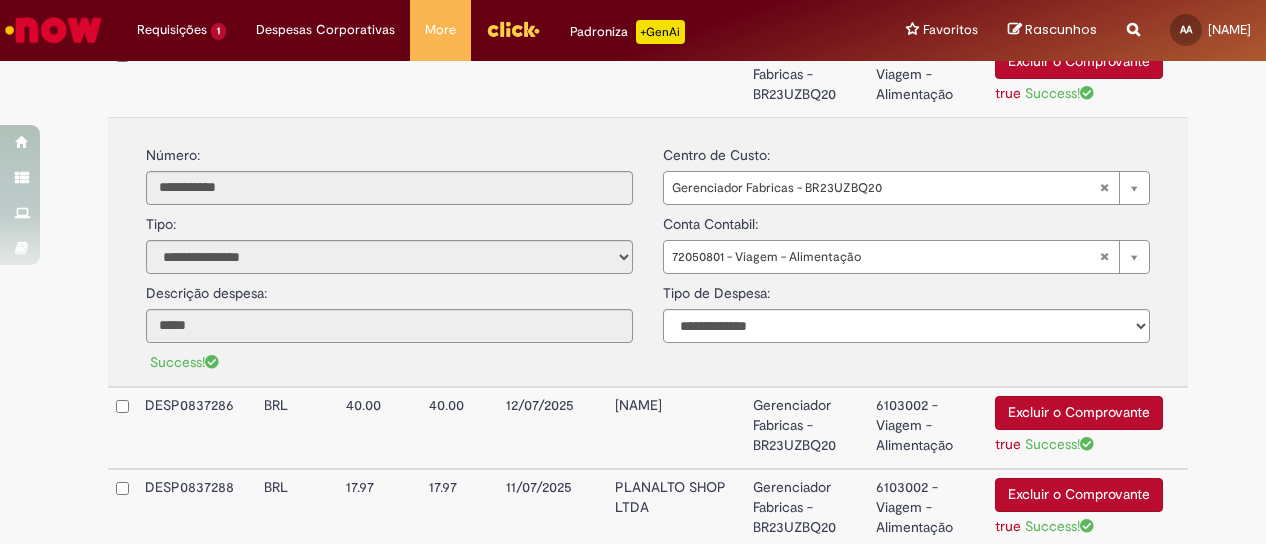 click on "Gerenciador Fabricas - BR23UZBQ20" at bounding box center (806, 76) 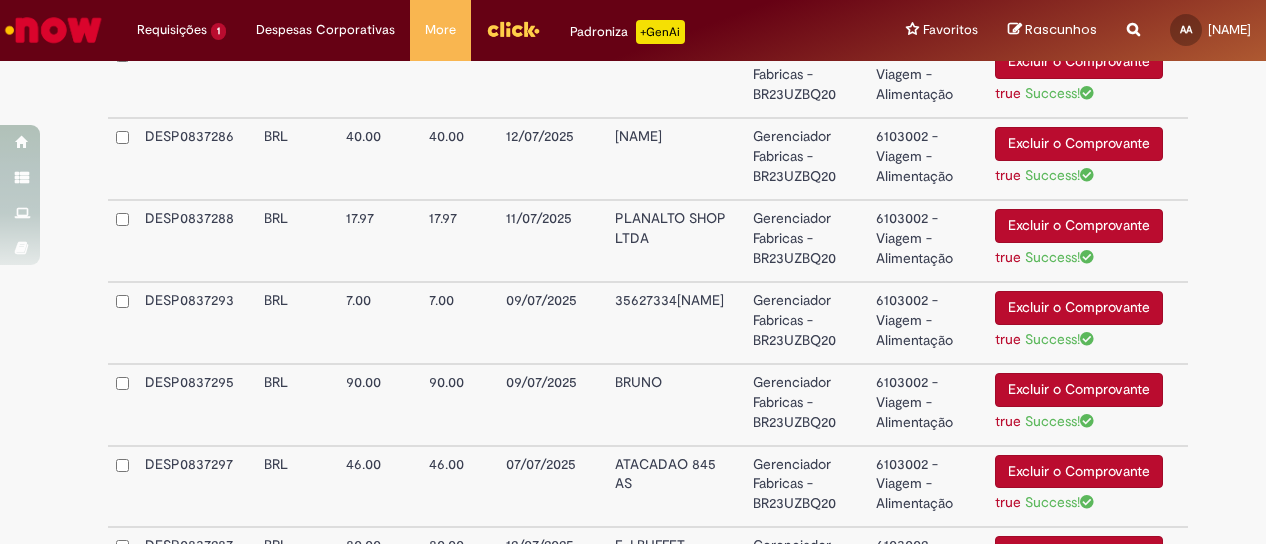 click on "6103002 - Viagem - Alimentação" at bounding box center [927, 159] 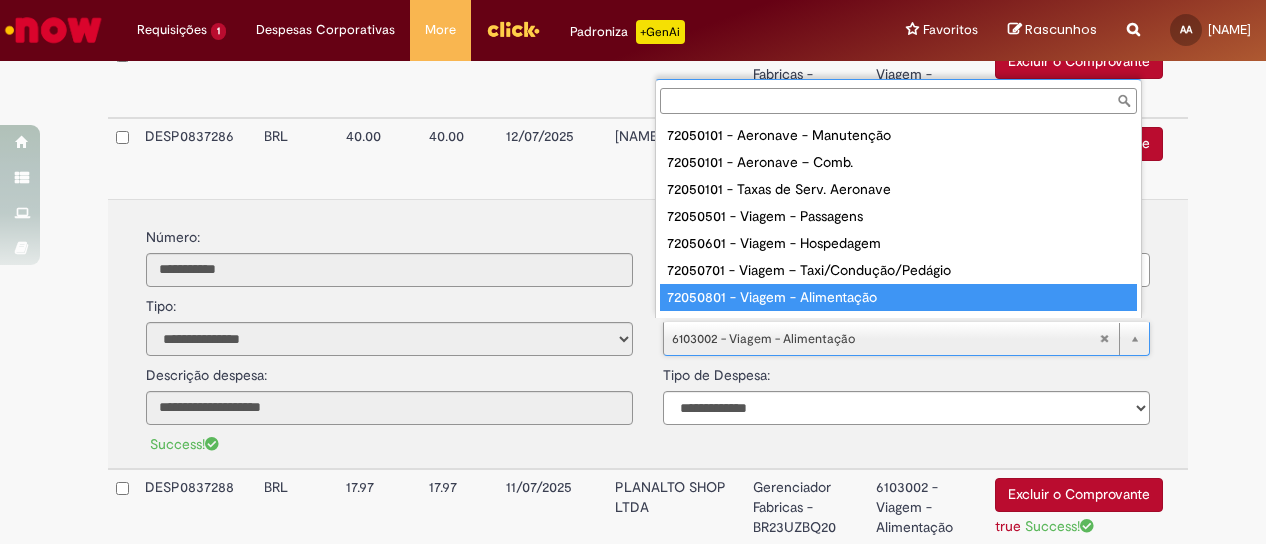 scroll, scrollTop: 16, scrollLeft: 0, axis: vertical 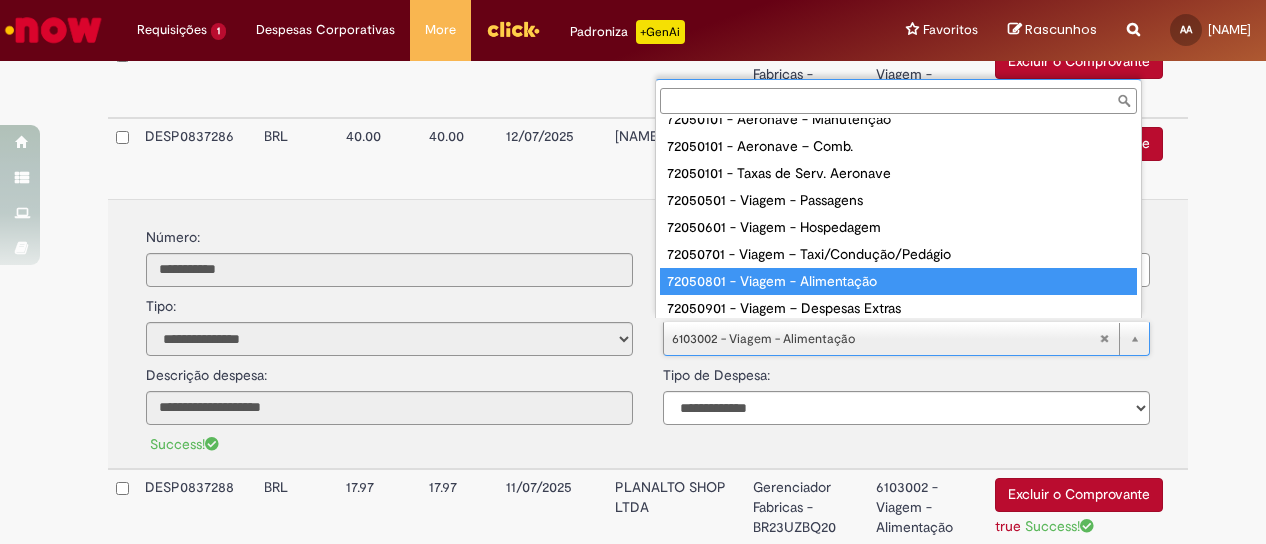 type on "**********" 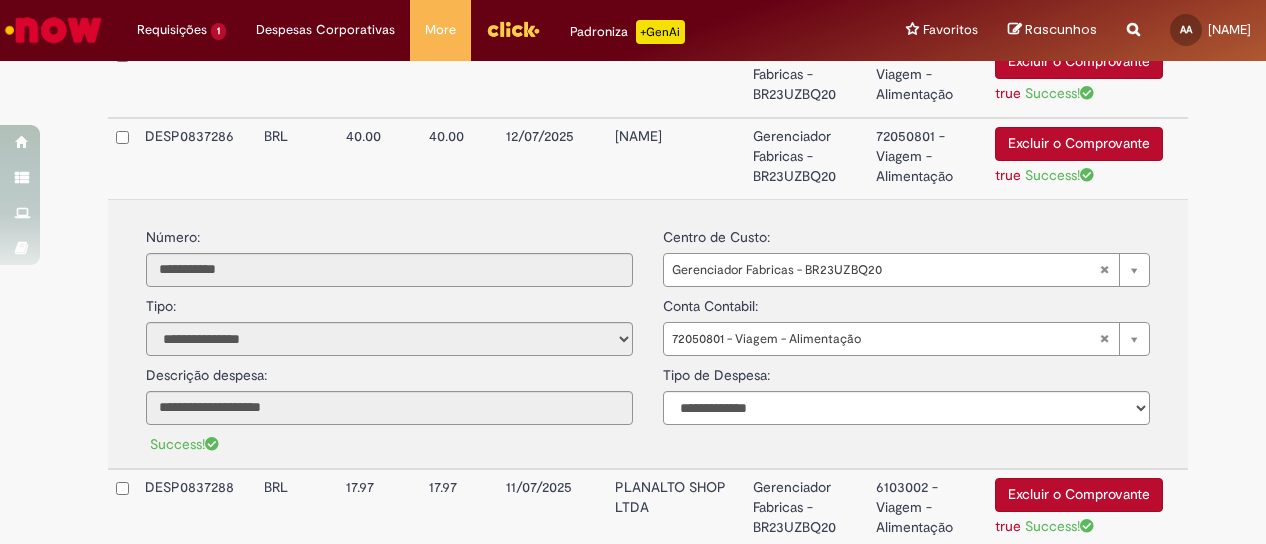 click on "Gerenciador Fabricas - BR23UZBQ20" at bounding box center [806, 158] 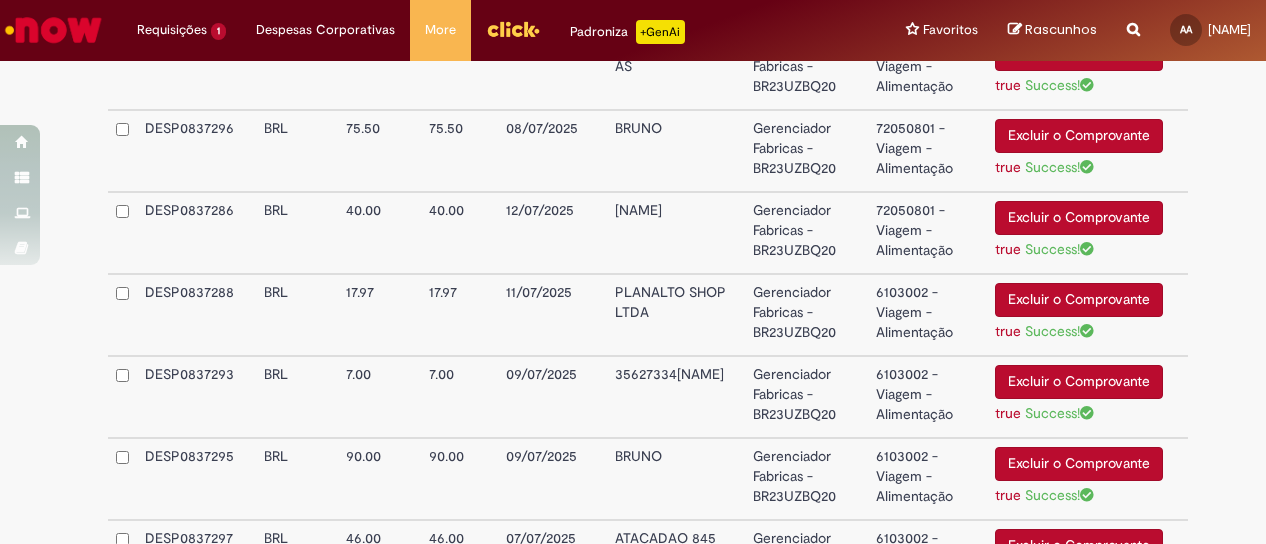 scroll, scrollTop: 1830, scrollLeft: 0, axis: vertical 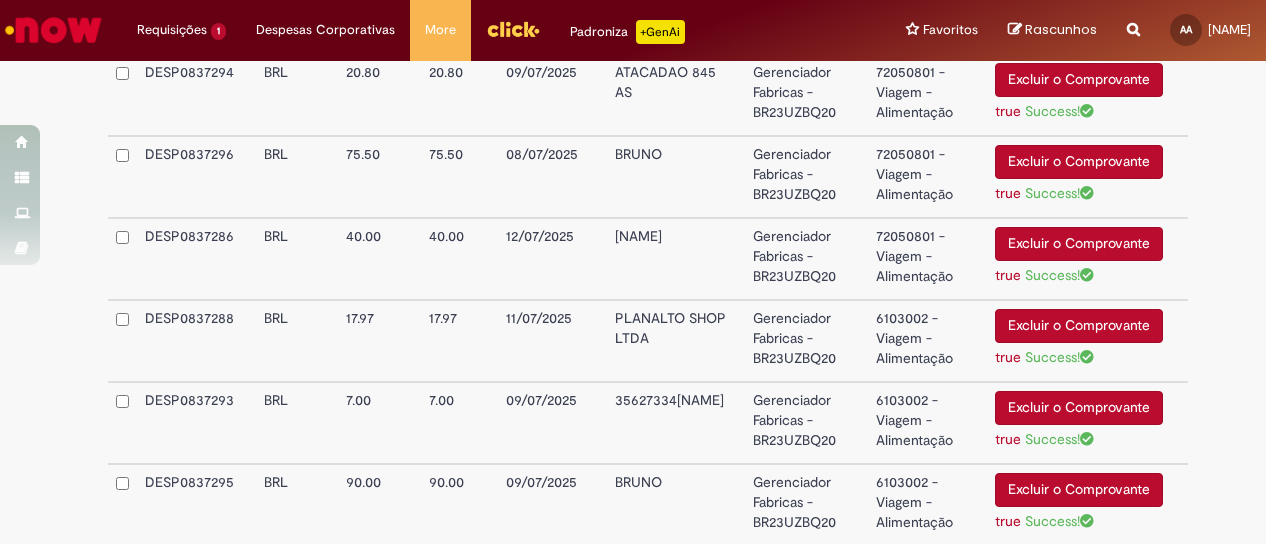click on "6103002 - Viagem - Alimentação" at bounding box center (927, 341) 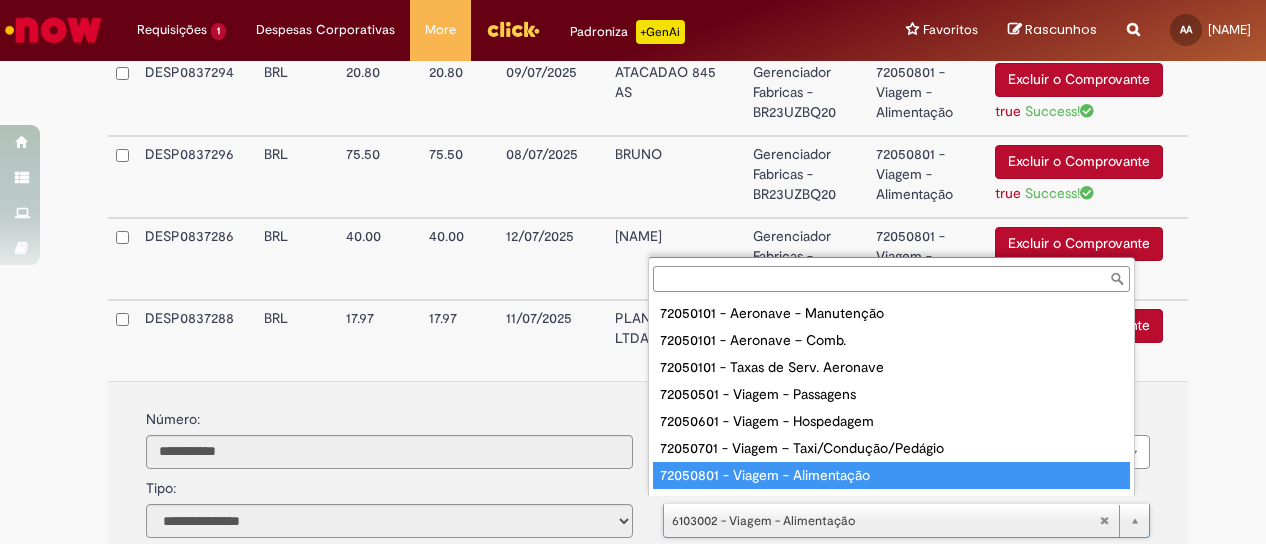 scroll, scrollTop: 16, scrollLeft: 0, axis: vertical 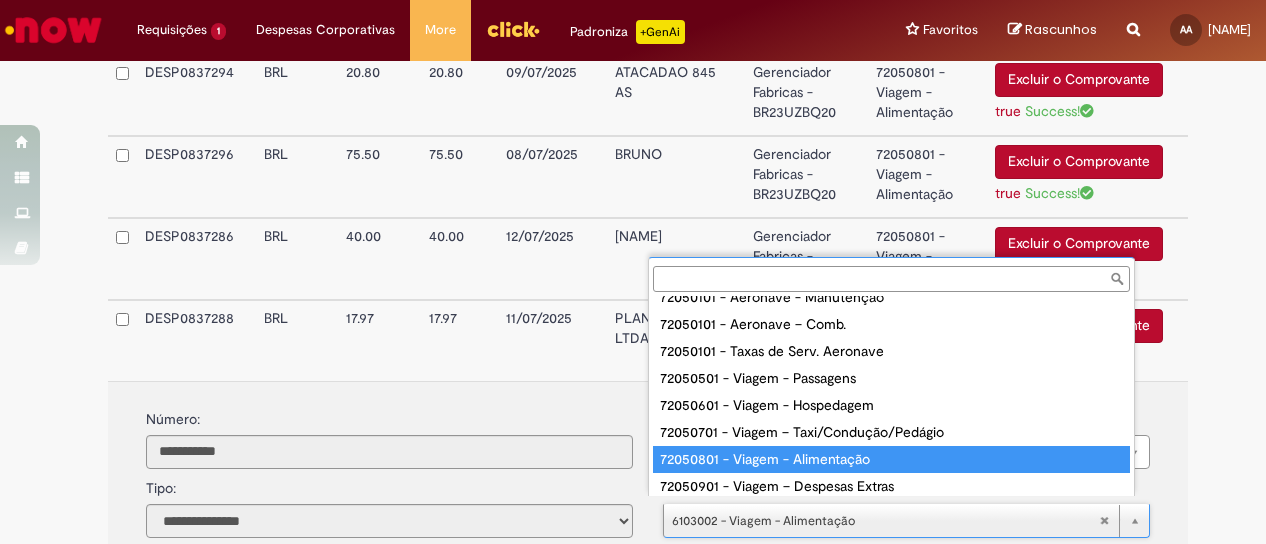 type on "**********" 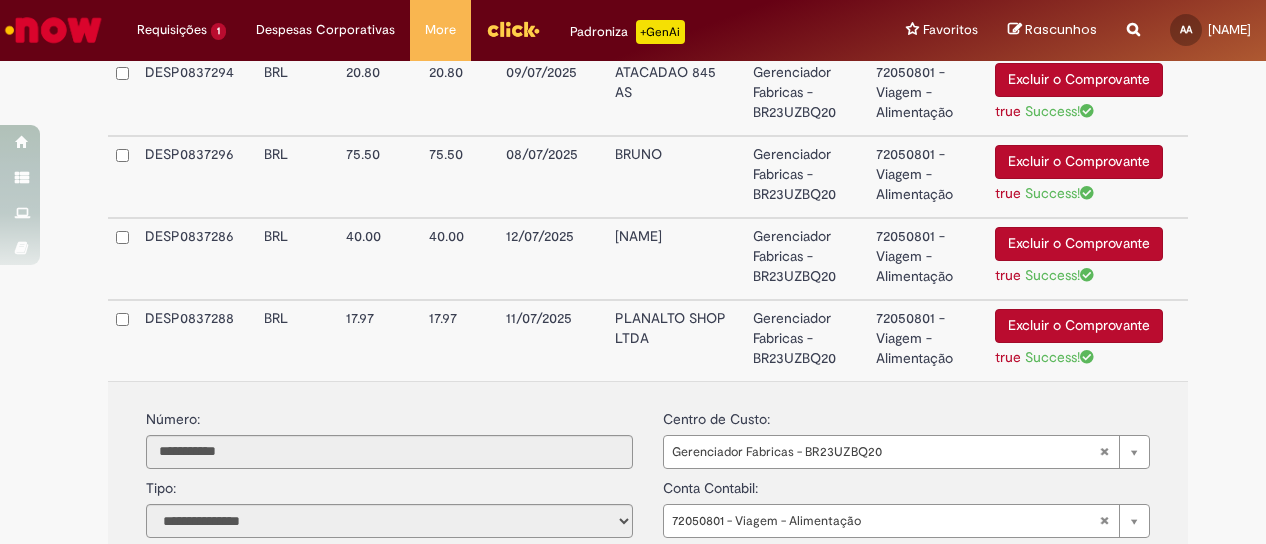 click on "Gerenciador Fabricas - BR23UZBQ20" at bounding box center (806, 340) 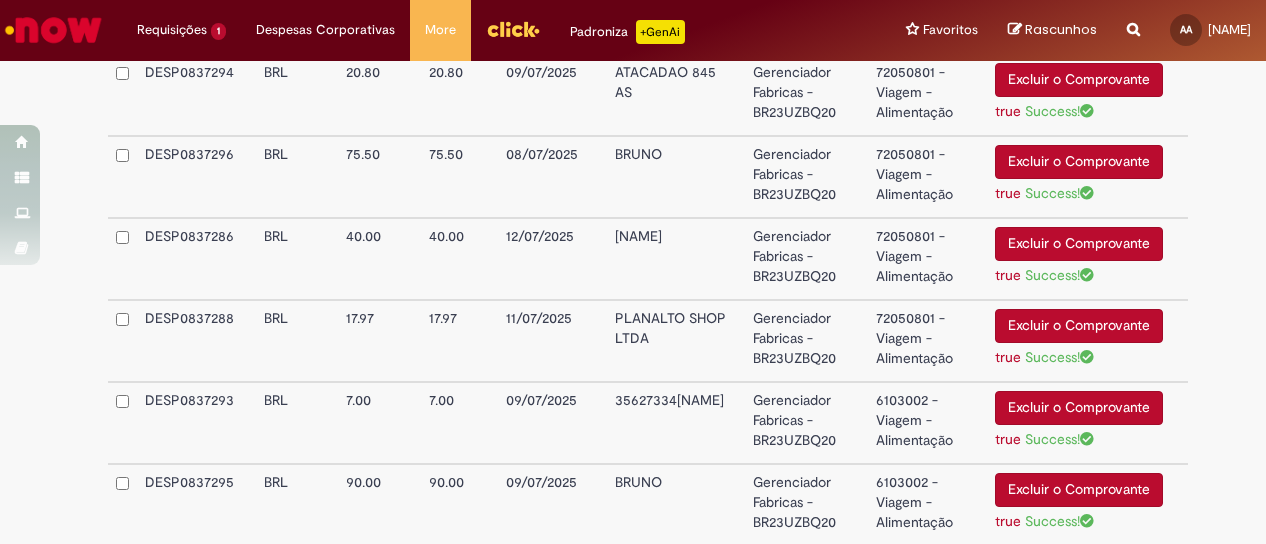 click on "6103002 - Viagem - Alimentação" at bounding box center (927, 423) 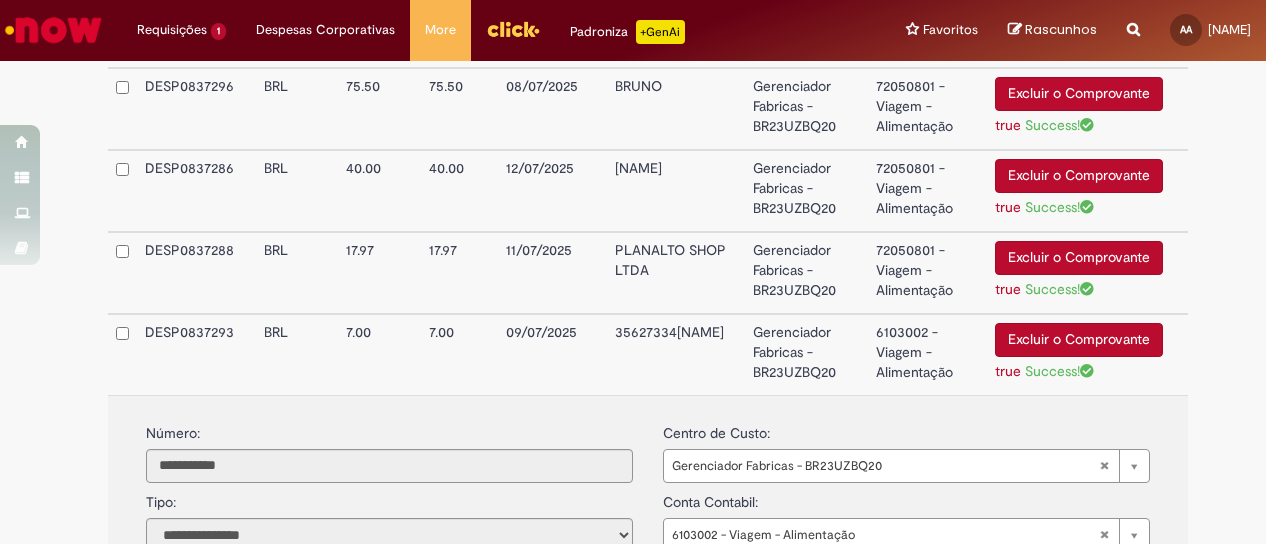 scroll, scrollTop: 1930, scrollLeft: 0, axis: vertical 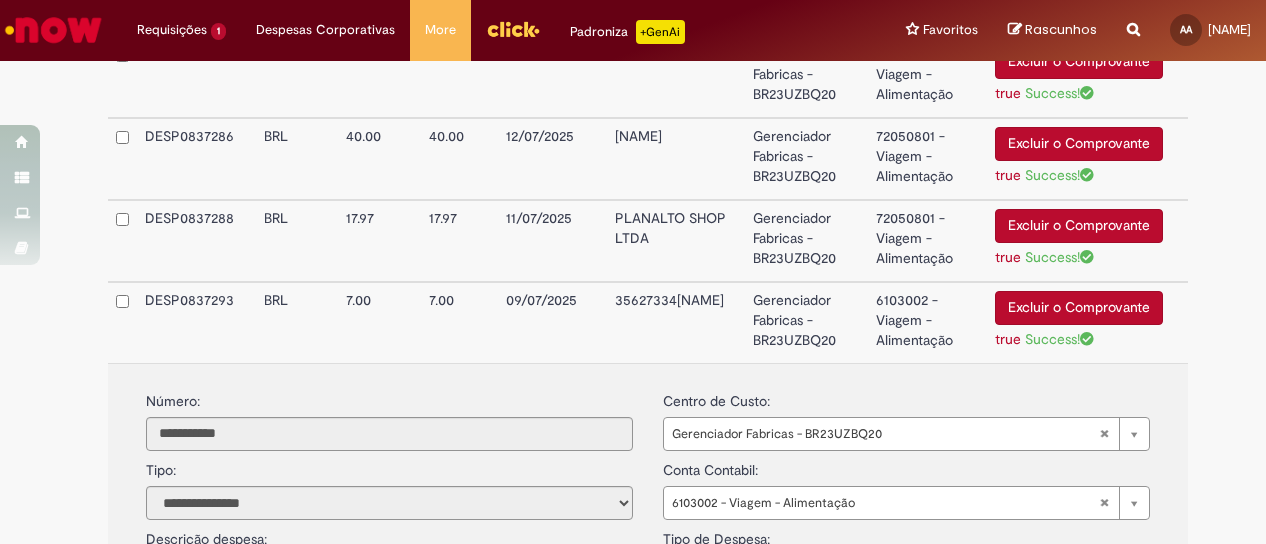 type on "**********" 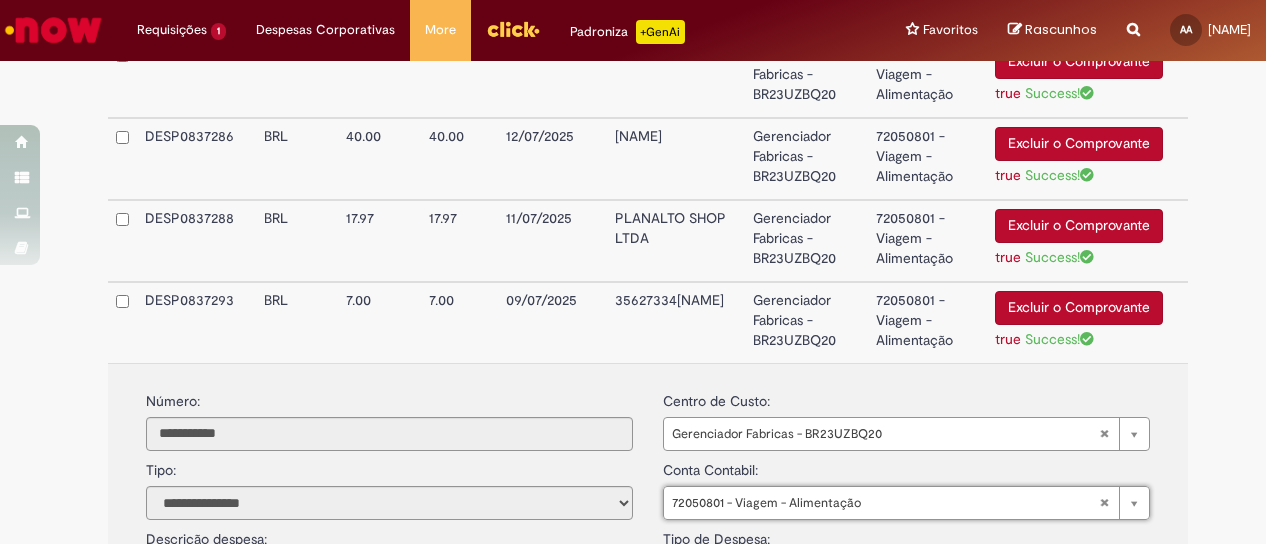 click on "Gerenciador Fabricas - BR23UZBQ20" at bounding box center [806, 322] 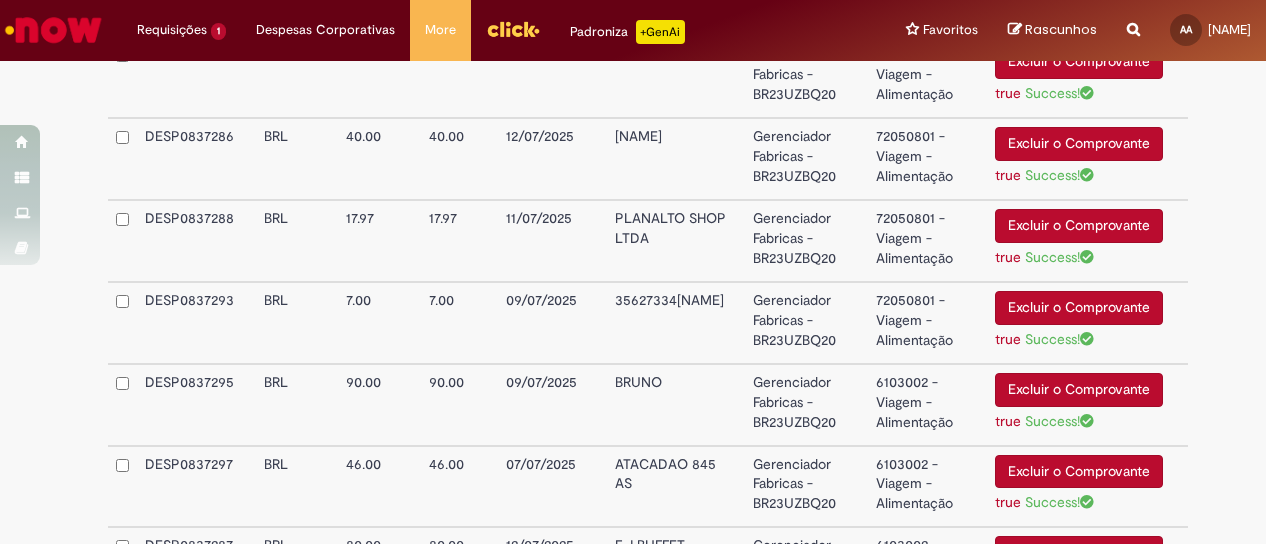 click on "6103002 - Viagem - Alimentação" at bounding box center (927, 405) 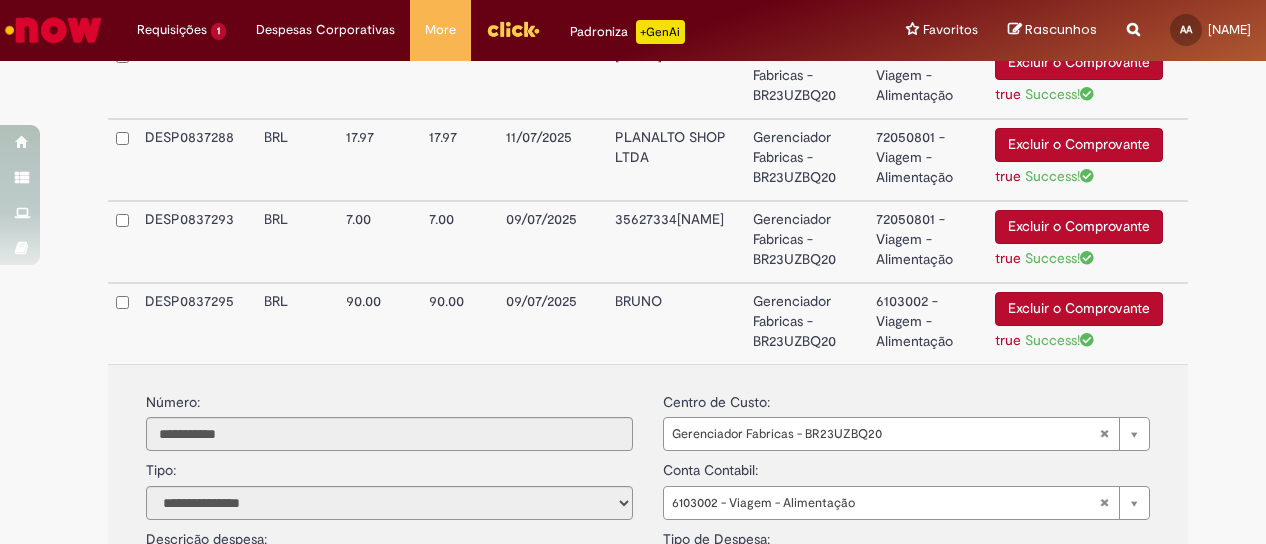 scroll, scrollTop: 2030, scrollLeft: 0, axis: vertical 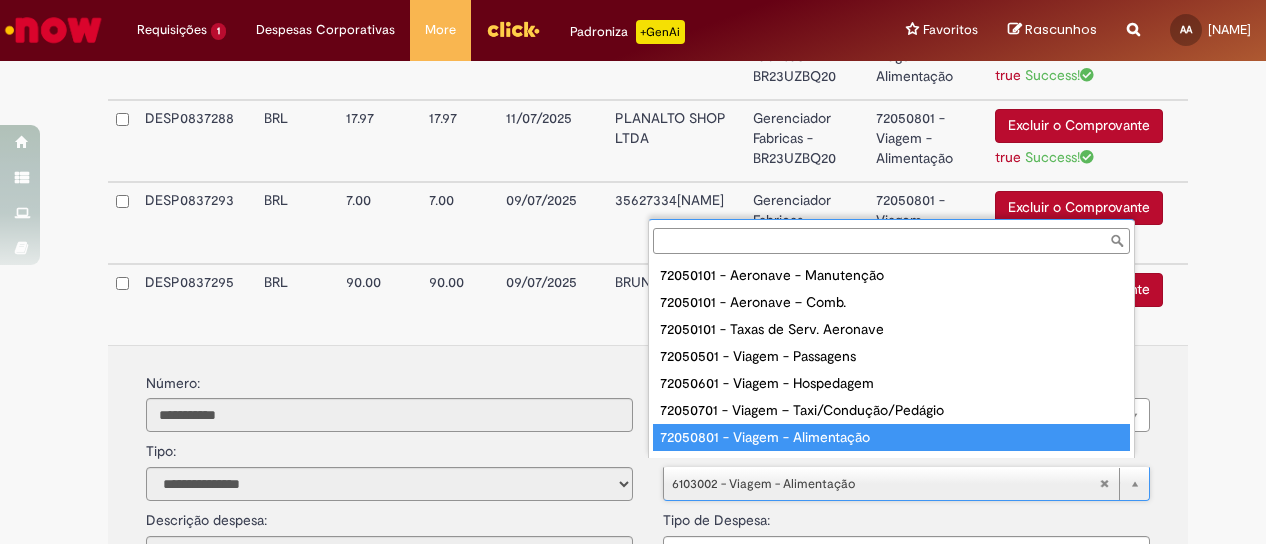 type on "**********" 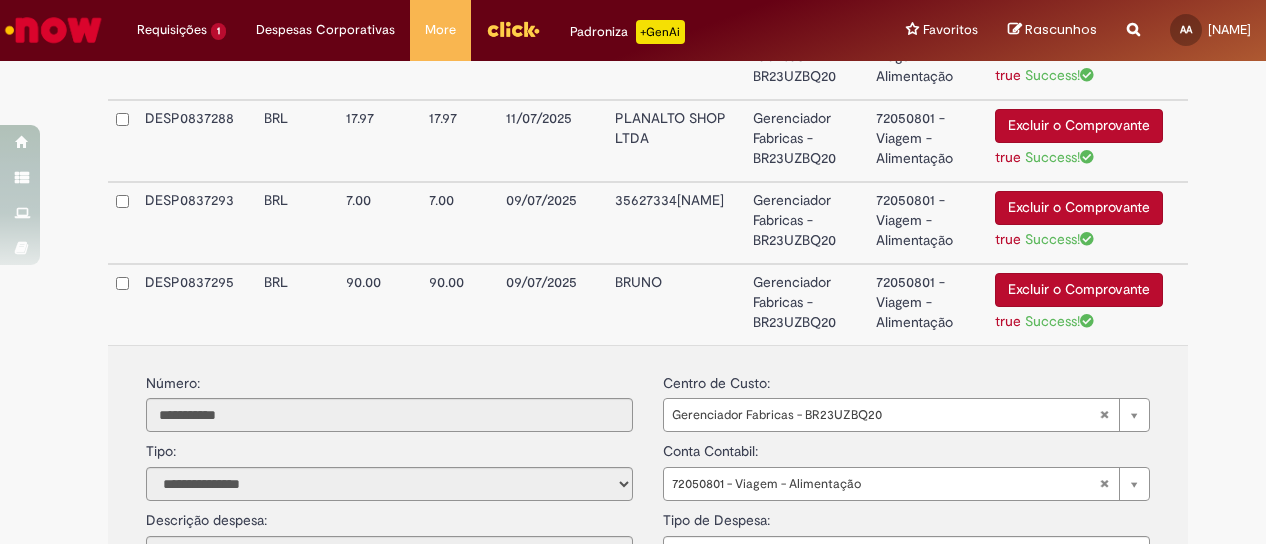 click on "Gerenciador Fabricas - BR23UZBQ20" at bounding box center [806, 304] 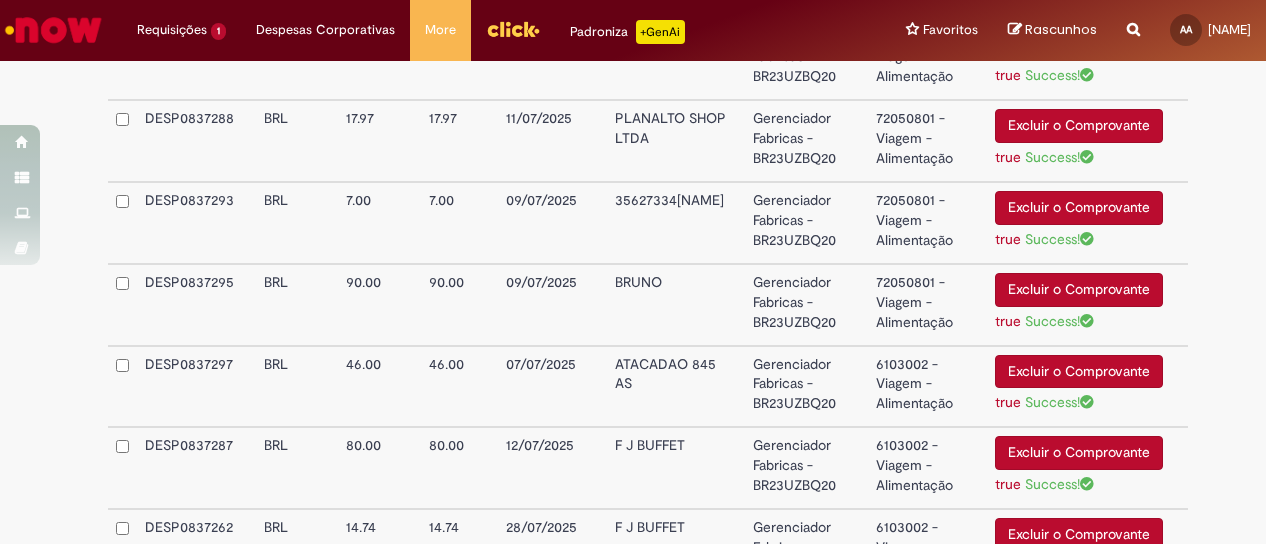 click on "6103002 - Viagem - Alimentação" at bounding box center [927, 387] 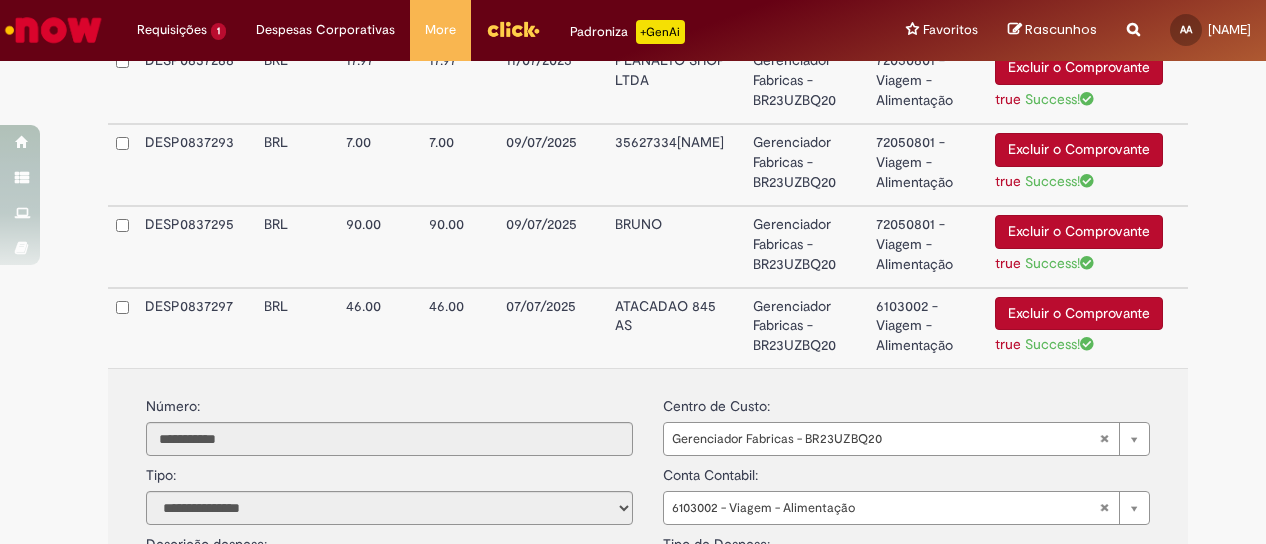 scroll, scrollTop: 2130, scrollLeft: 0, axis: vertical 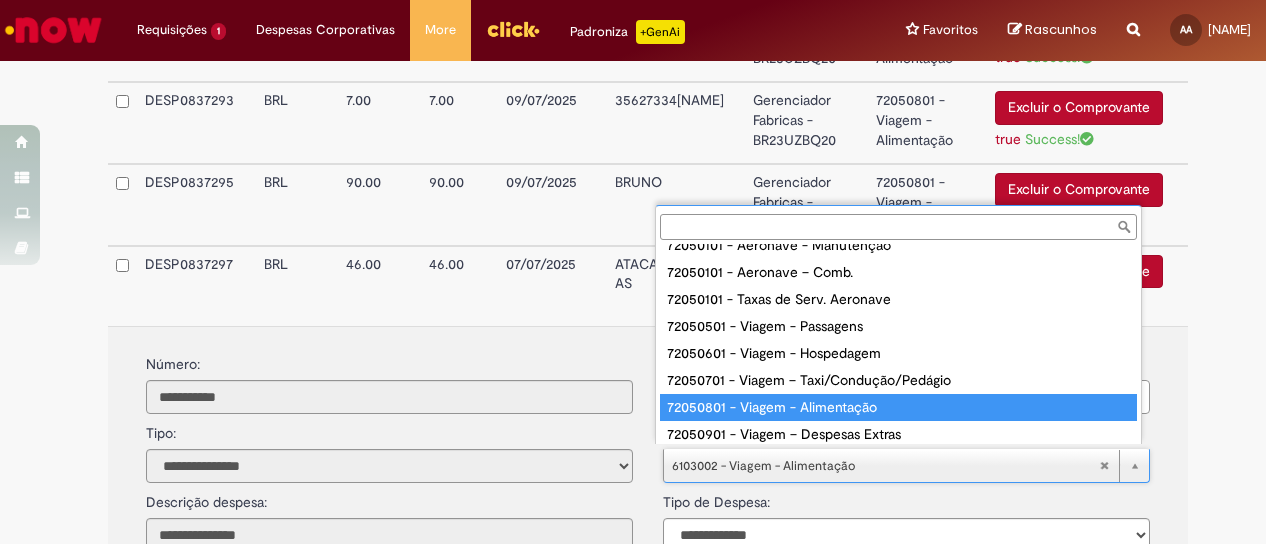 type on "**********" 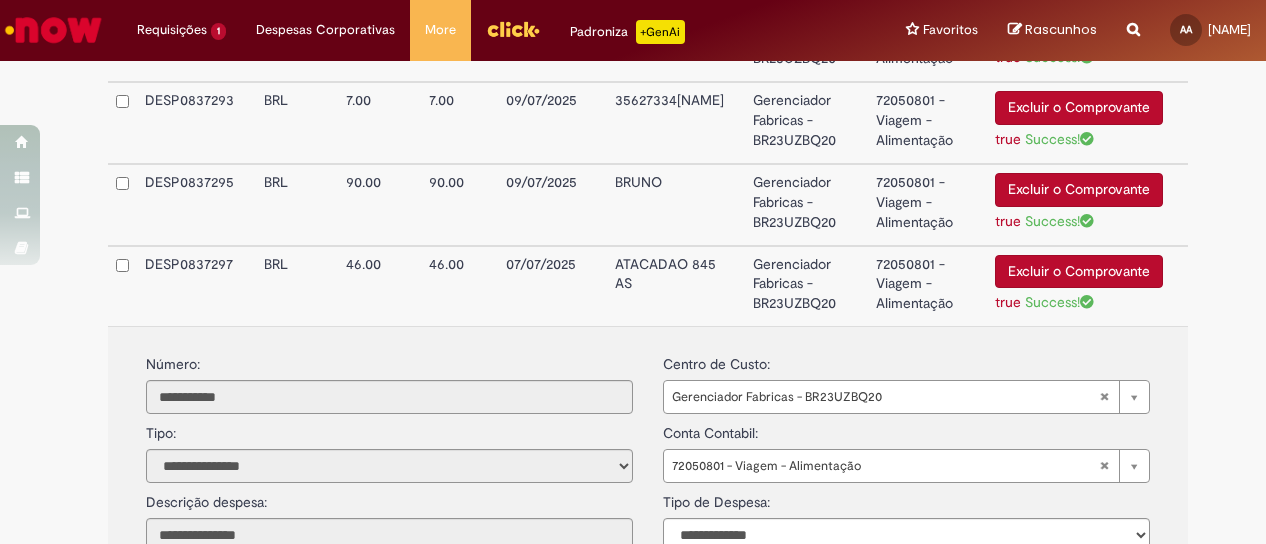 click on "Gerenciador Fabricas - BR23UZBQ20" at bounding box center [806, 286] 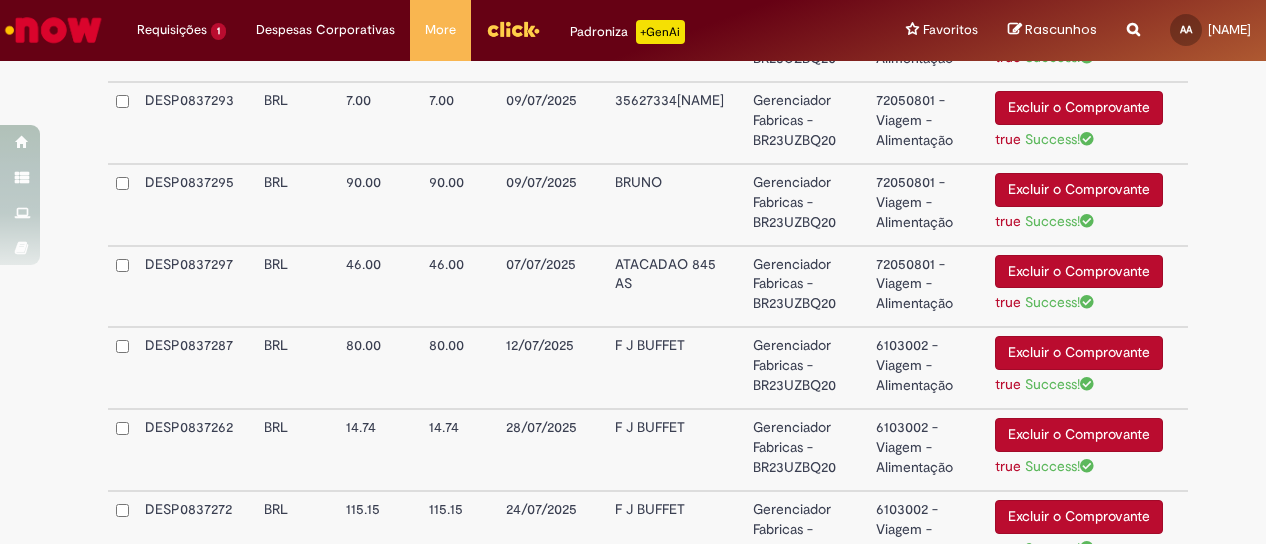 click on "Gerenciador Fabricas - BR23UZBQ20" at bounding box center (806, 368) 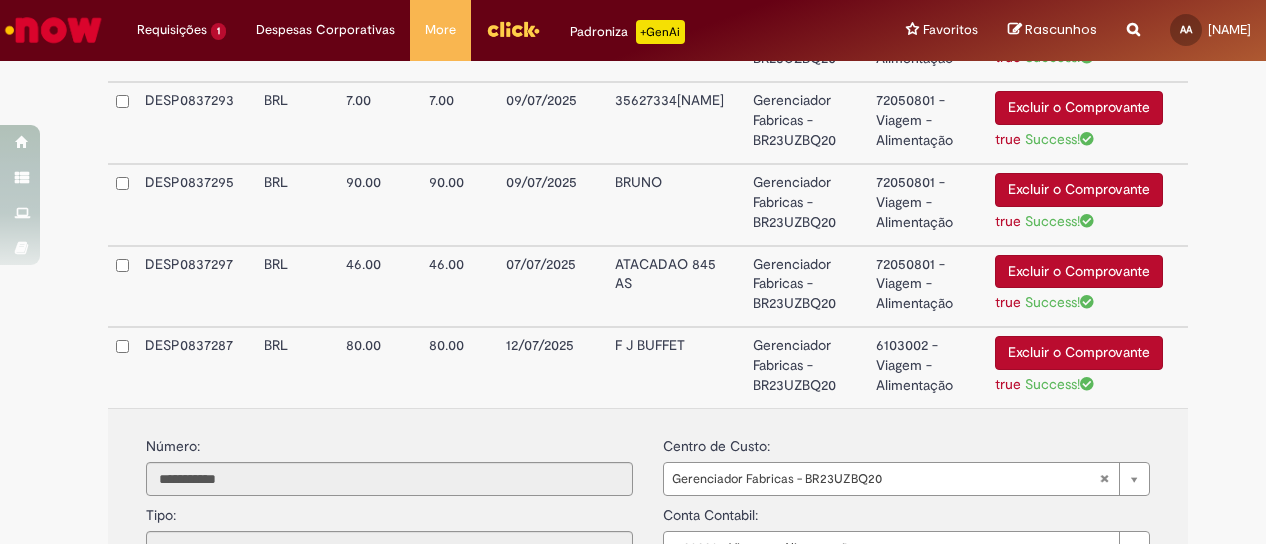 scroll, scrollTop: 2230, scrollLeft: 0, axis: vertical 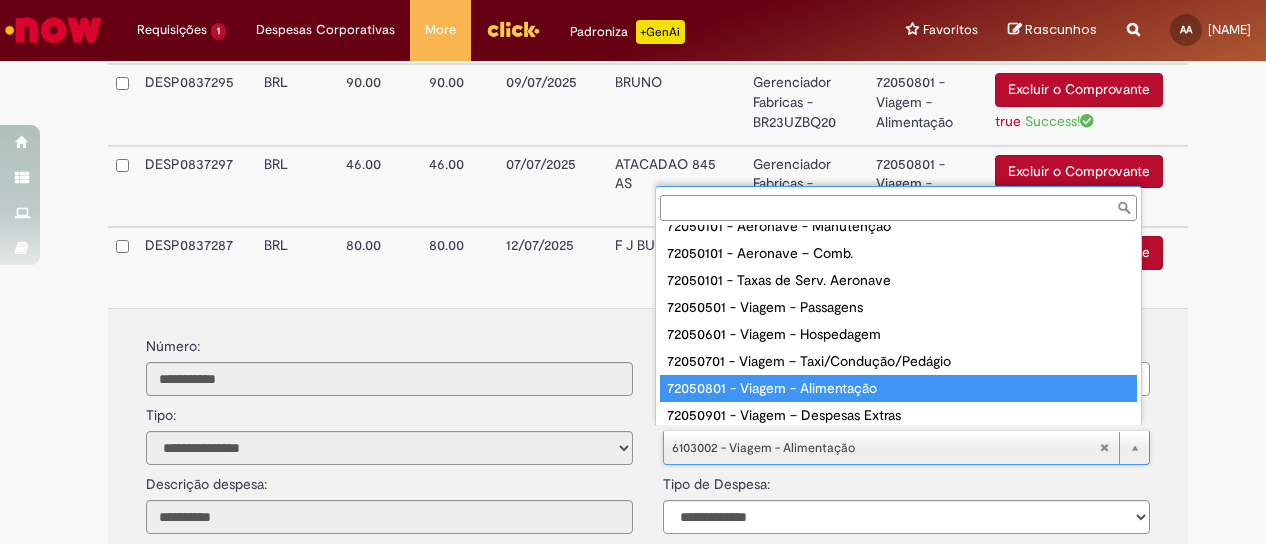 type on "**********" 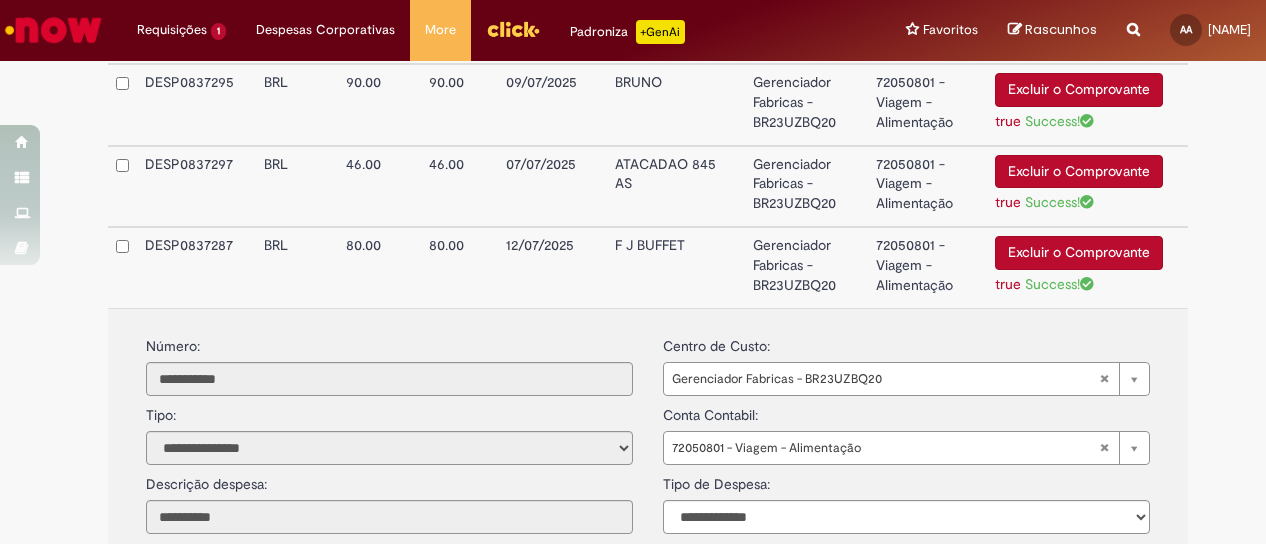 click on "Gerenciador Fabricas - BR23UZBQ20" at bounding box center [806, 267] 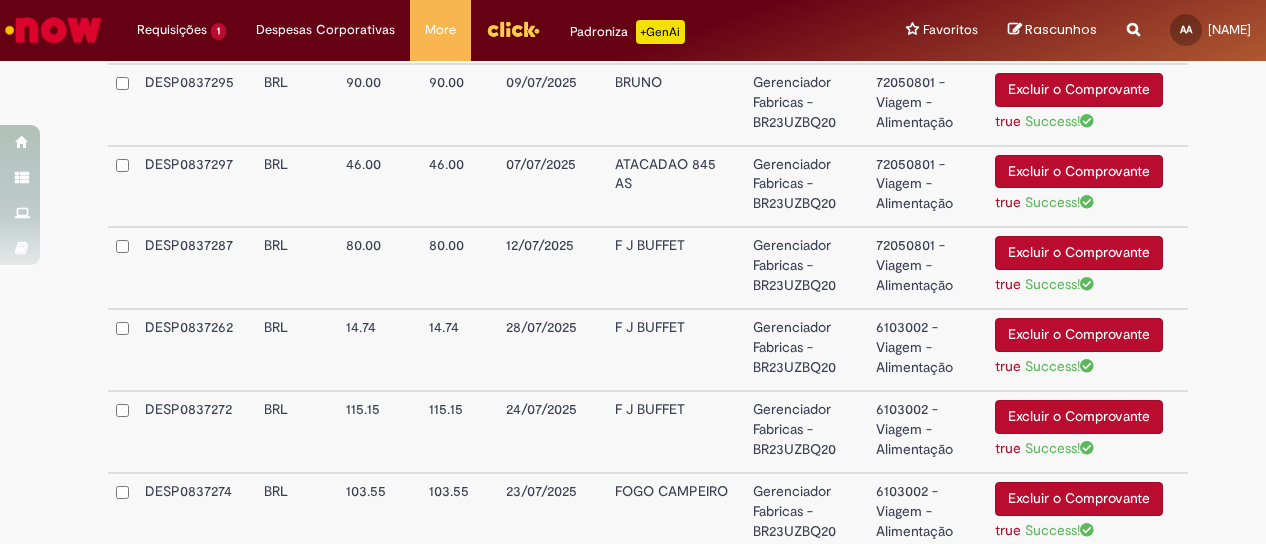 click on "Gerenciador Fabricas - BR23UZBQ20" at bounding box center (806, 350) 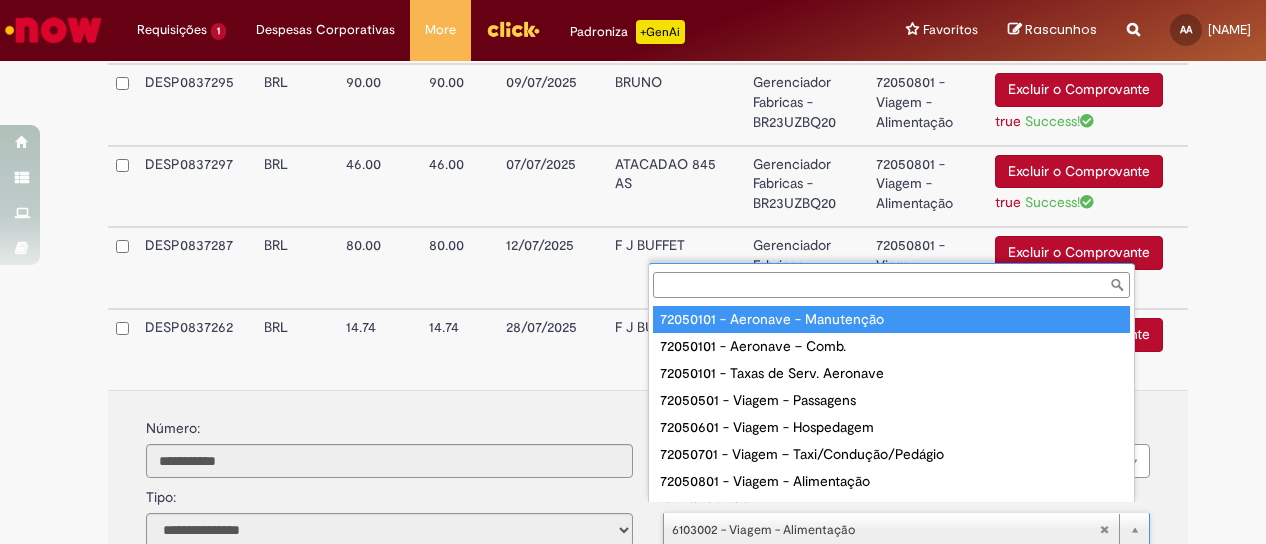 scroll, scrollTop: 16, scrollLeft: 0, axis: vertical 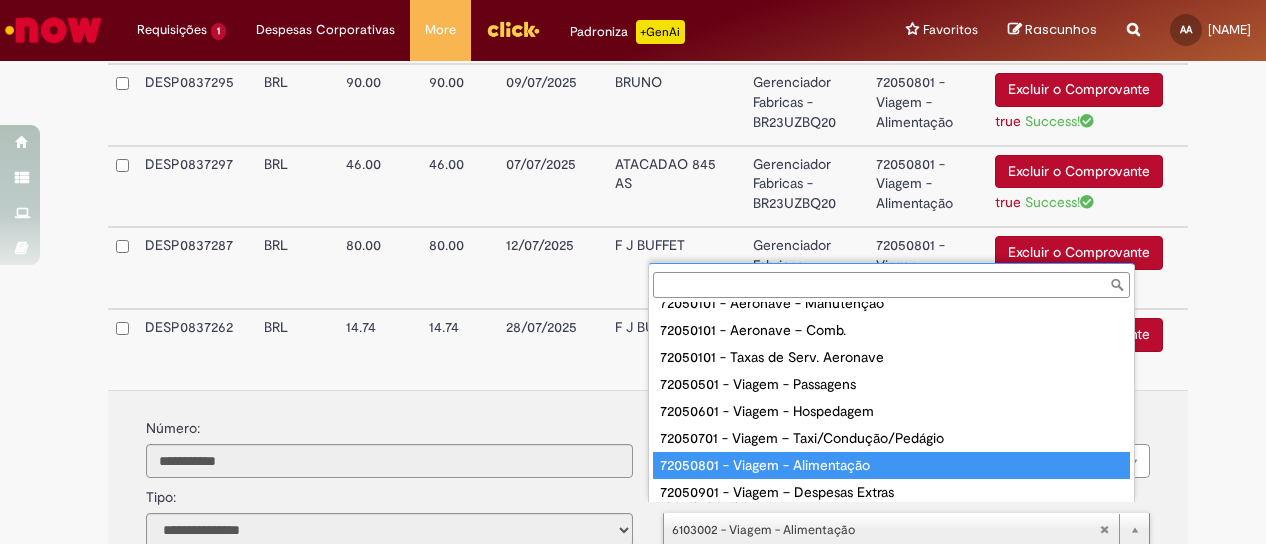 type on "**********" 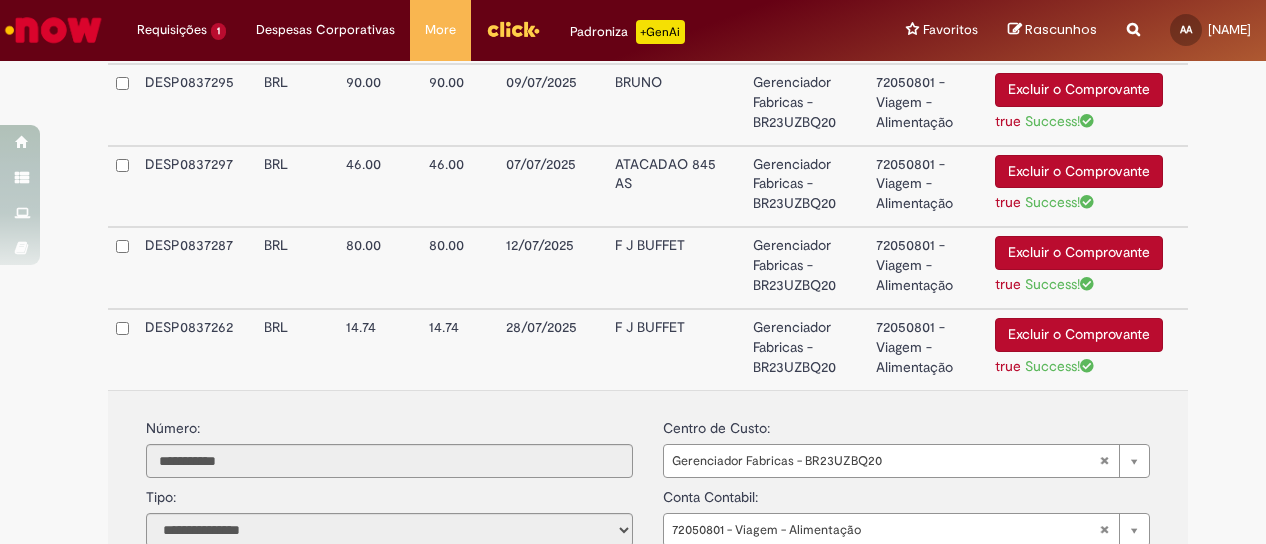 click on "Gerenciador Fabricas - BR23UZBQ20" at bounding box center [806, 349] 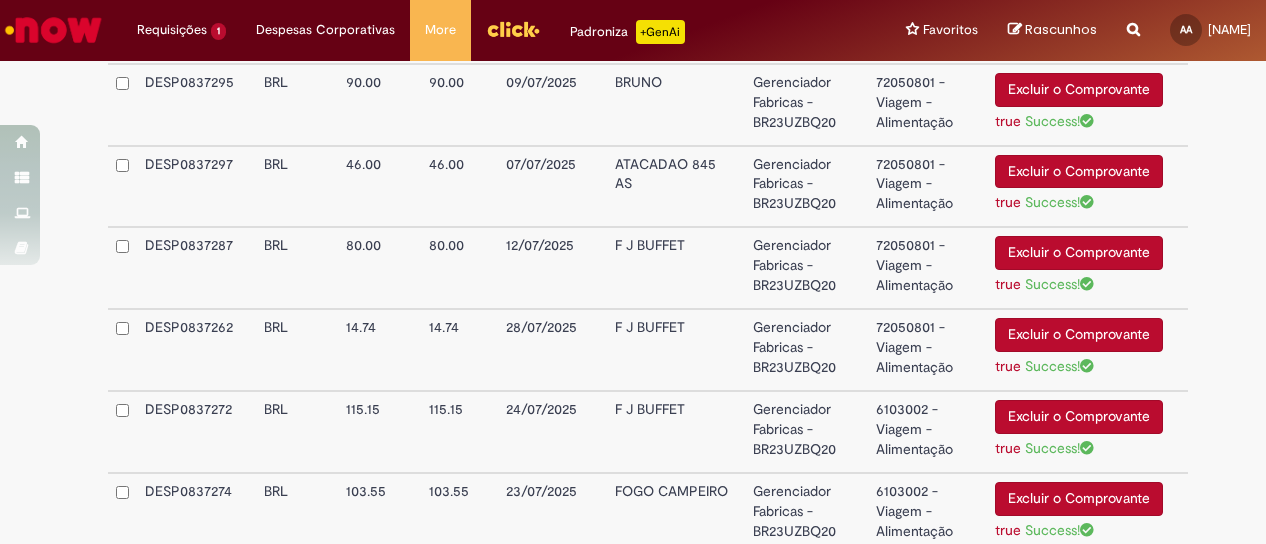 click on "6103002 - Viagem - Alimentação" at bounding box center (927, 432) 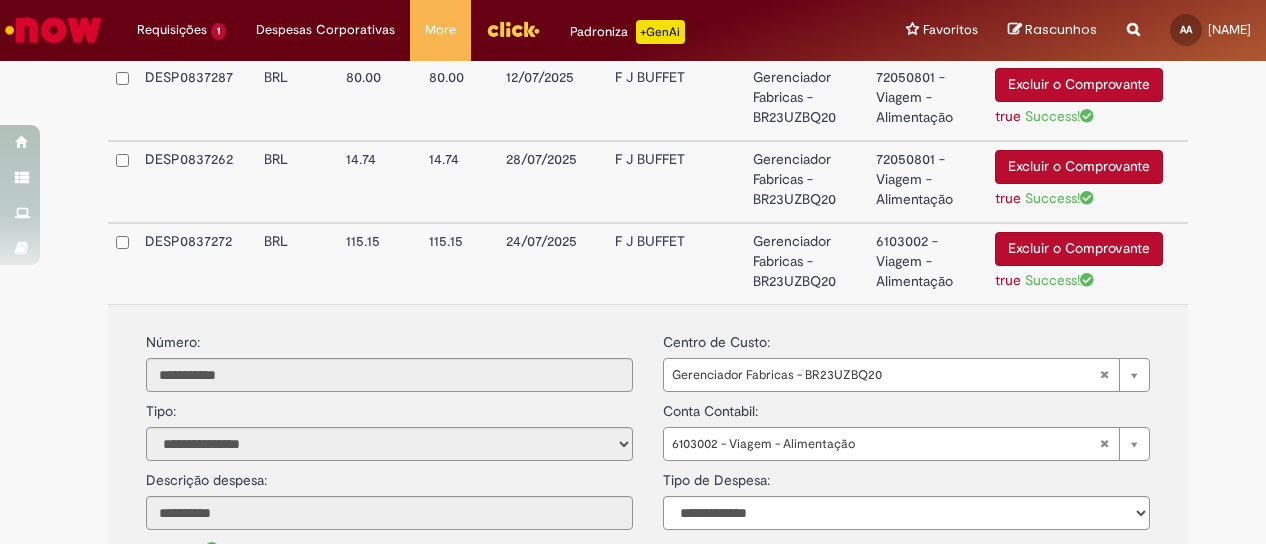 scroll, scrollTop: 2430, scrollLeft: 0, axis: vertical 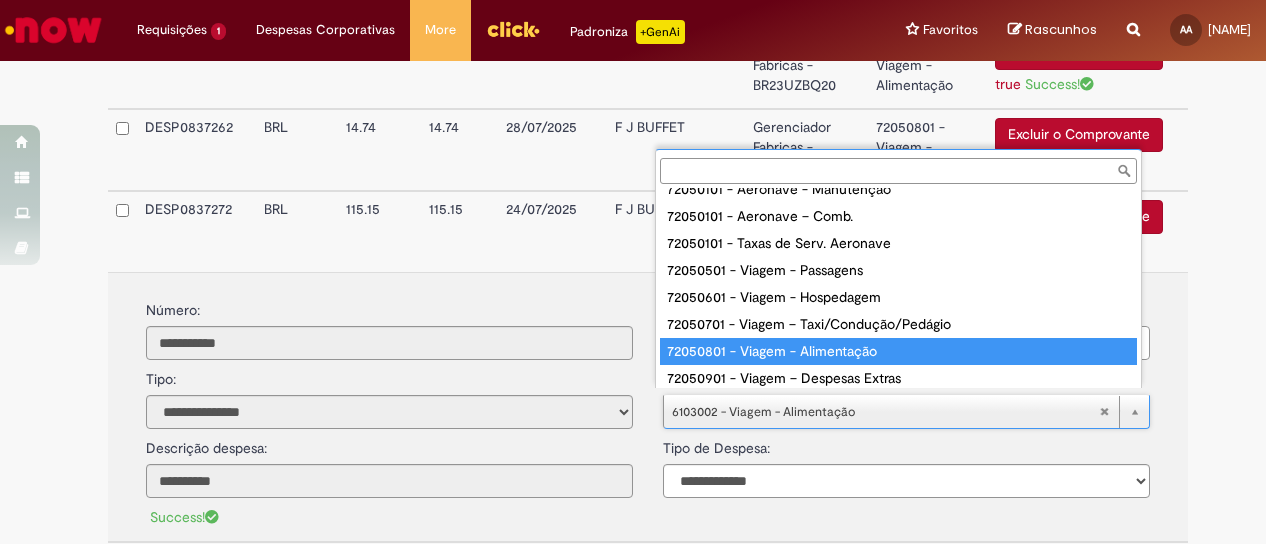 type on "**********" 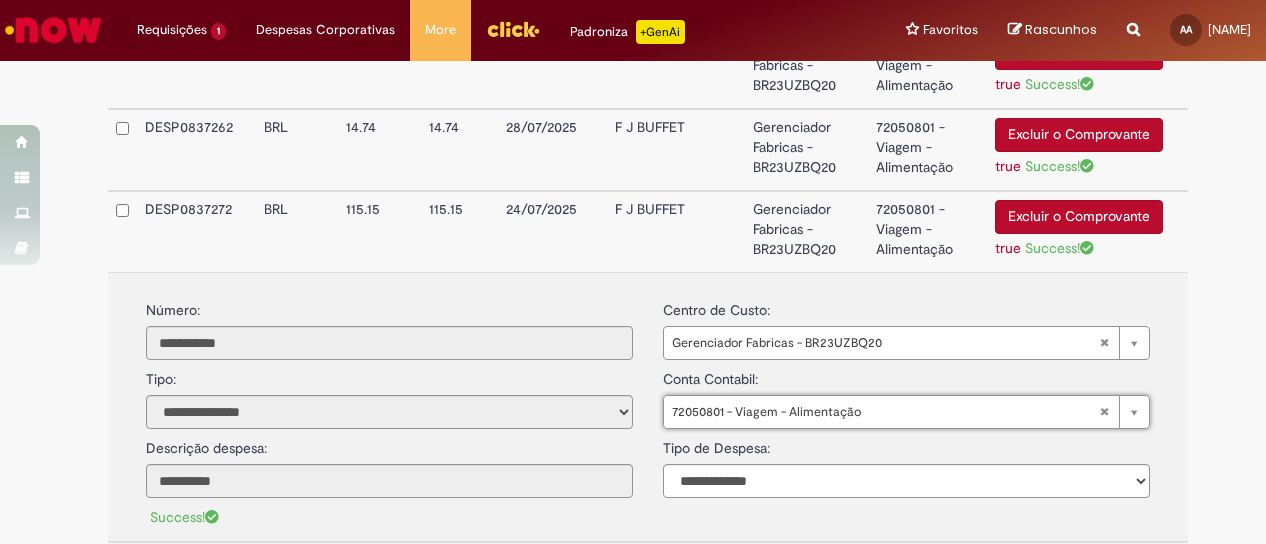 click on "Gerenciador Fabricas - BR23UZBQ20" at bounding box center (806, 231) 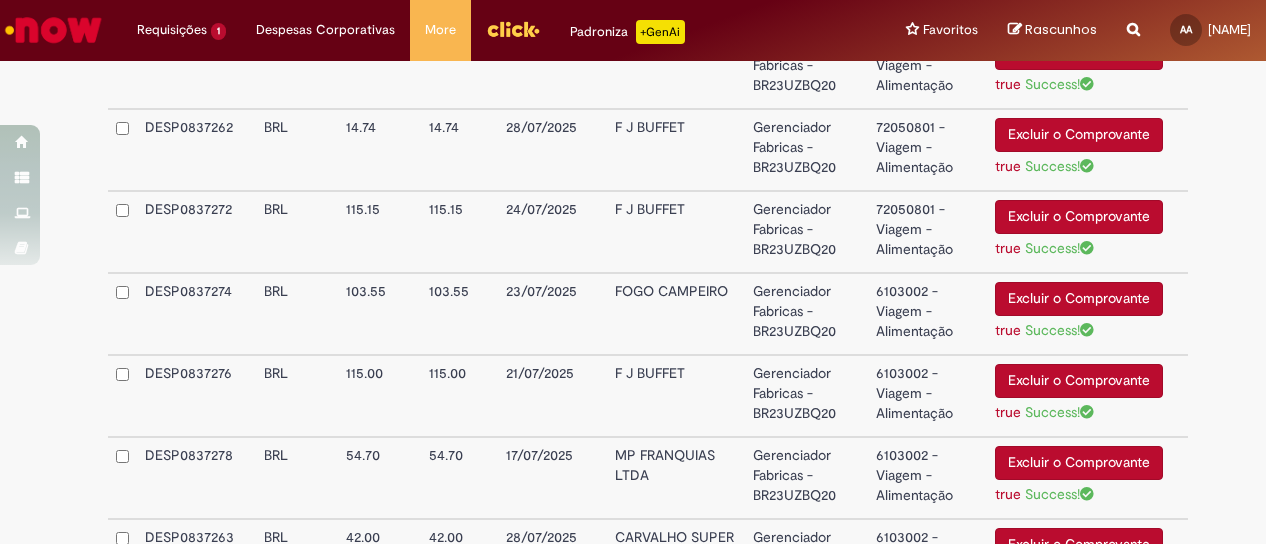 click on "6103002 - Viagem - Alimentação" at bounding box center (927, 314) 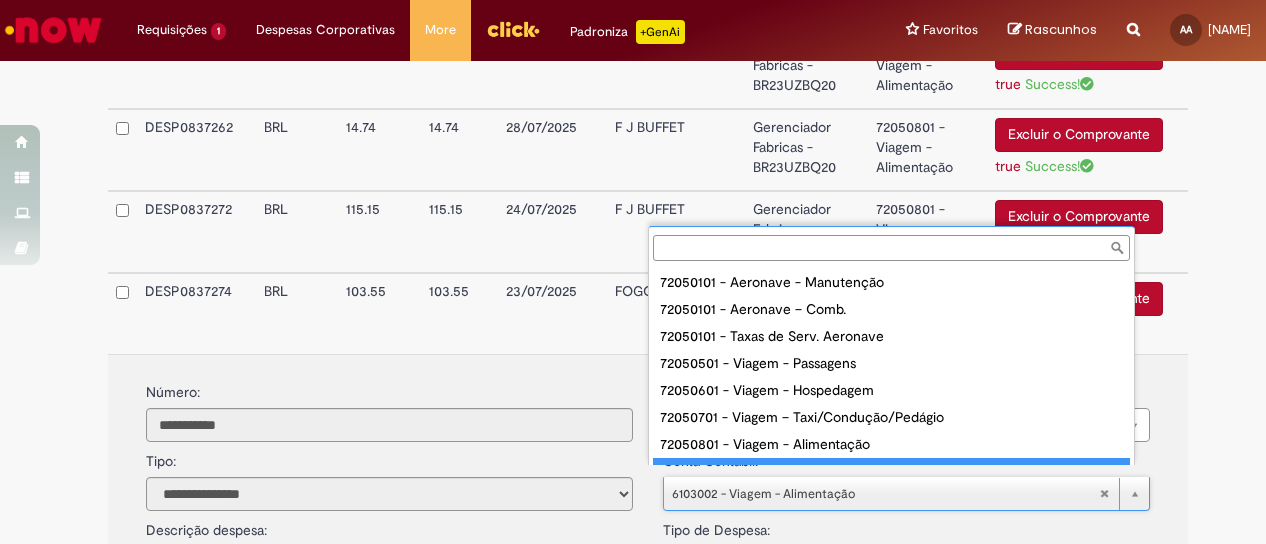 scroll, scrollTop: 16, scrollLeft: 0, axis: vertical 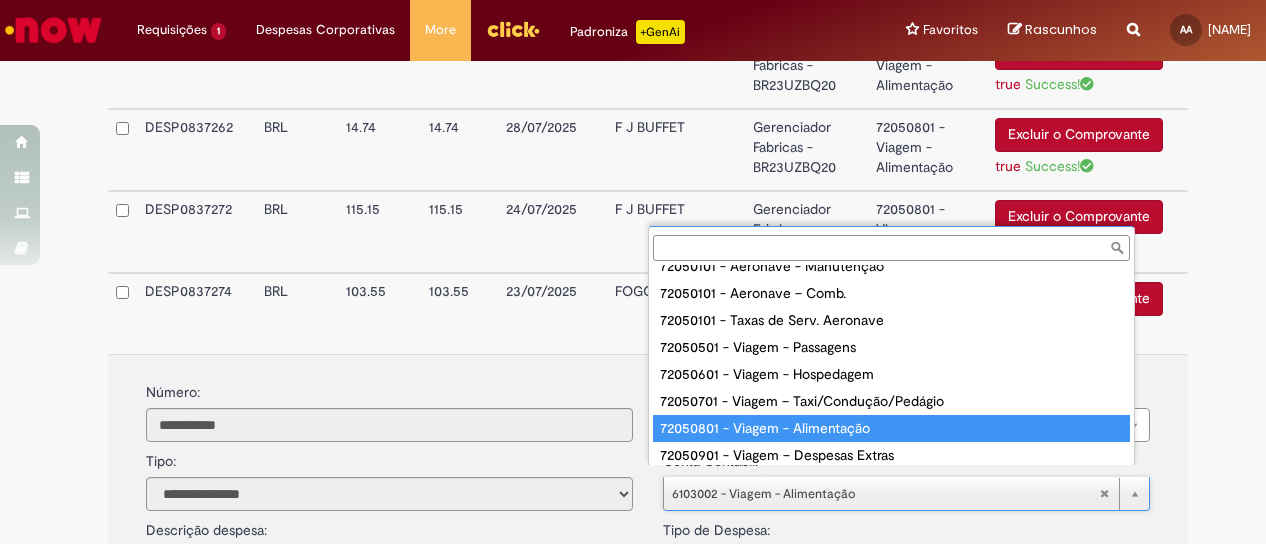 type on "**********" 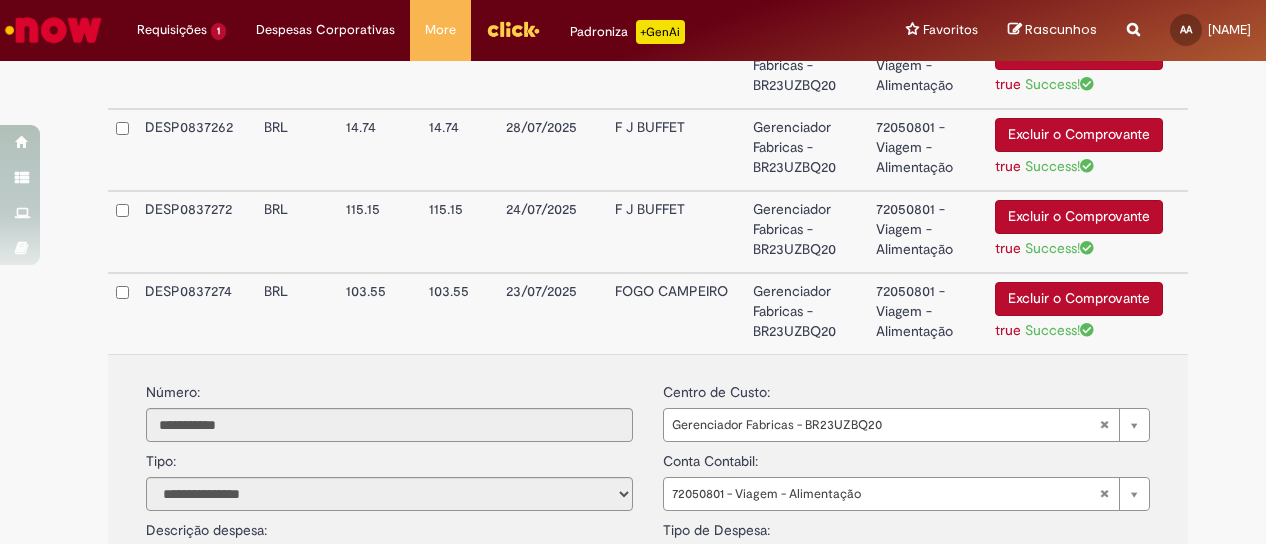click on "Gerenciador Fabricas - BR23UZBQ20" at bounding box center [806, 313] 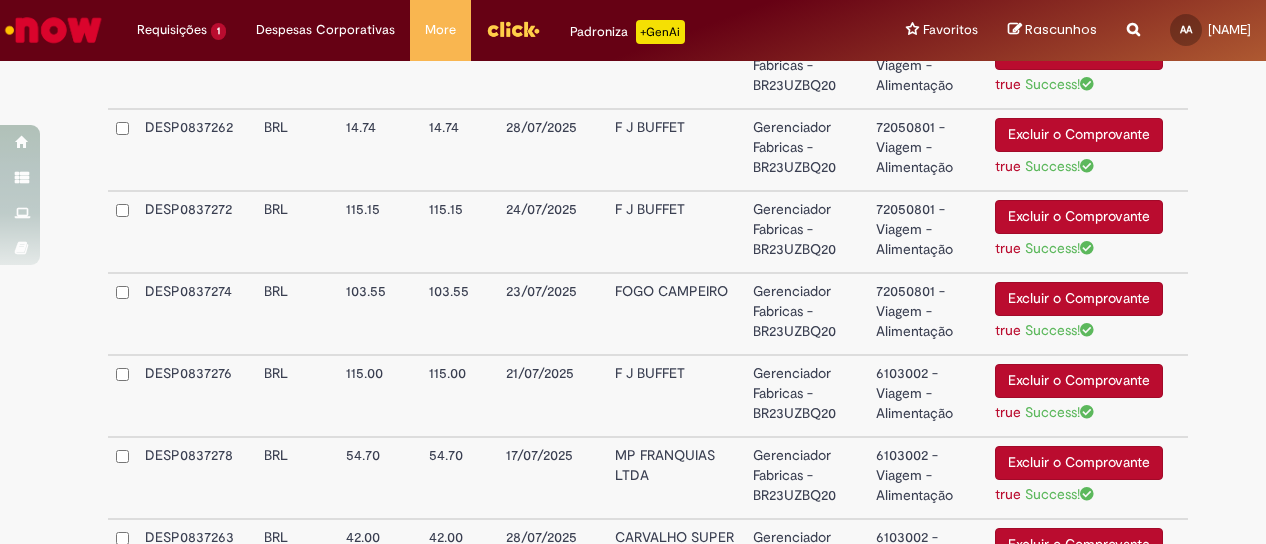click on "6103002 - Viagem - Alimentação" at bounding box center (927, 396) 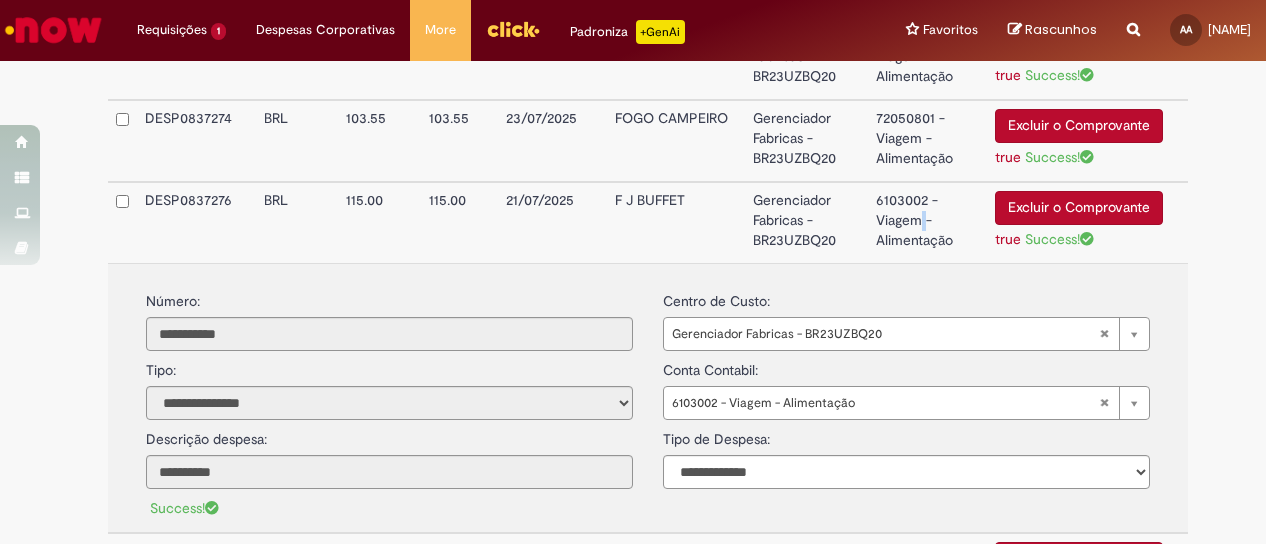 scroll, scrollTop: 2630, scrollLeft: 0, axis: vertical 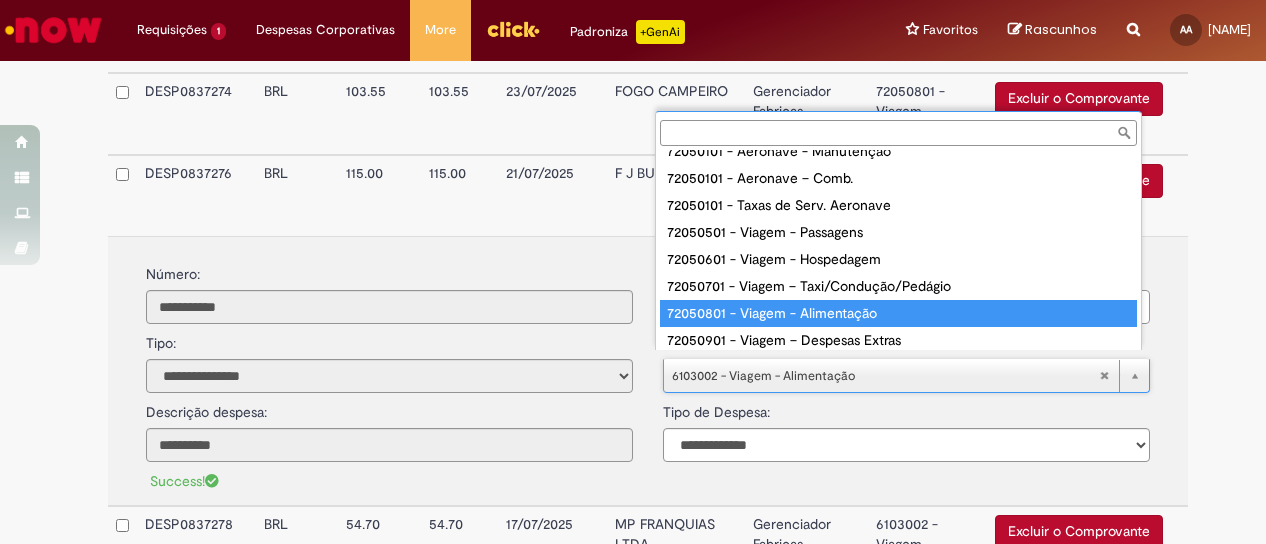 type on "**********" 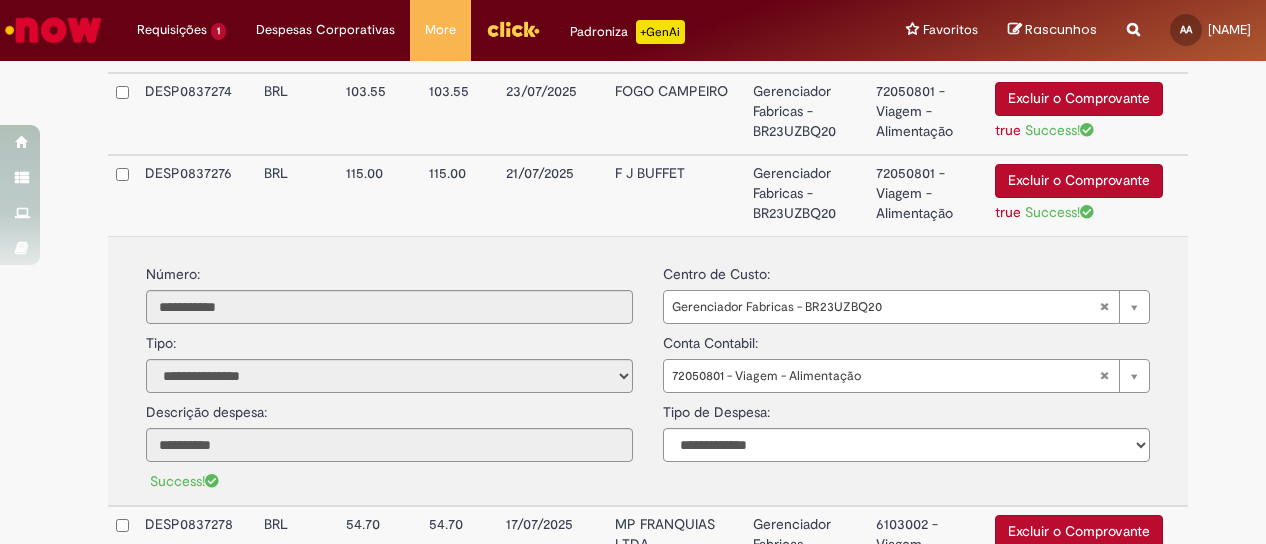 click on "Gerenciador Fabricas - BR23UZBQ20" at bounding box center (806, 195) 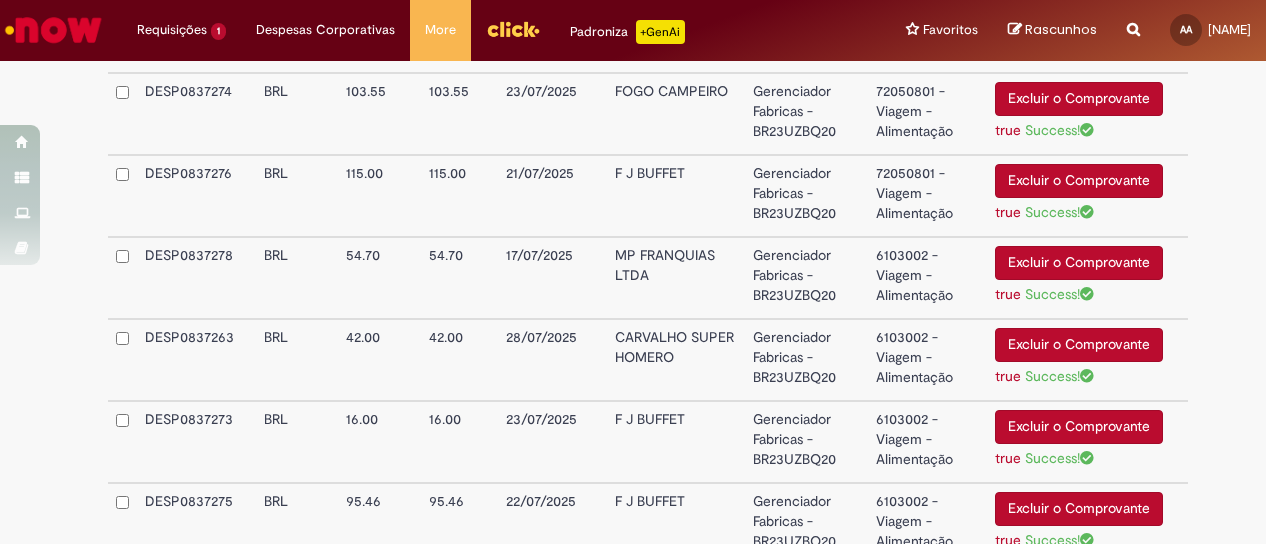 click on "6103002 - Viagem - Alimentação" at bounding box center (927, 278) 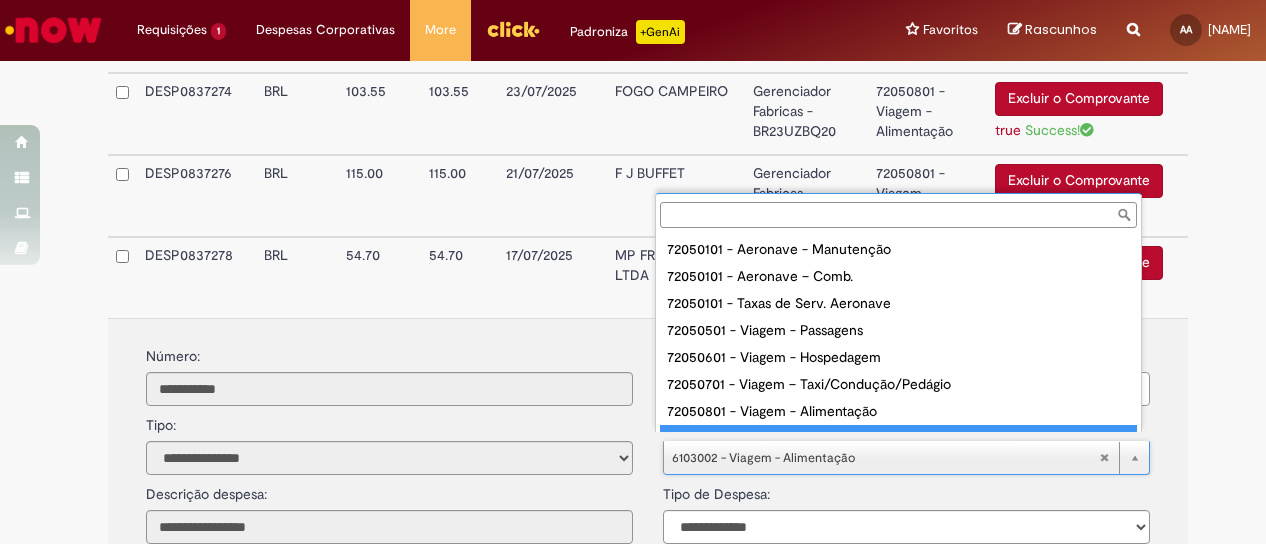 scroll, scrollTop: 16, scrollLeft: 0, axis: vertical 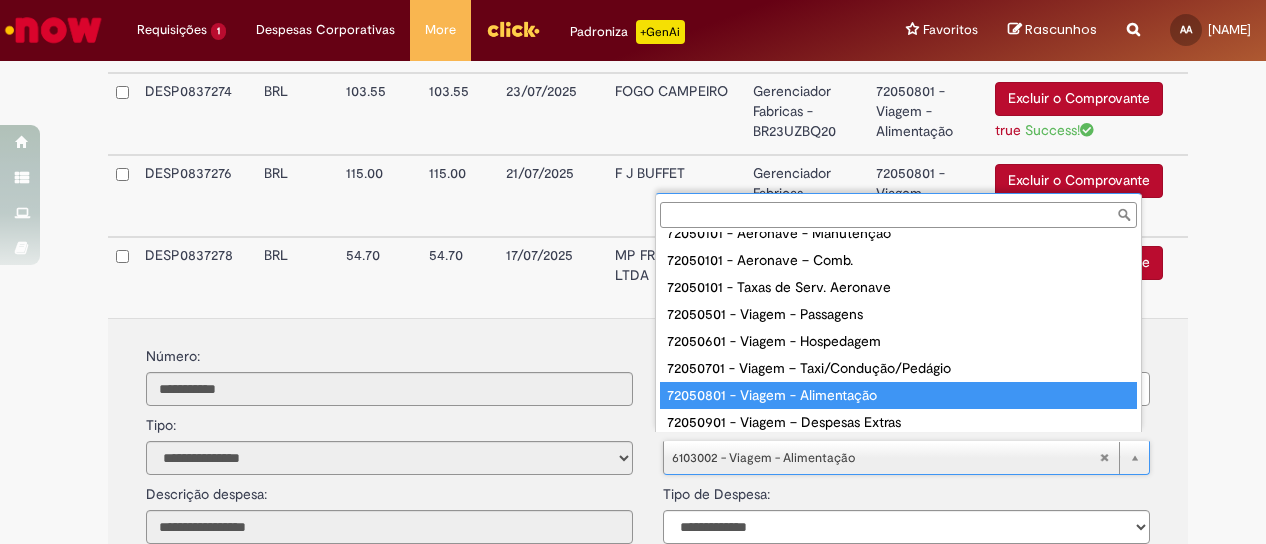 type on "**********" 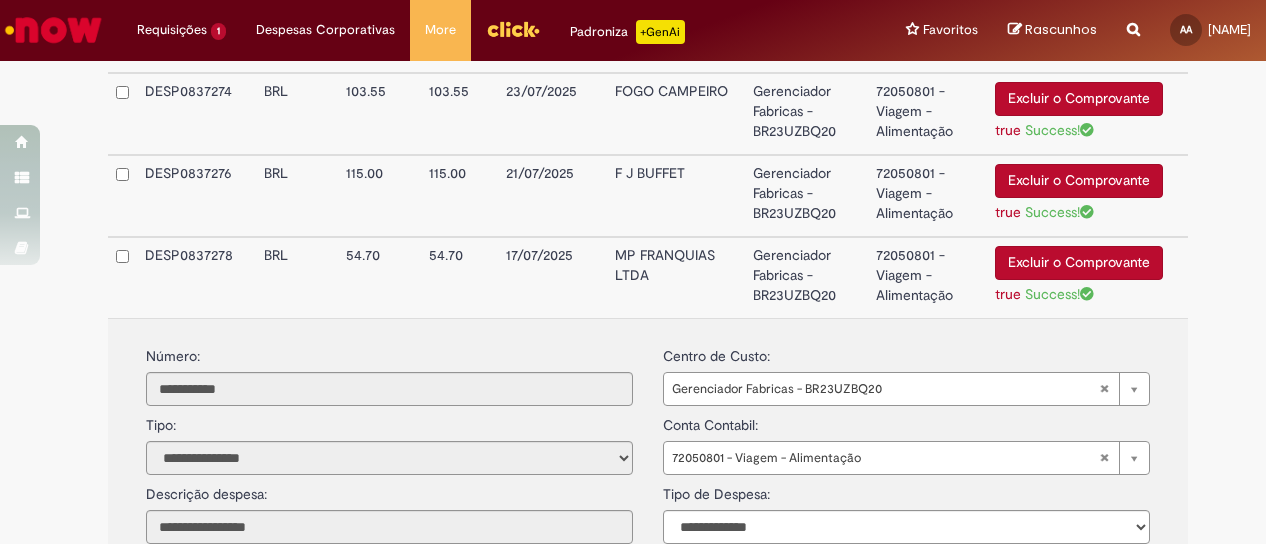 click on "Gerenciador Fabricas - BR23UZBQ20" at bounding box center [806, 277] 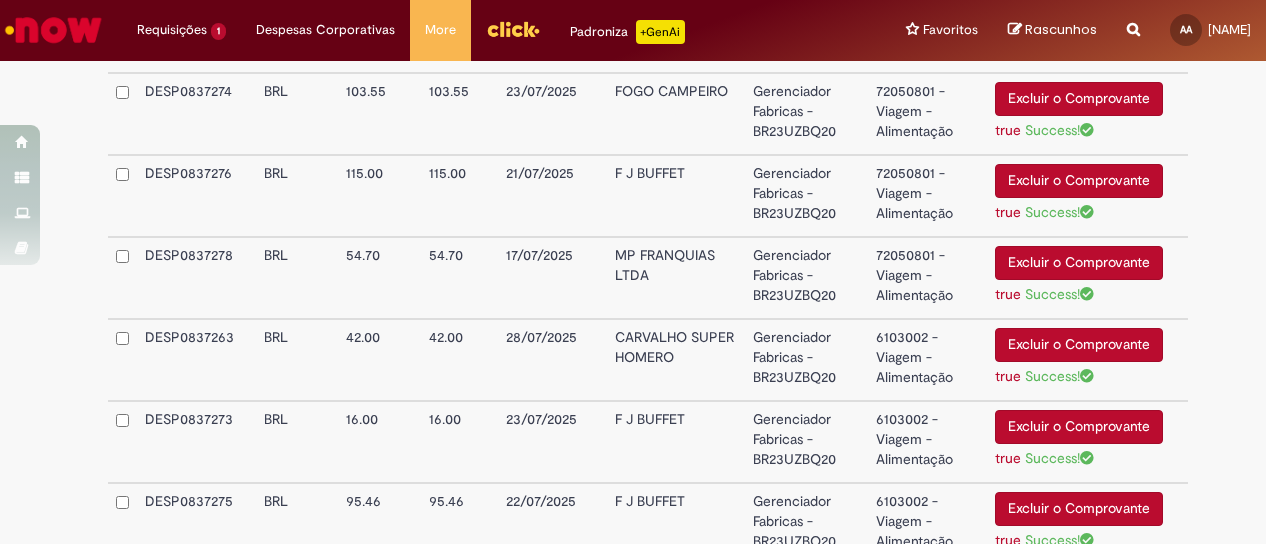 click on "6103002 - Viagem - Alimentação" at bounding box center [927, 360] 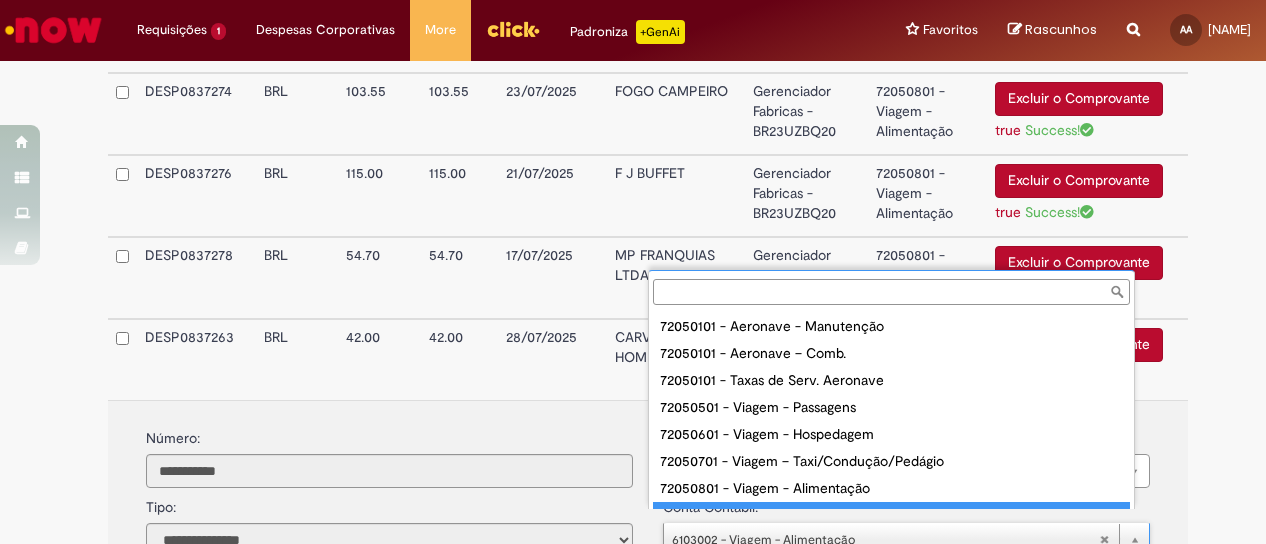 scroll, scrollTop: 16, scrollLeft: 0, axis: vertical 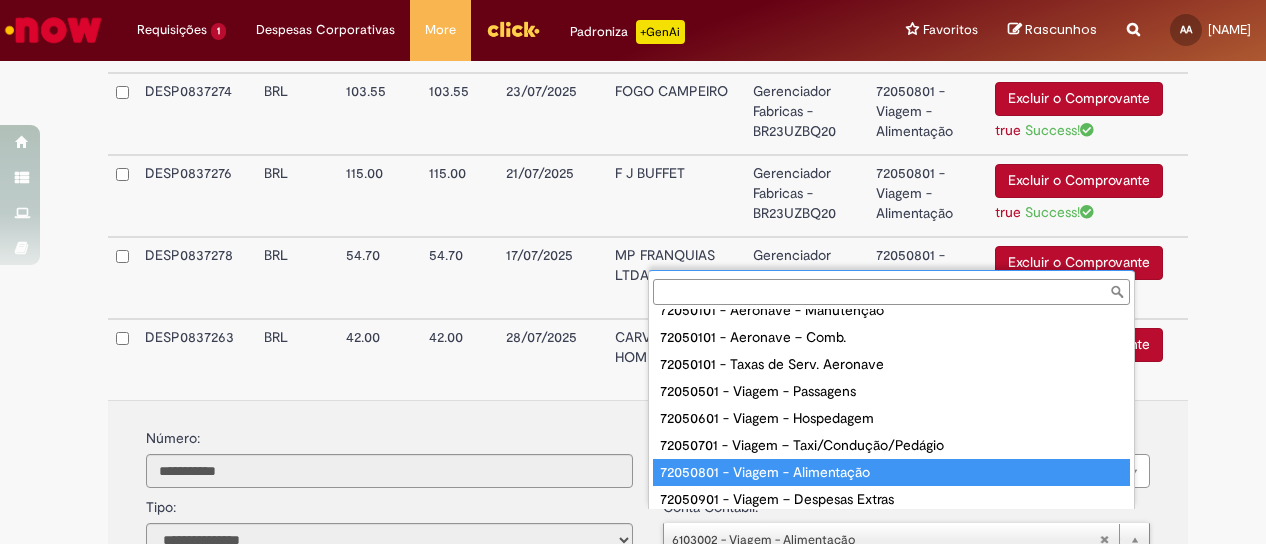 type on "**********" 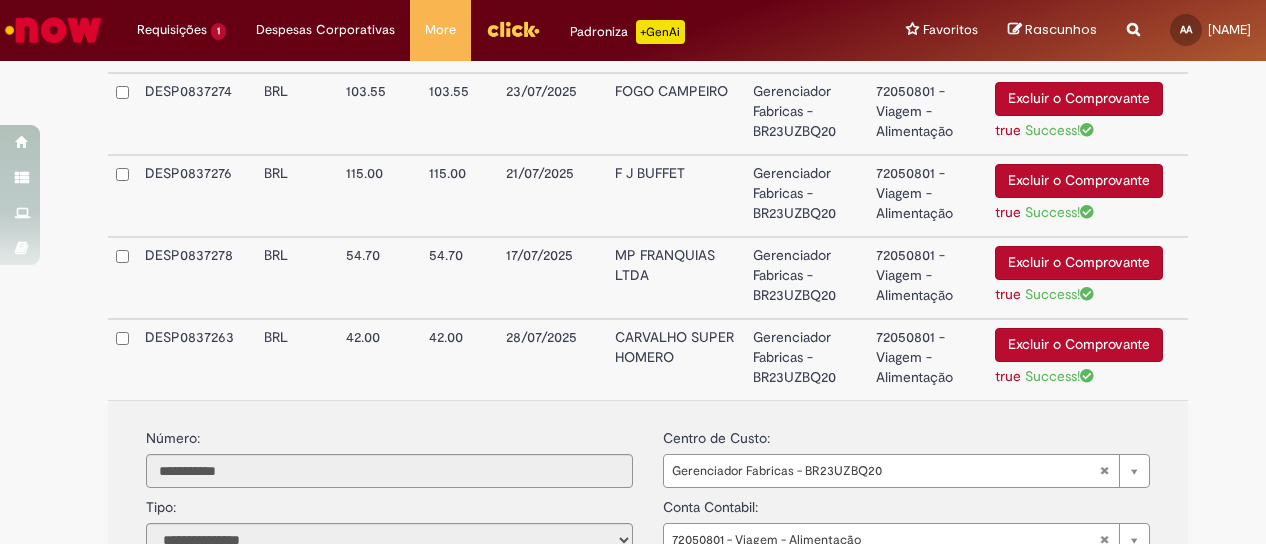click on "Gerenciador Fabricas - BR23UZBQ20" at bounding box center [806, 359] 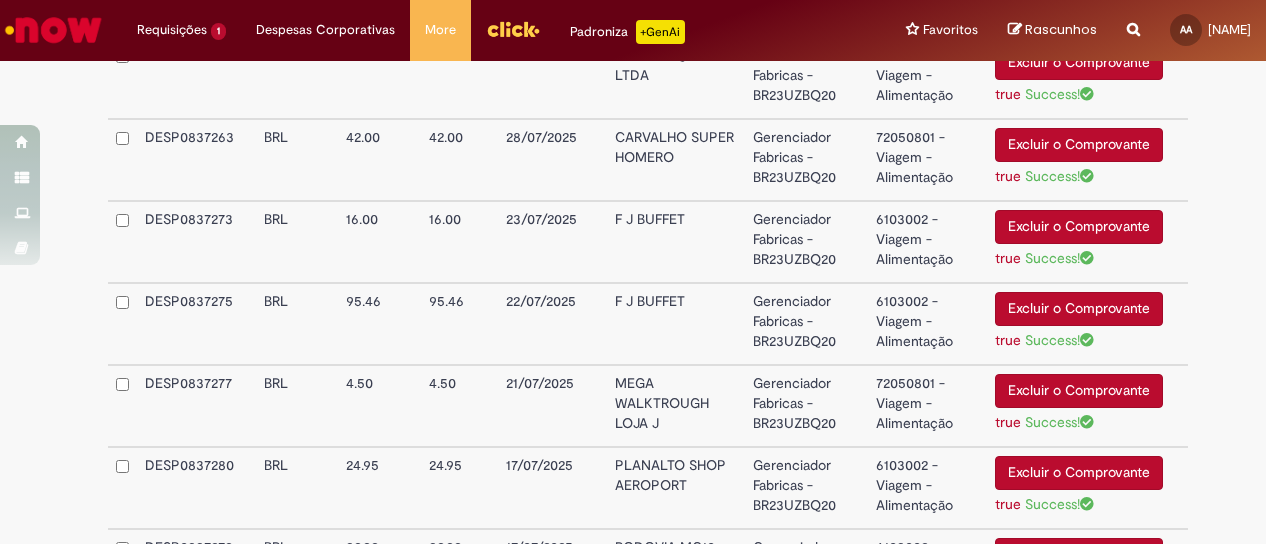 scroll, scrollTop: 2930, scrollLeft: 0, axis: vertical 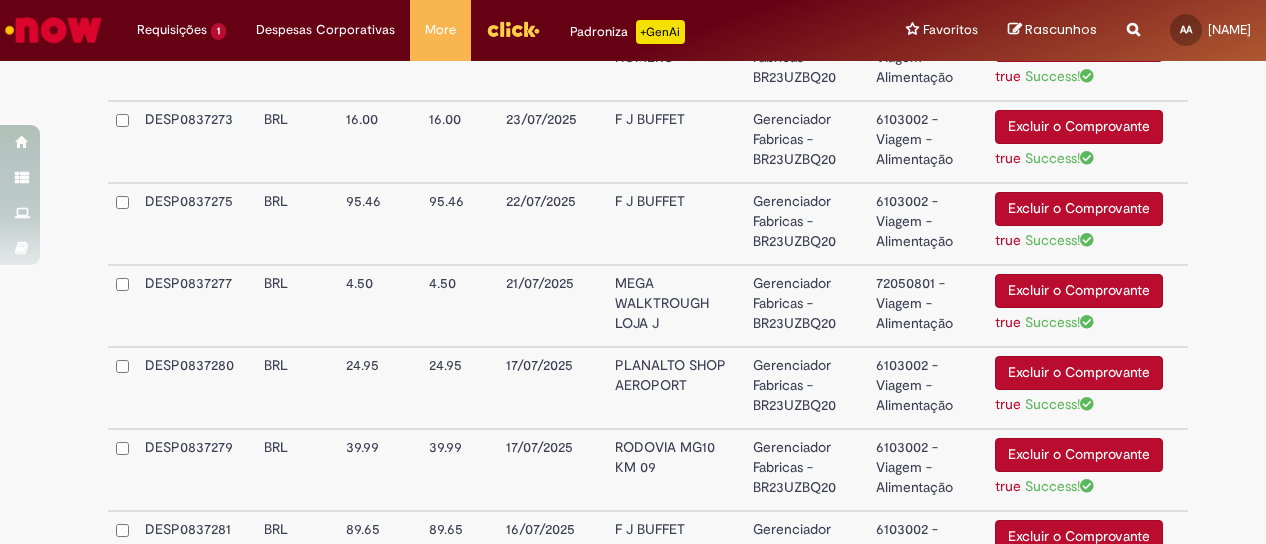 click on "6103002 - Viagem - Alimentação" at bounding box center [927, 142] 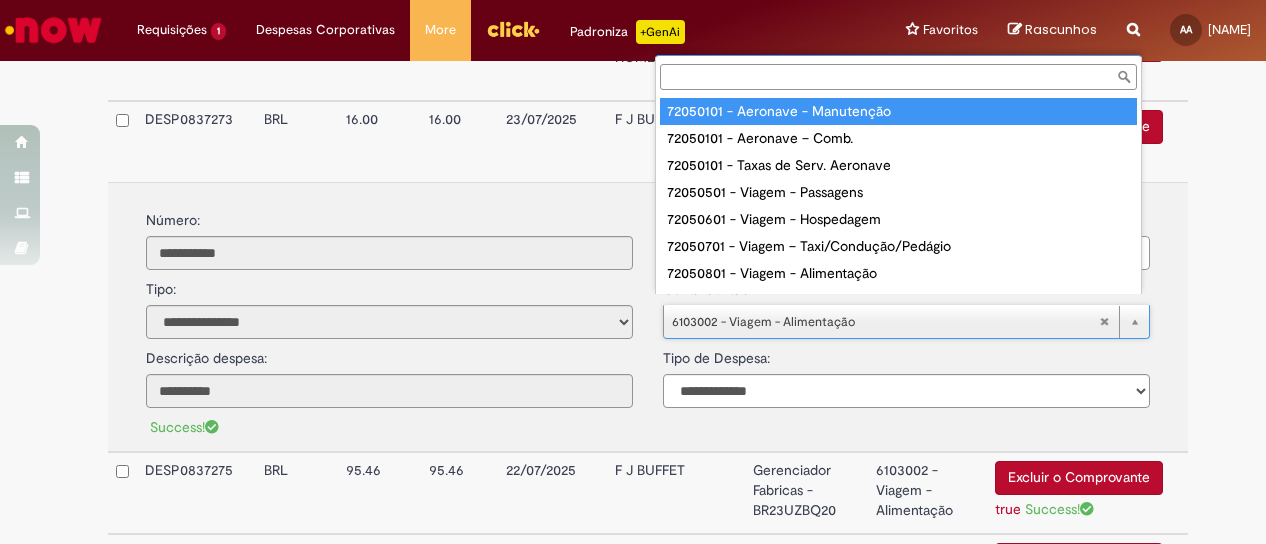 scroll, scrollTop: 16, scrollLeft: 0, axis: vertical 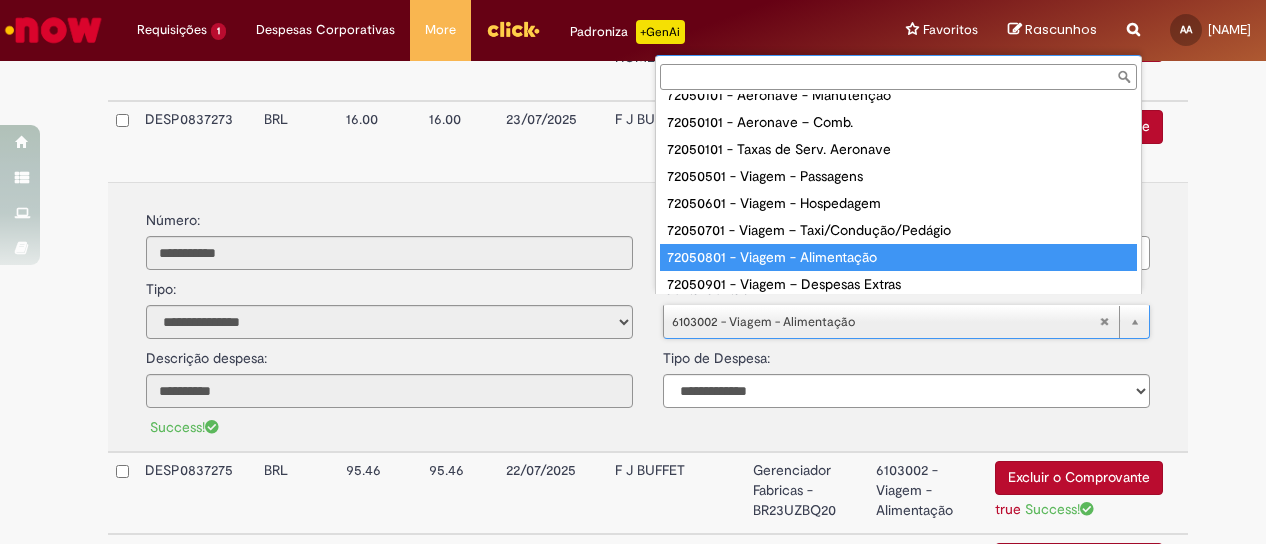 type on "**********" 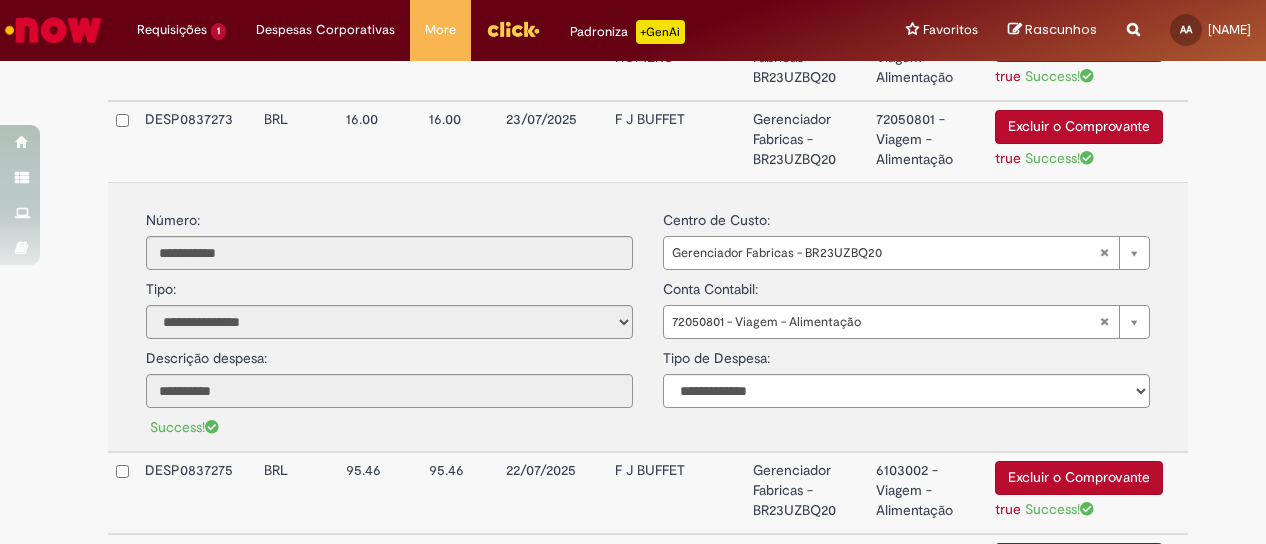 click on "Gerenciador Fabricas - BR23UZBQ20" at bounding box center [806, 141] 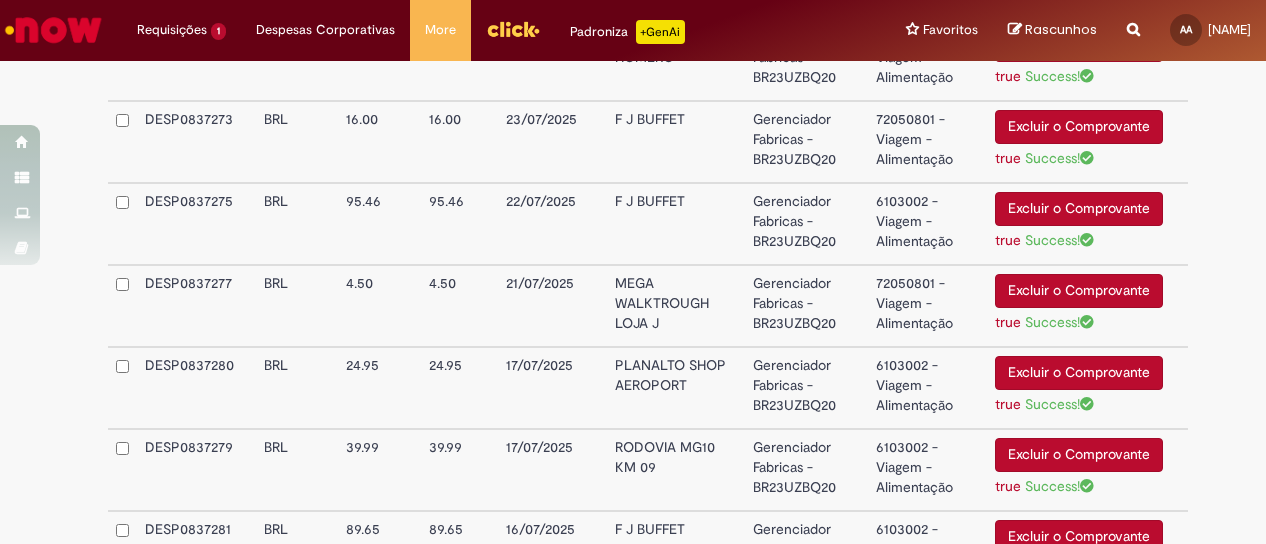 click on "6103002 - Viagem - Alimentação" at bounding box center [927, 224] 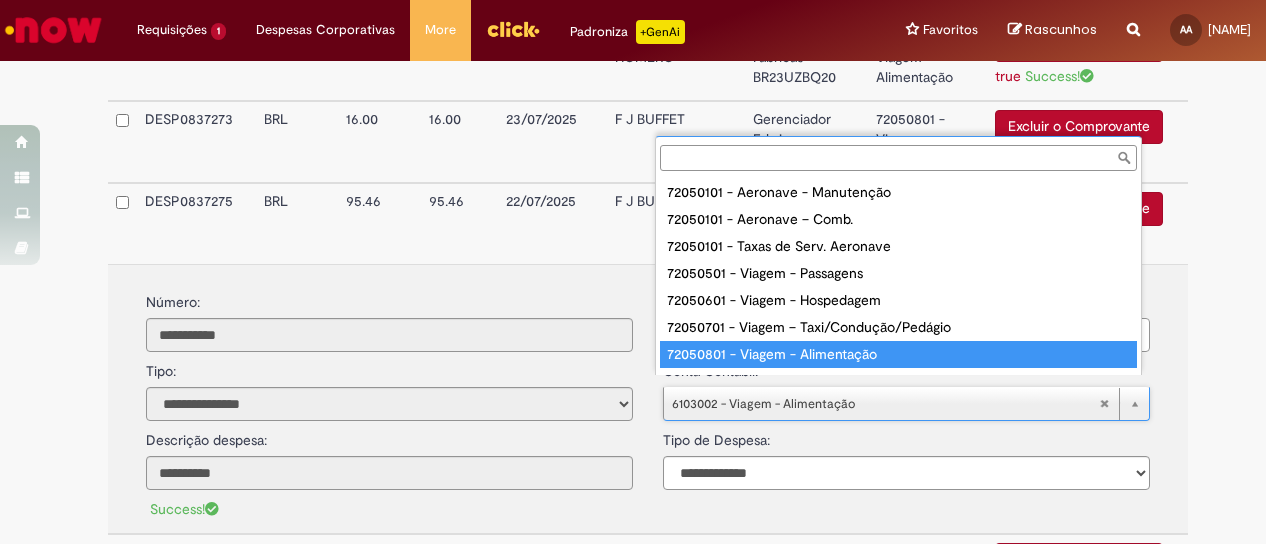 scroll, scrollTop: 16, scrollLeft: 0, axis: vertical 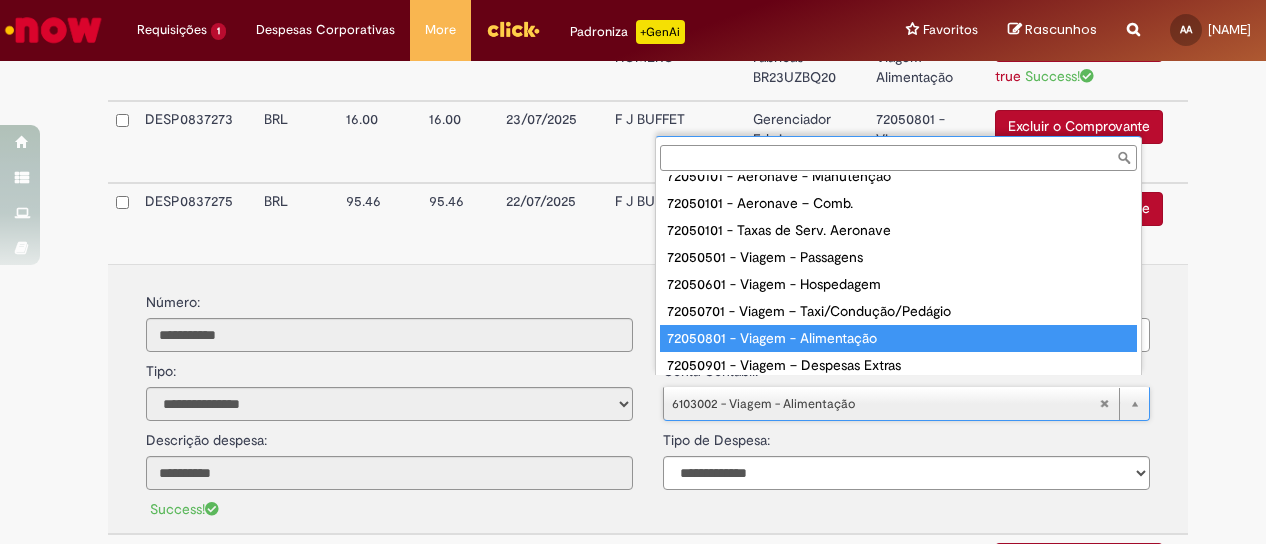 type on "**********" 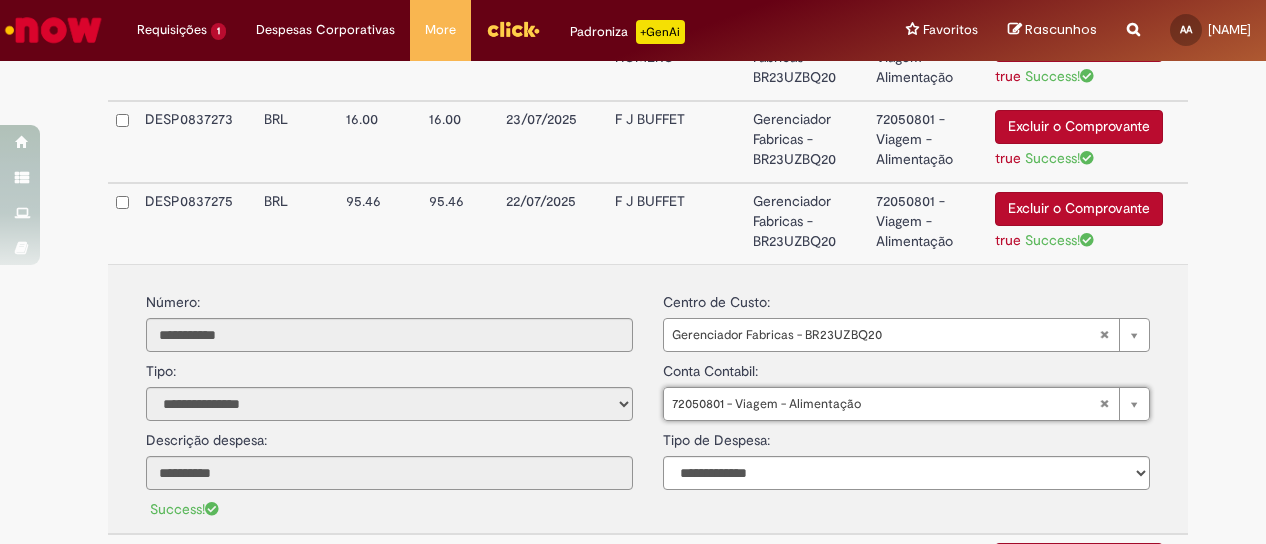 click on "Gerenciador Fabricas - BR23UZBQ20" at bounding box center (806, 223) 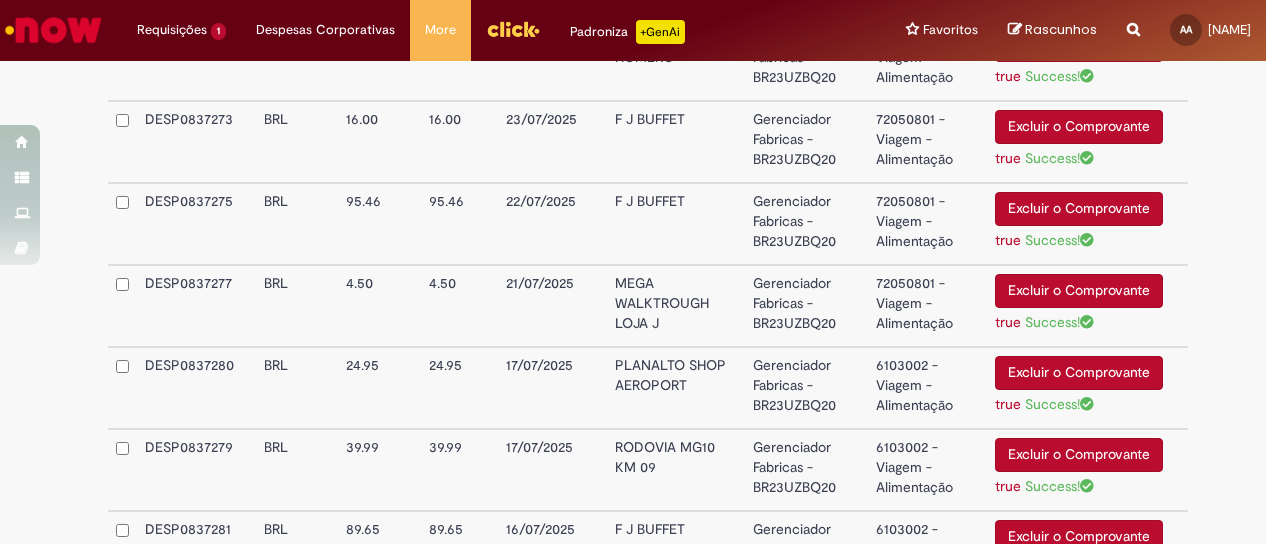 click on "6103002 - Viagem - Alimentação" at bounding box center [927, 388] 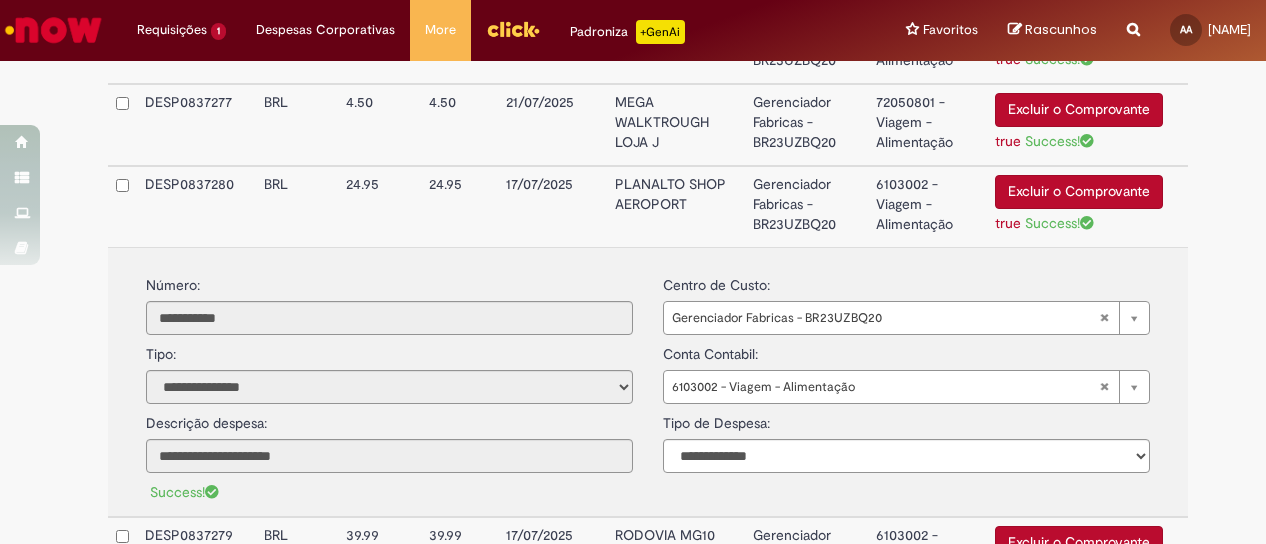 scroll, scrollTop: 3130, scrollLeft: 0, axis: vertical 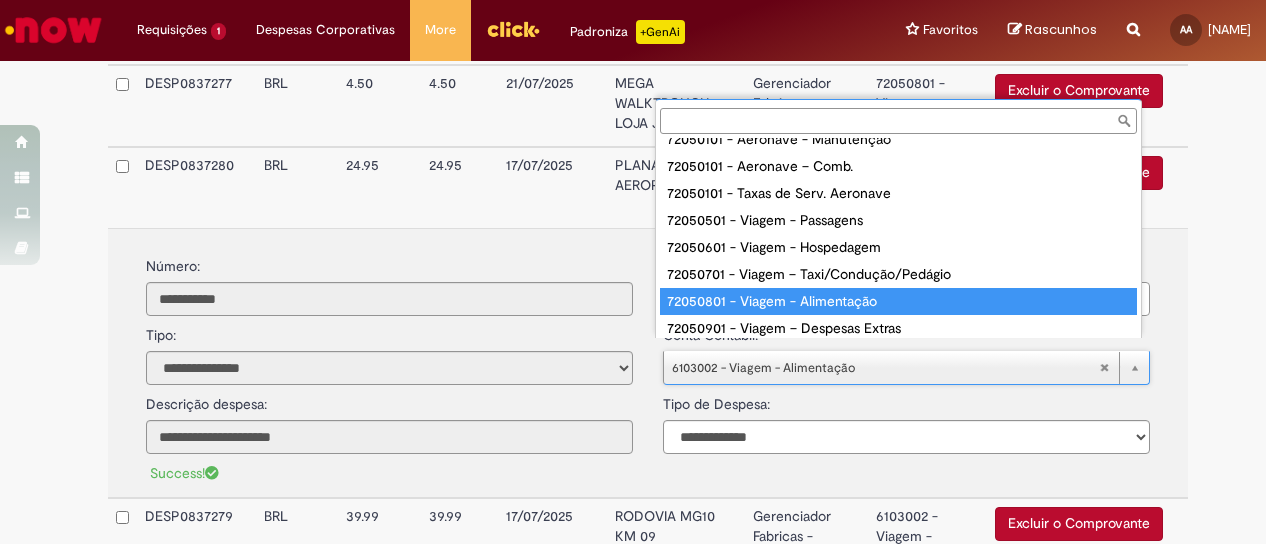 type on "**********" 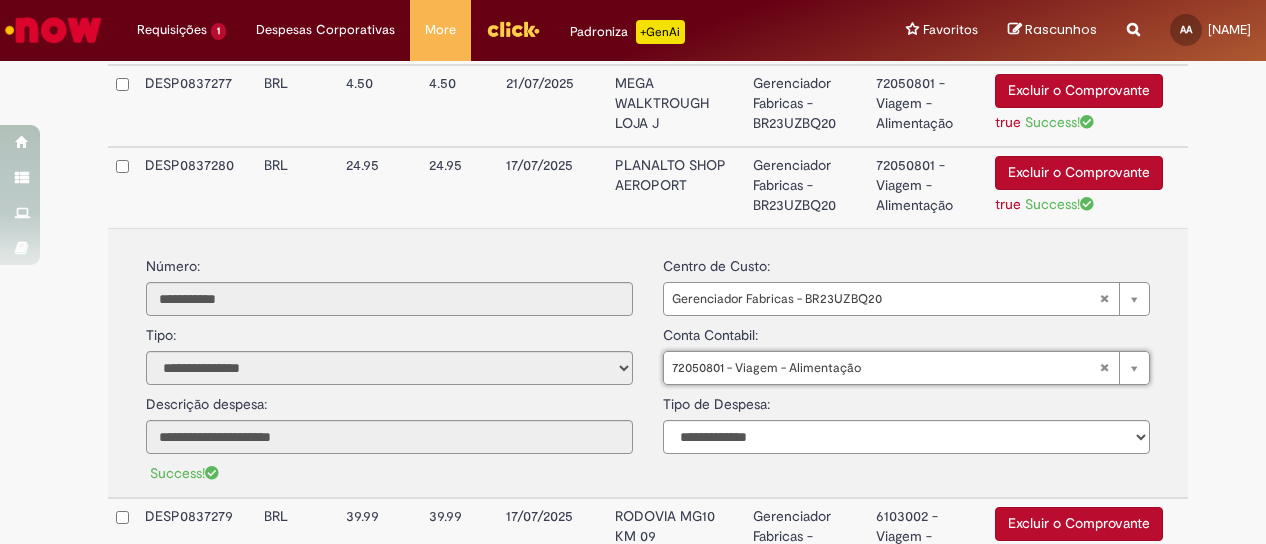 click on "Gerenciador Fabricas - BR23UZBQ20" at bounding box center [806, 187] 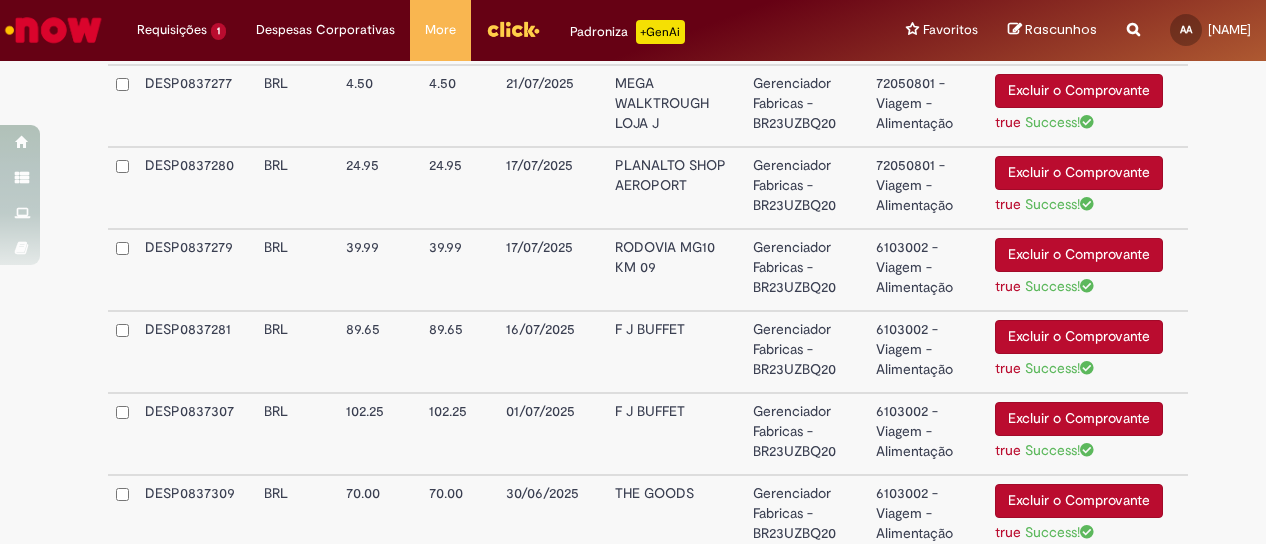 click on "6103002 - Viagem - Alimentação" at bounding box center (927, 270) 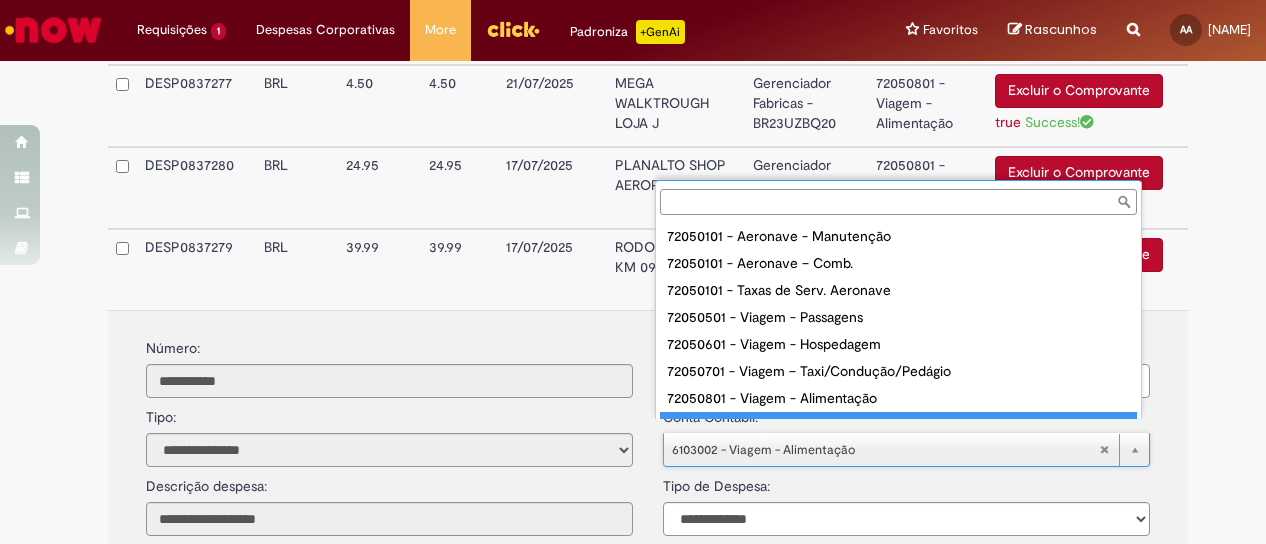 scroll, scrollTop: 16, scrollLeft: 0, axis: vertical 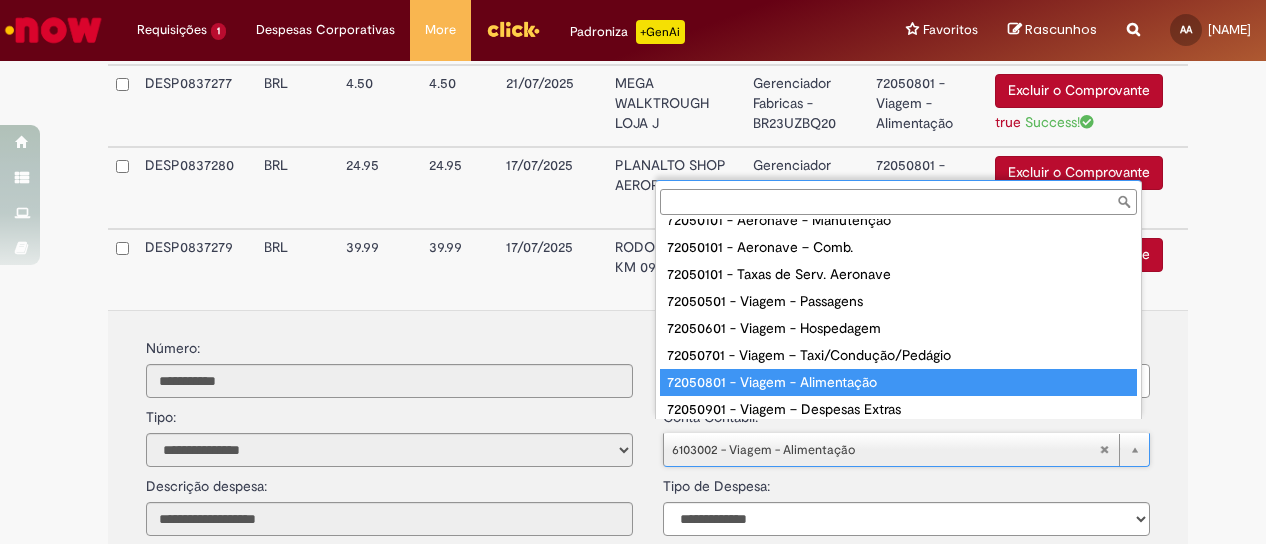 type on "**********" 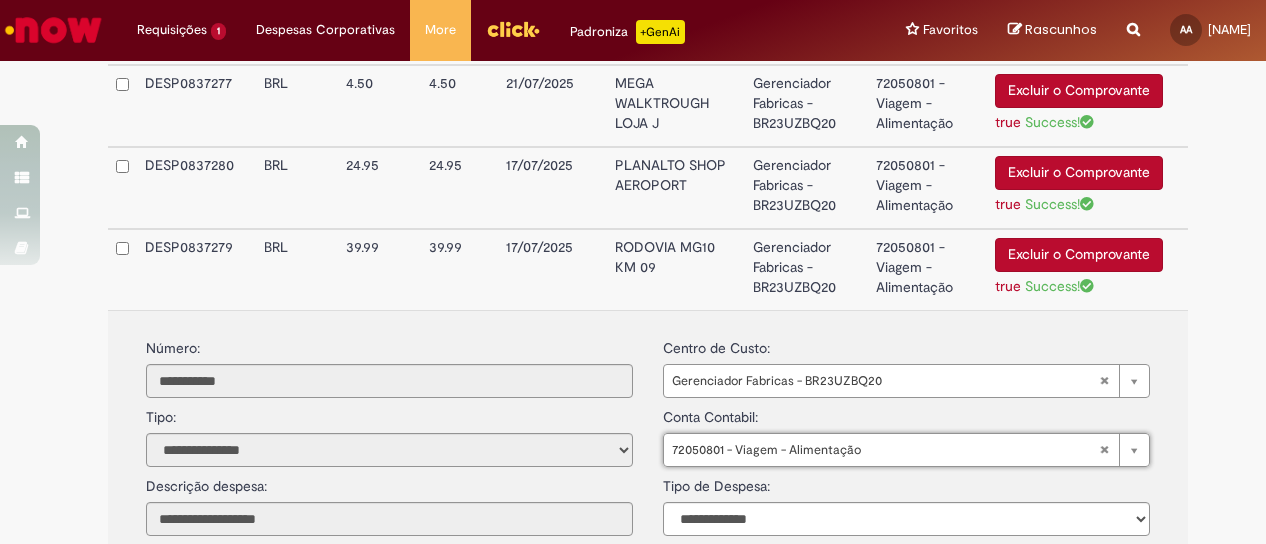 click on "Gerenciador Fabricas - BR23UZBQ20" at bounding box center (806, 269) 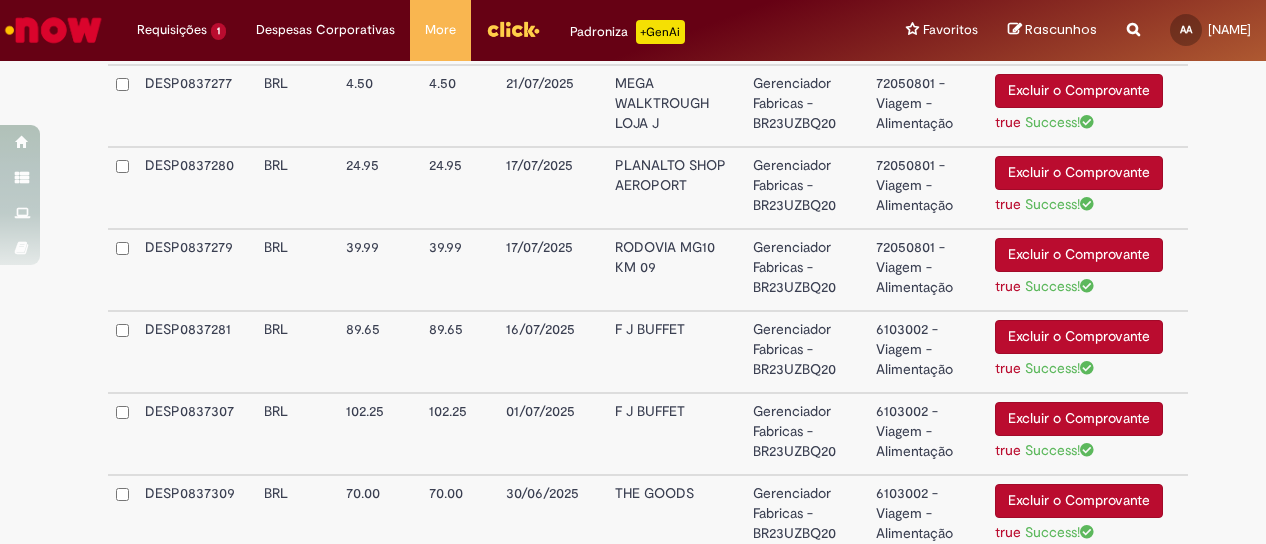 click on "6103002 - Viagem - Alimentação" at bounding box center [927, 352] 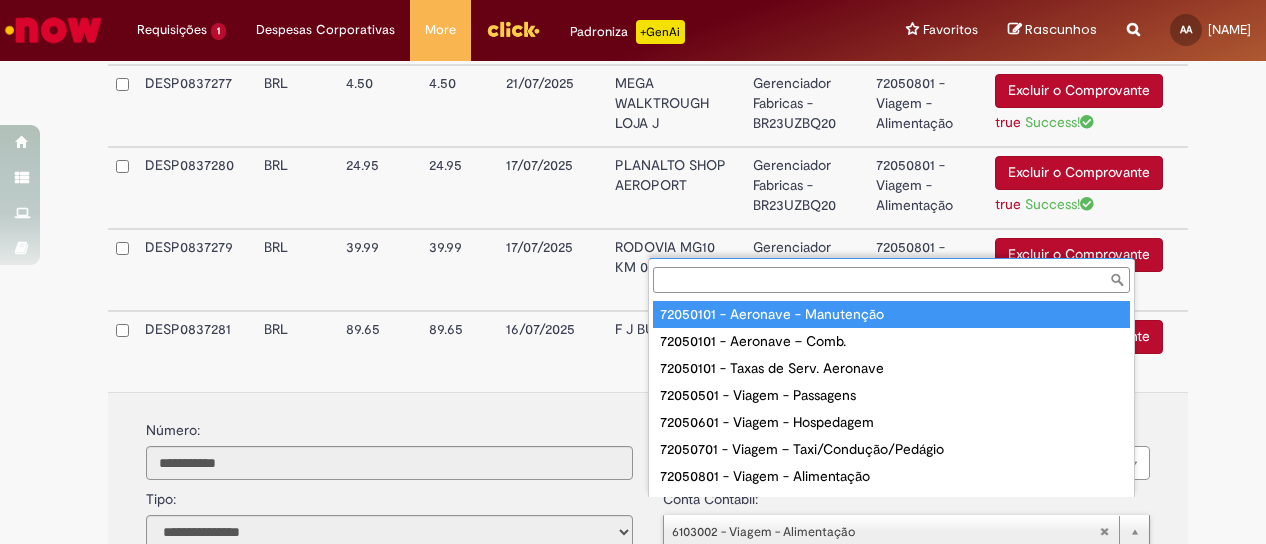 scroll, scrollTop: 16, scrollLeft: 0, axis: vertical 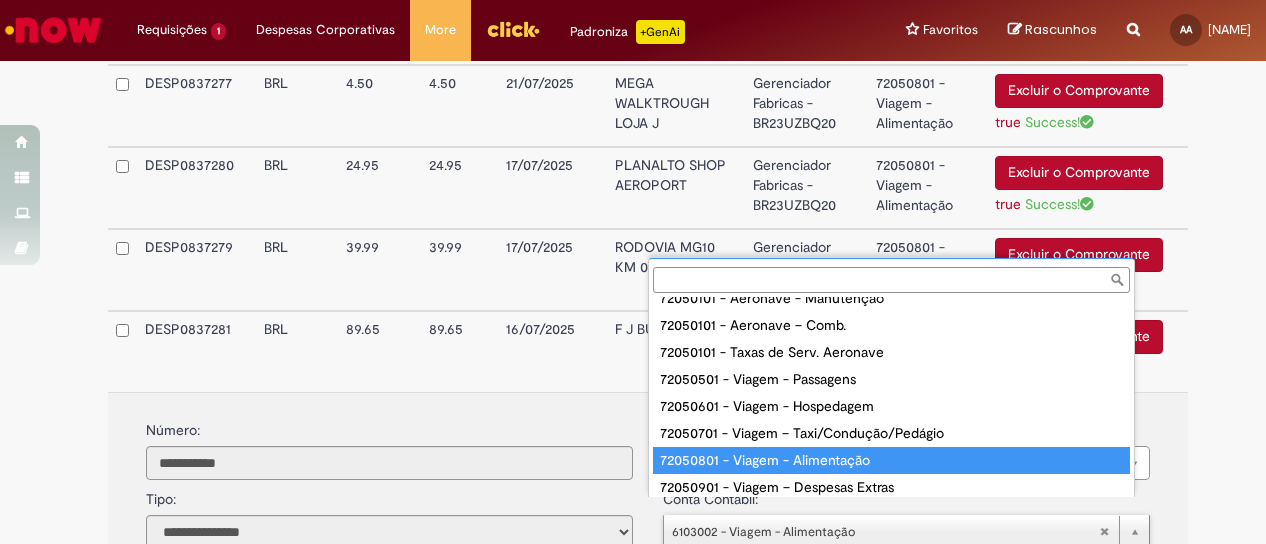 type on "**********" 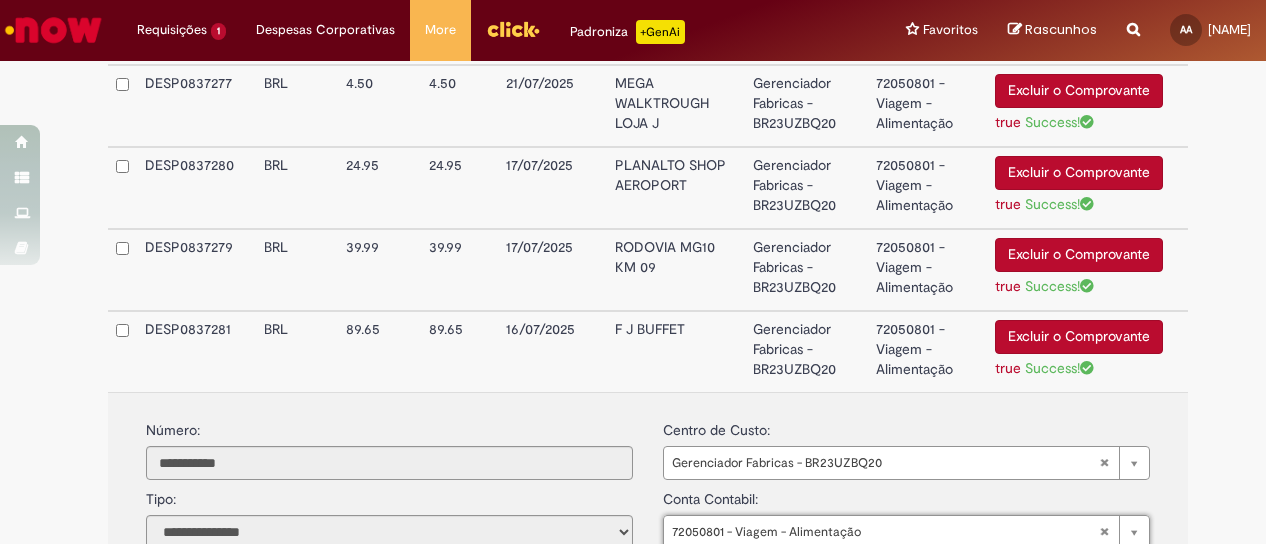 click on "Gerenciador Fabricas - BR23UZBQ20" at bounding box center (806, 351) 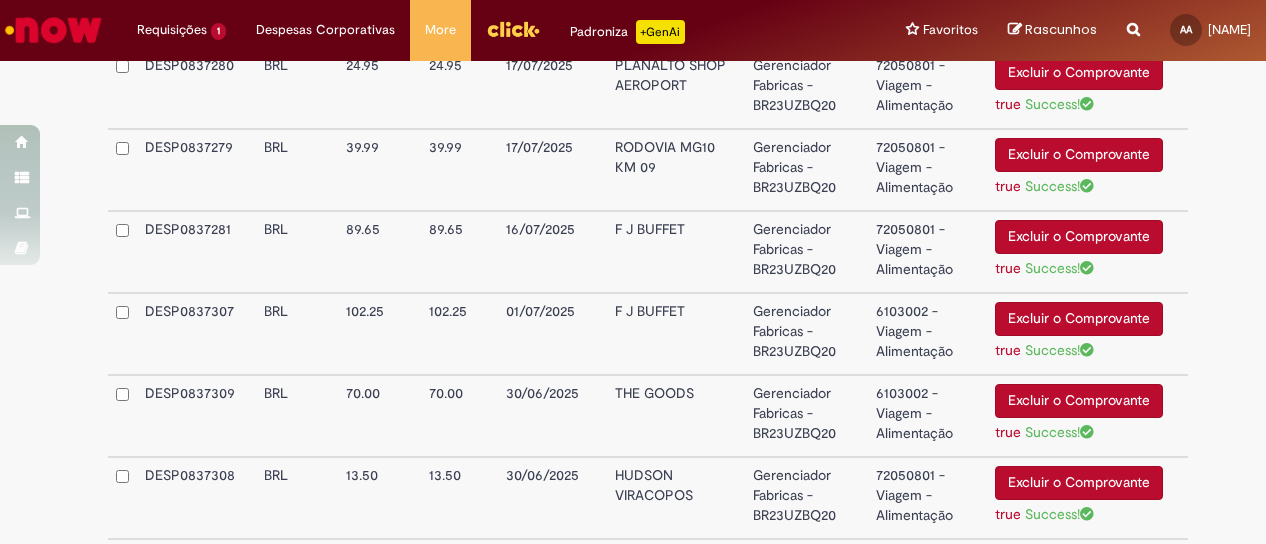 scroll, scrollTop: 3330, scrollLeft: 0, axis: vertical 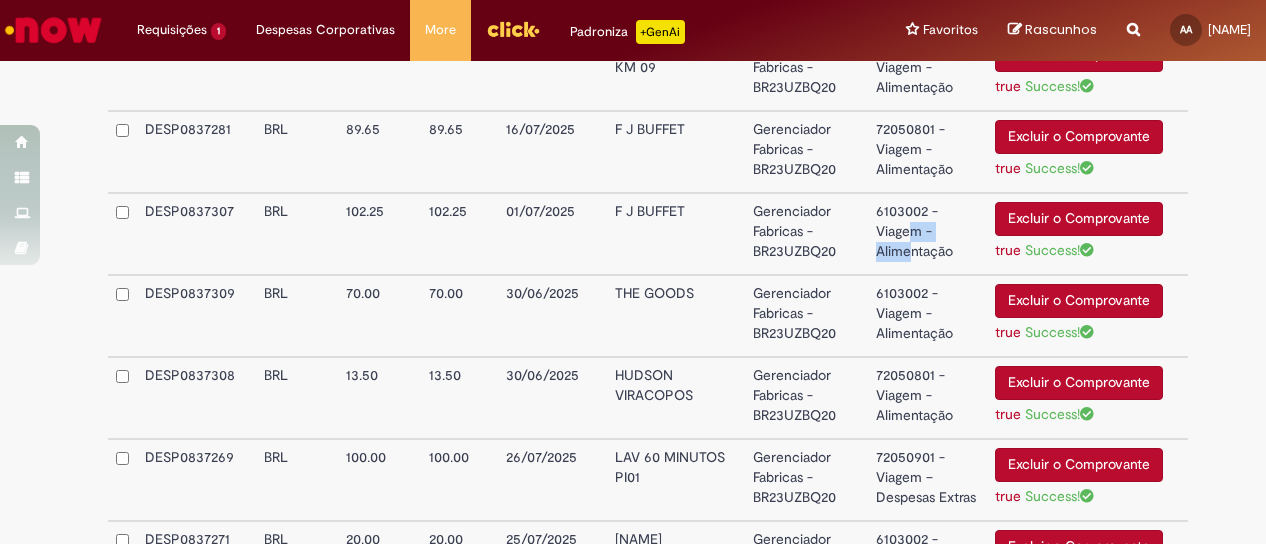 drag, startPoint x: 901, startPoint y: 223, endPoint x: 910, endPoint y: 231, distance: 12.0415945 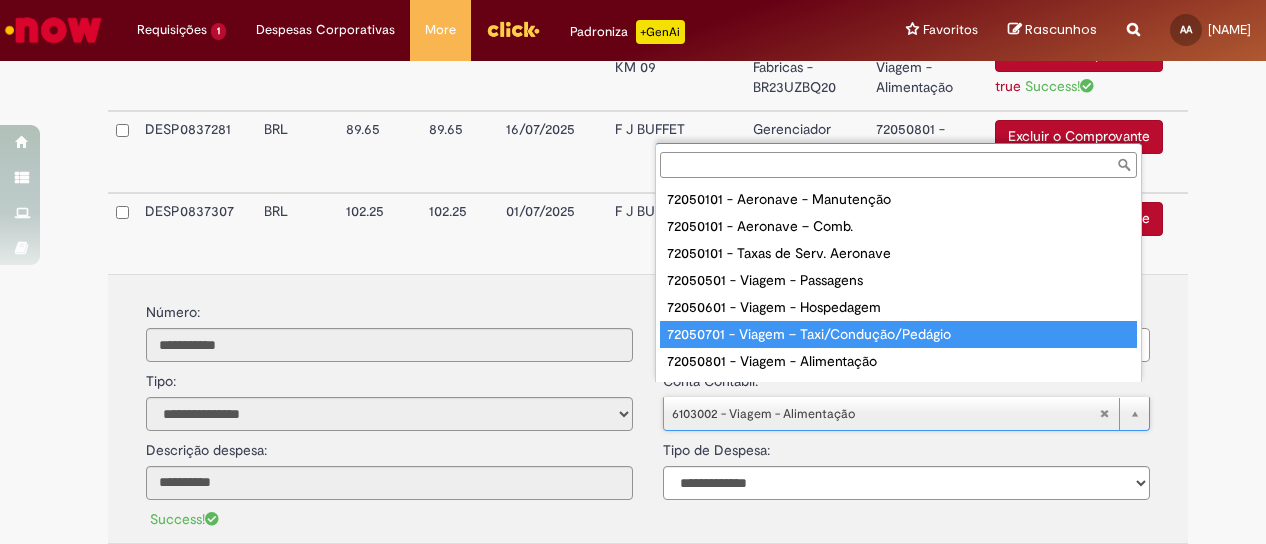 scroll, scrollTop: 16, scrollLeft: 0, axis: vertical 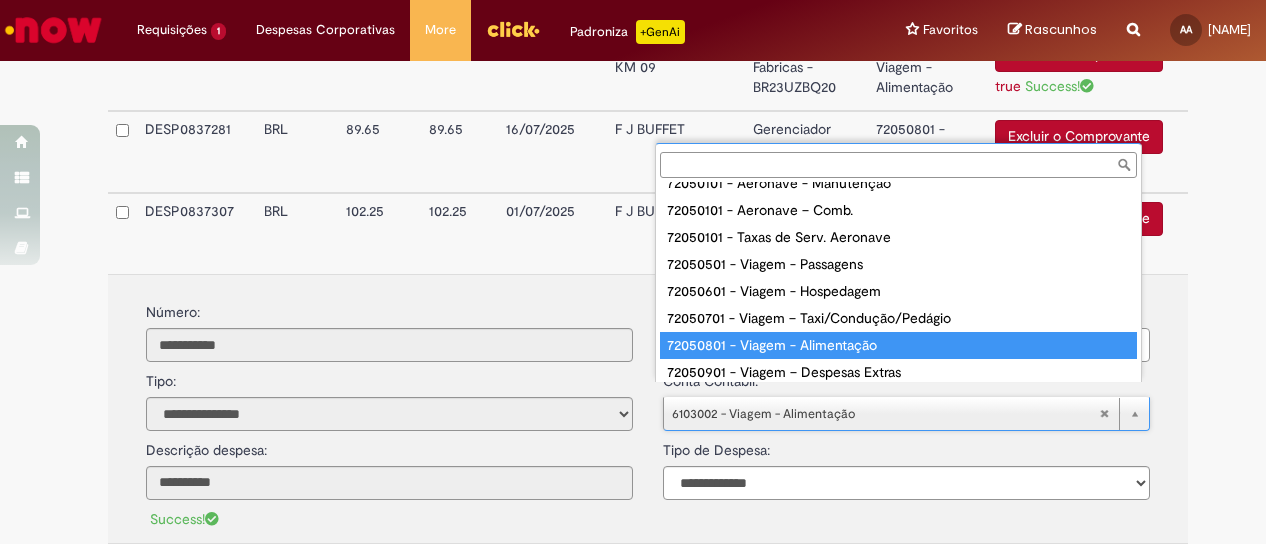 type on "**********" 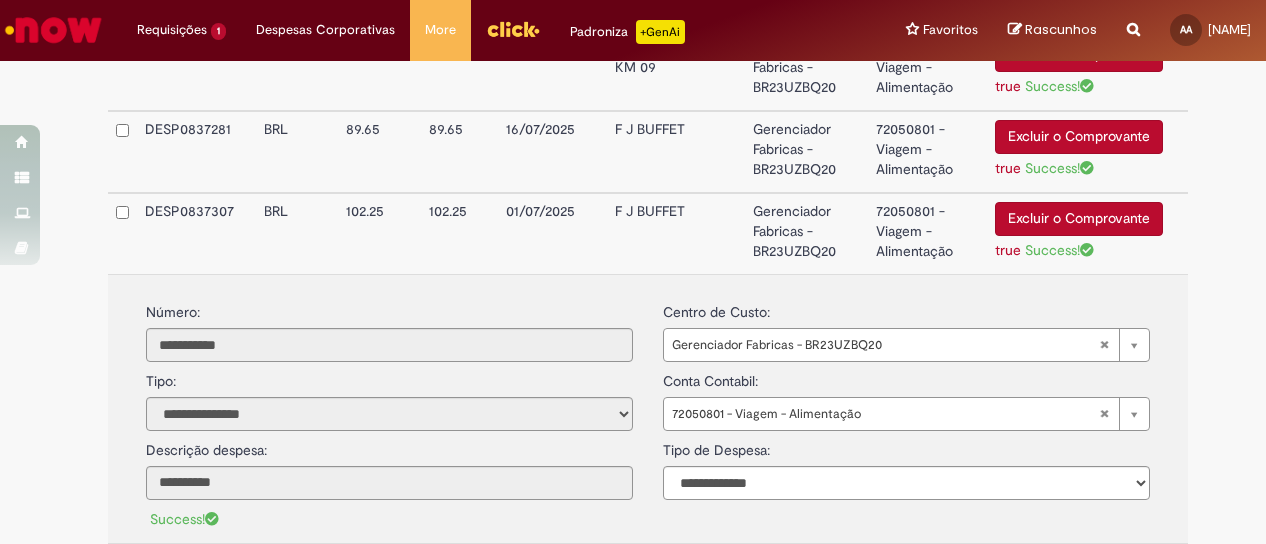 click on "Gerenciador Fabricas - BR23UZBQ20" at bounding box center [806, 233] 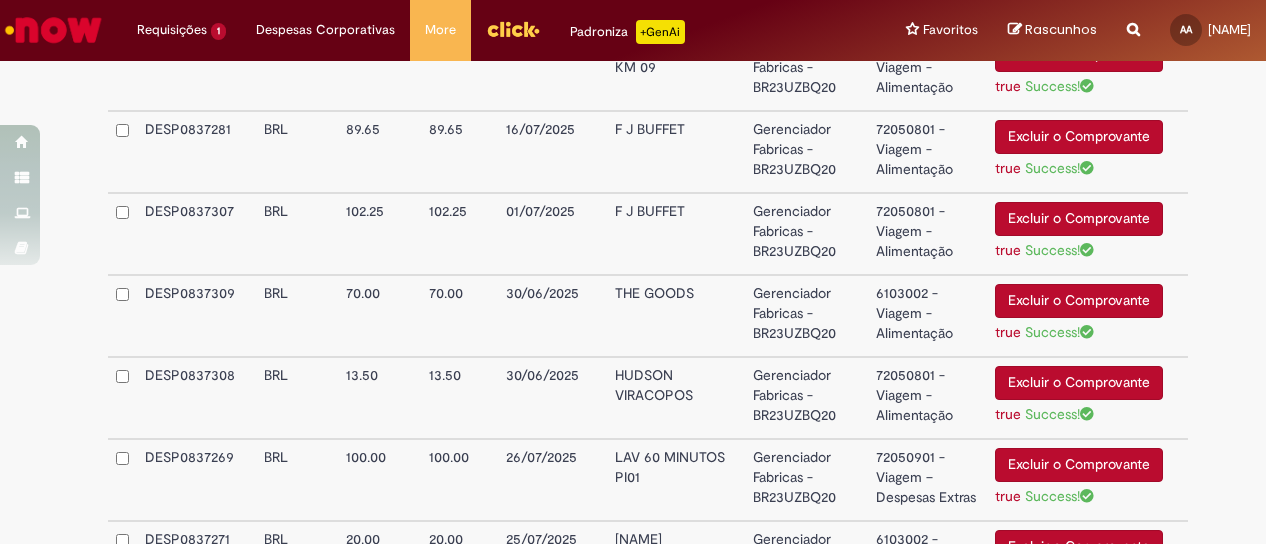 click on "6103002 - Viagem - Alimentação" at bounding box center (927, 316) 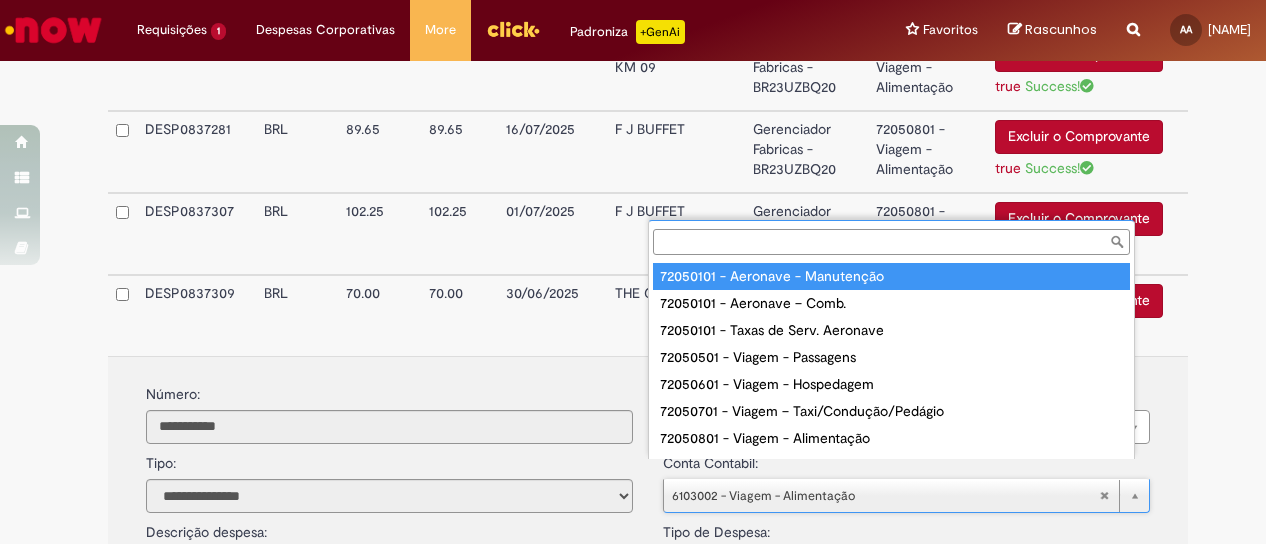 scroll, scrollTop: 16, scrollLeft: 0, axis: vertical 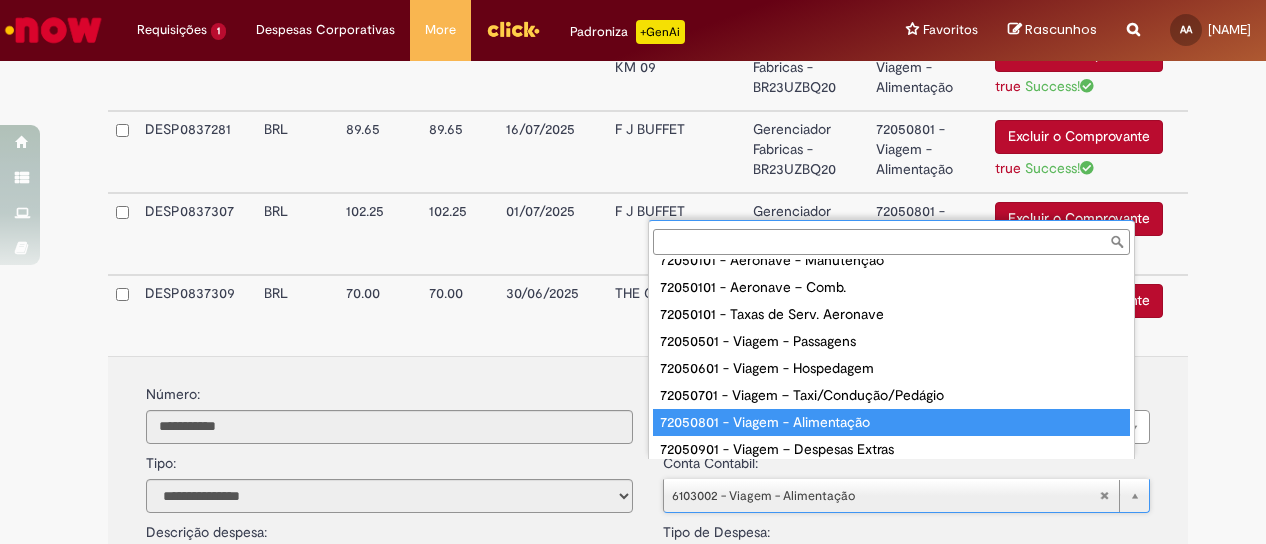 type on "**********" 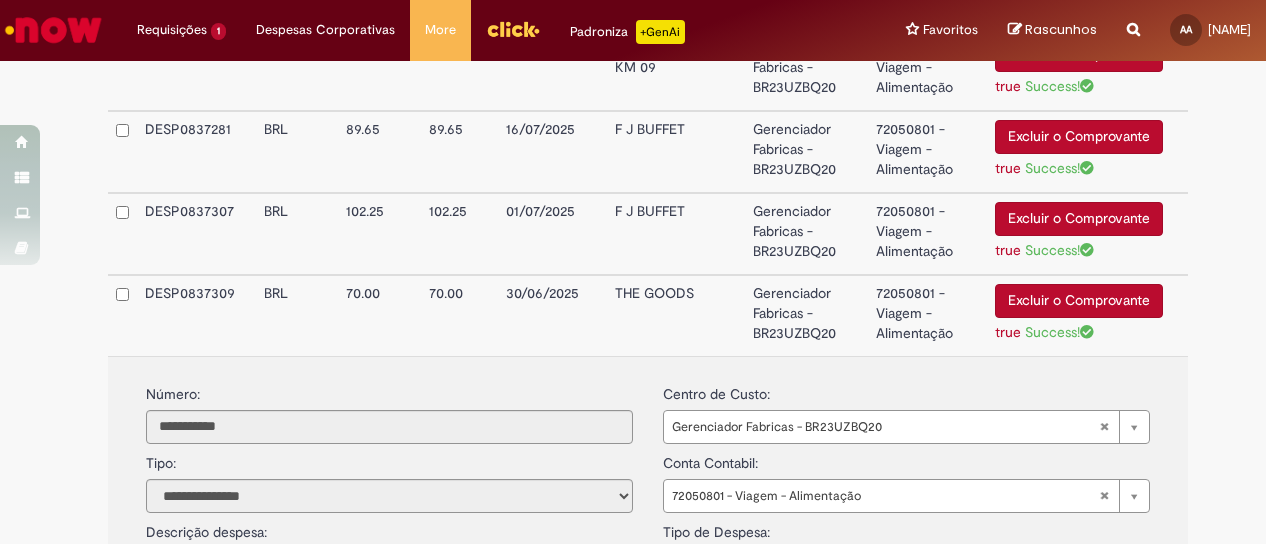 click on "Gerenciador Fabricas - BR23UZBQ20" at bounding box center (806, 315) 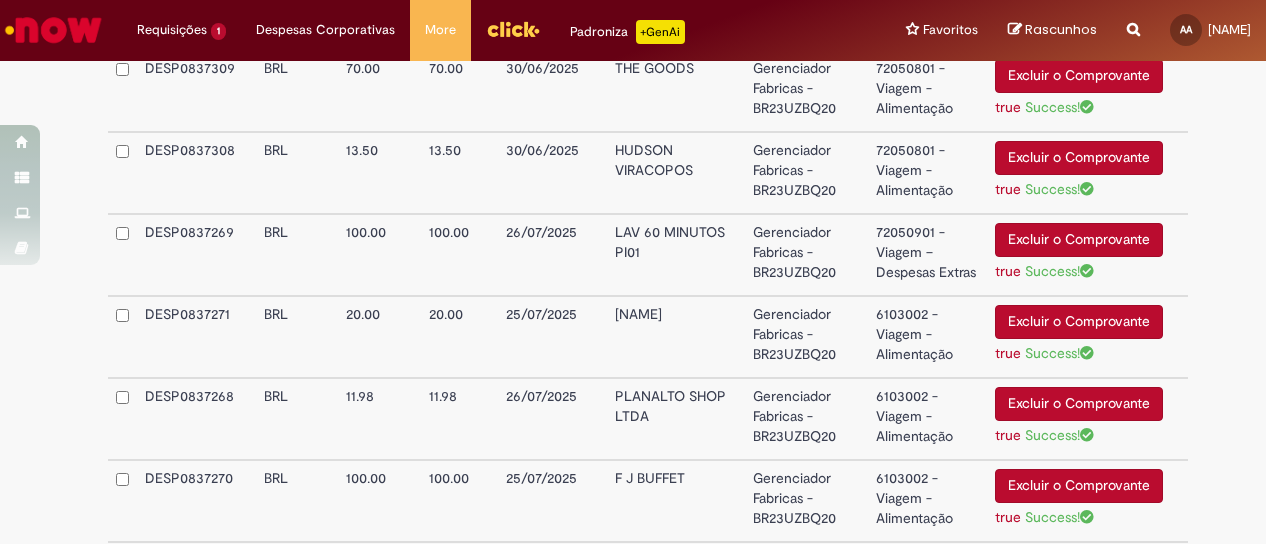 scroll, scrollTop: 3530, scrollLeft: 0, axis: vertical 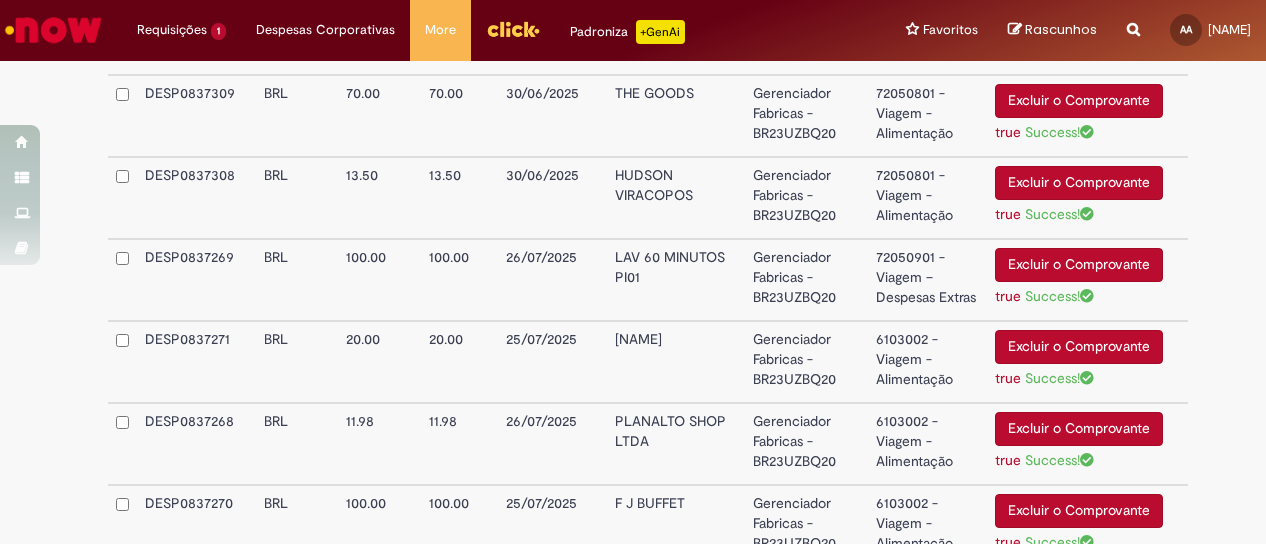 click on "6103002 - Viagem - Alimentação" at bounding box center [927, 362] 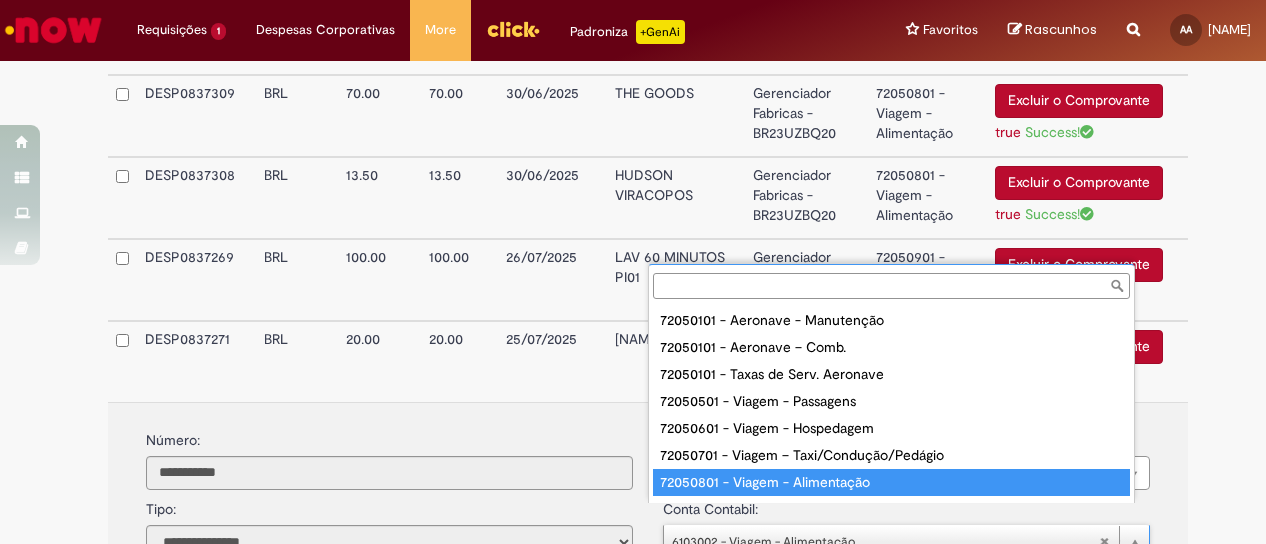 type on "**********" 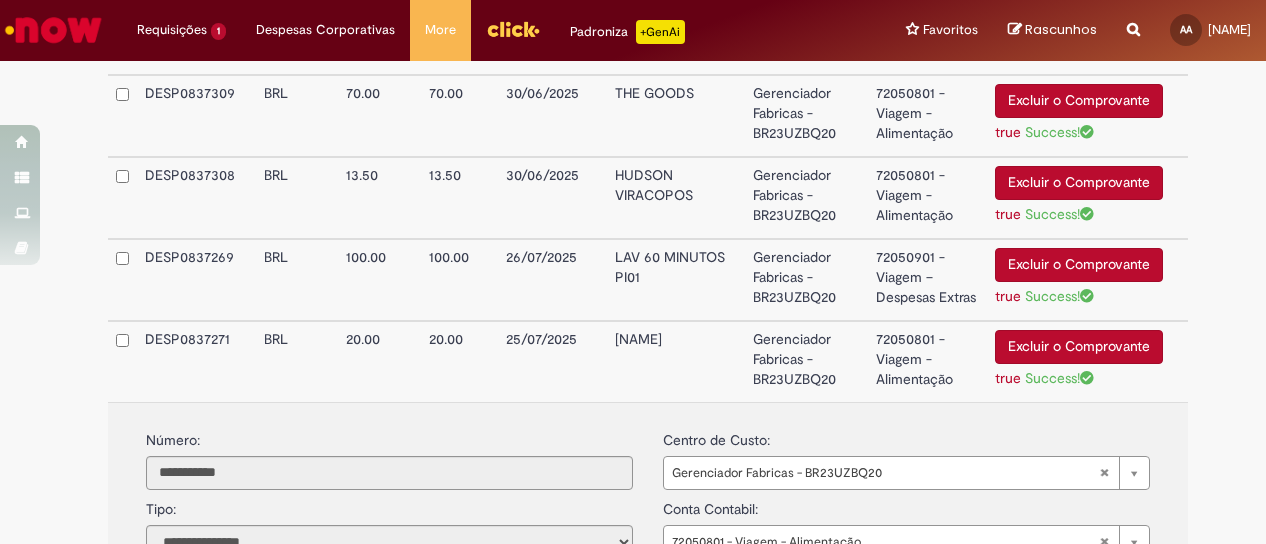 click on "Gerenciador Fabricas - BR23UZBQ20" at bounding box center [806, 361] 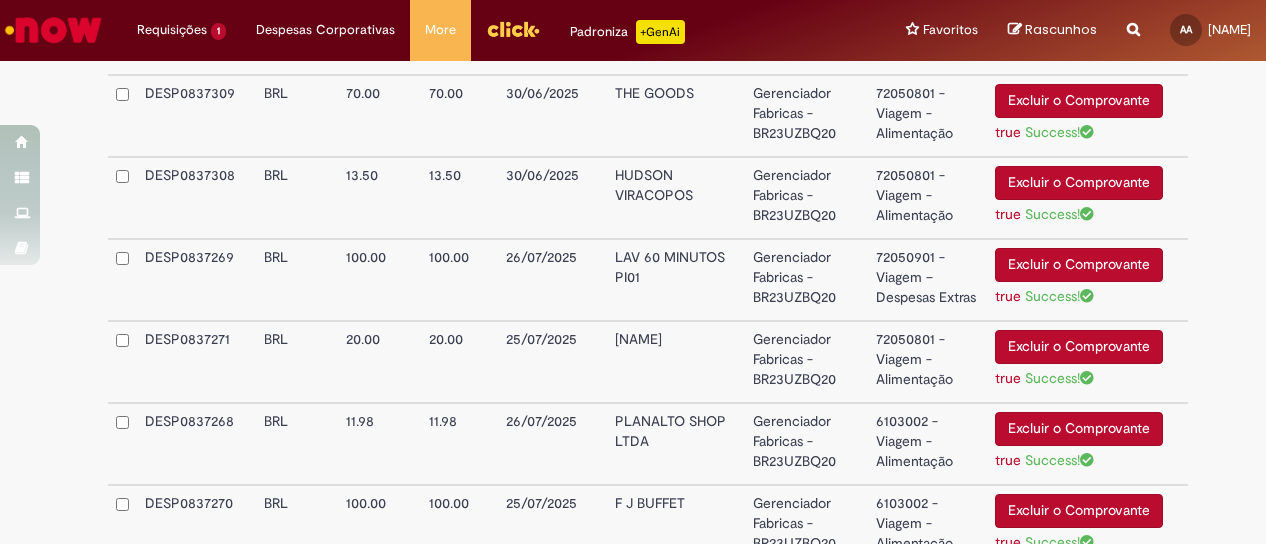 click on "6103002 - Viagem - Alimentação" at bounding box center (927, 444) 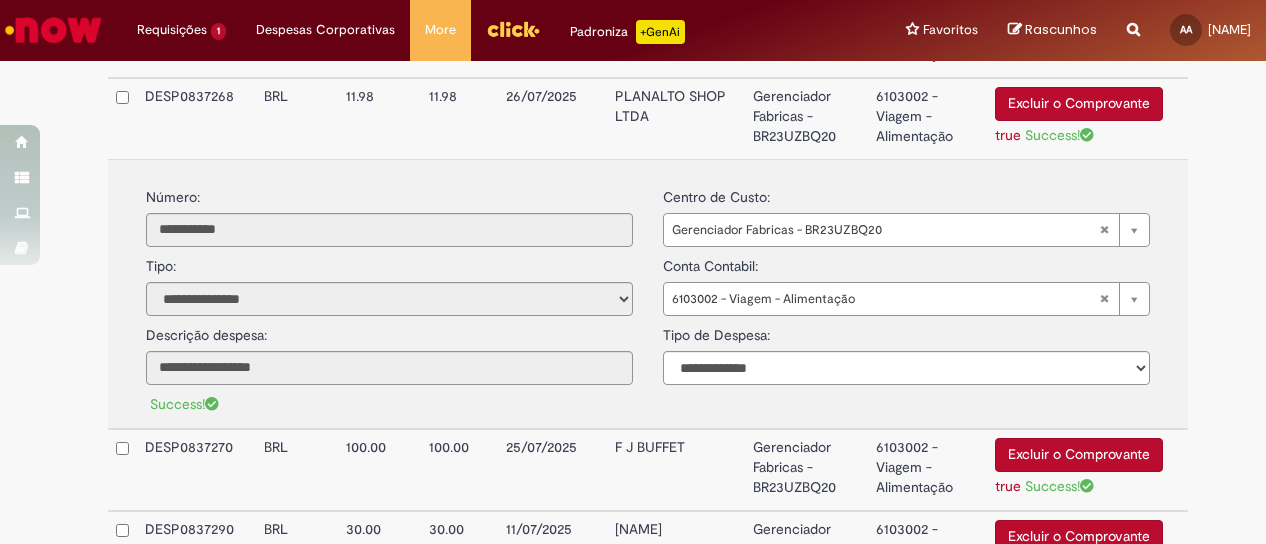 scroll, scrollTop: 3830, scrollLeft: 0, axis: vertical 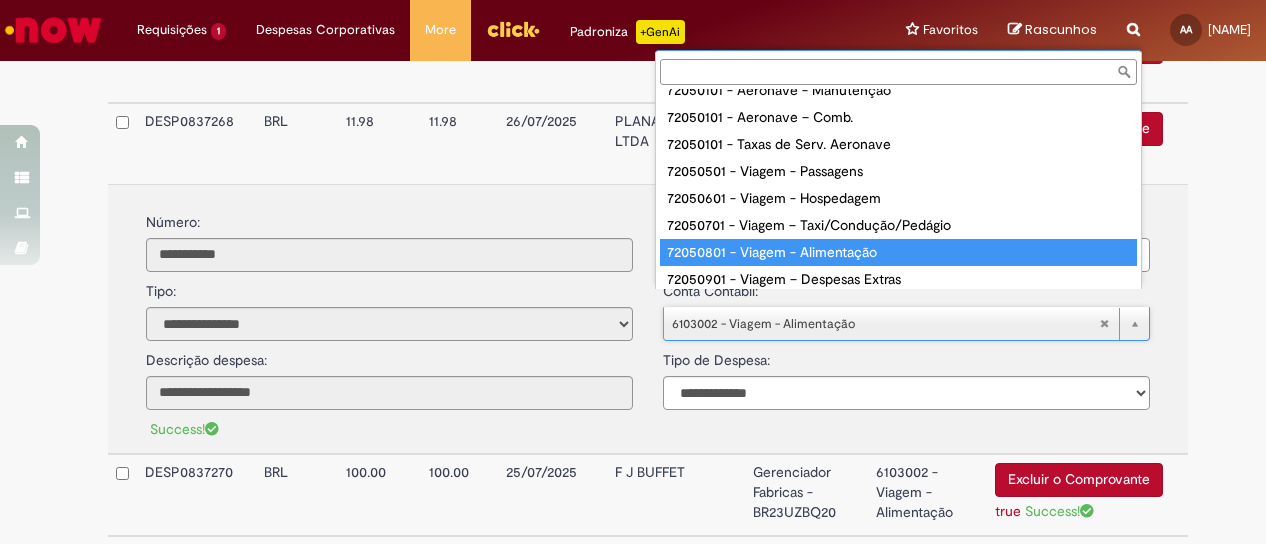 type on "**********" 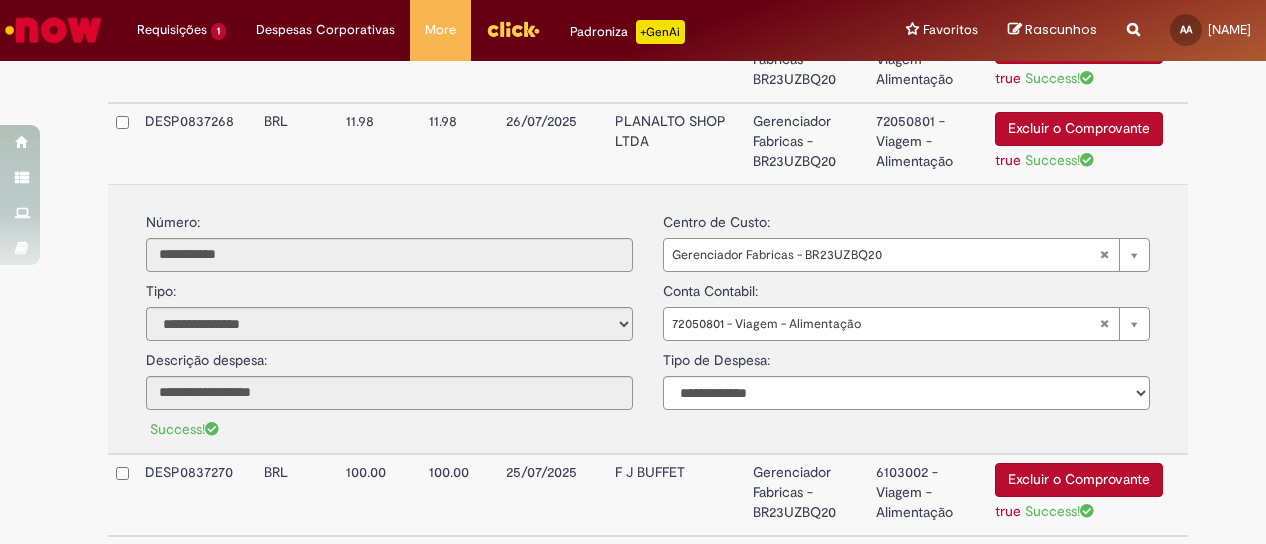 click on "Gerenciador Fabricas - BR23UZBQ20" at bounding box center (806, 143) 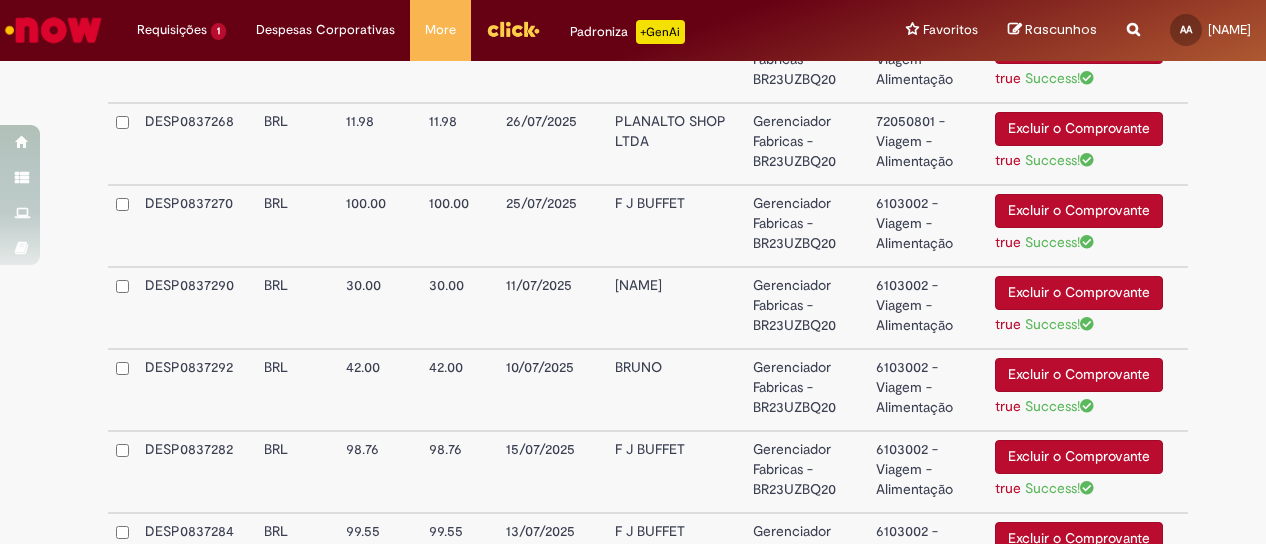 click on "6103002 - Viagem - Alimentação" at bounding box center (927, 226) 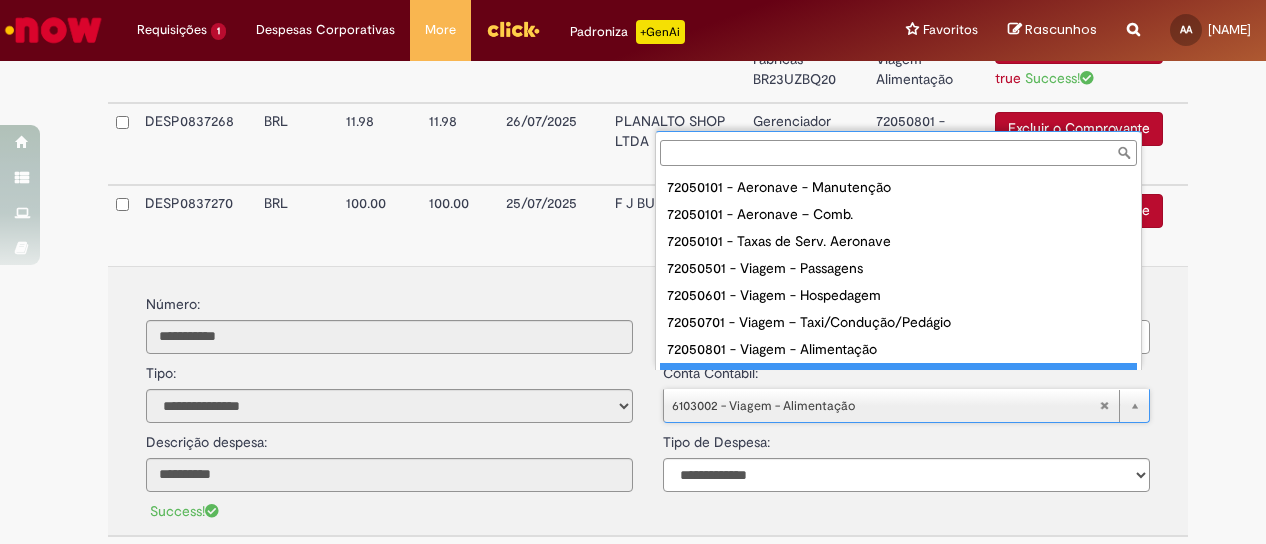 scroll, scrollTop: 16, scrollLeft: 0, axis: vertical 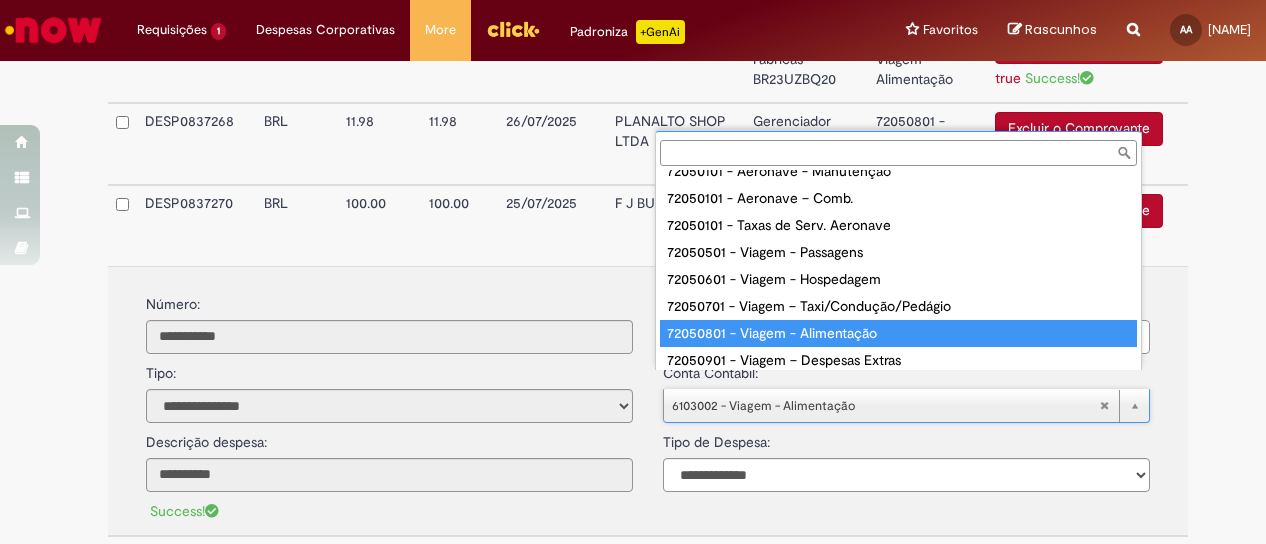 type on "**********" 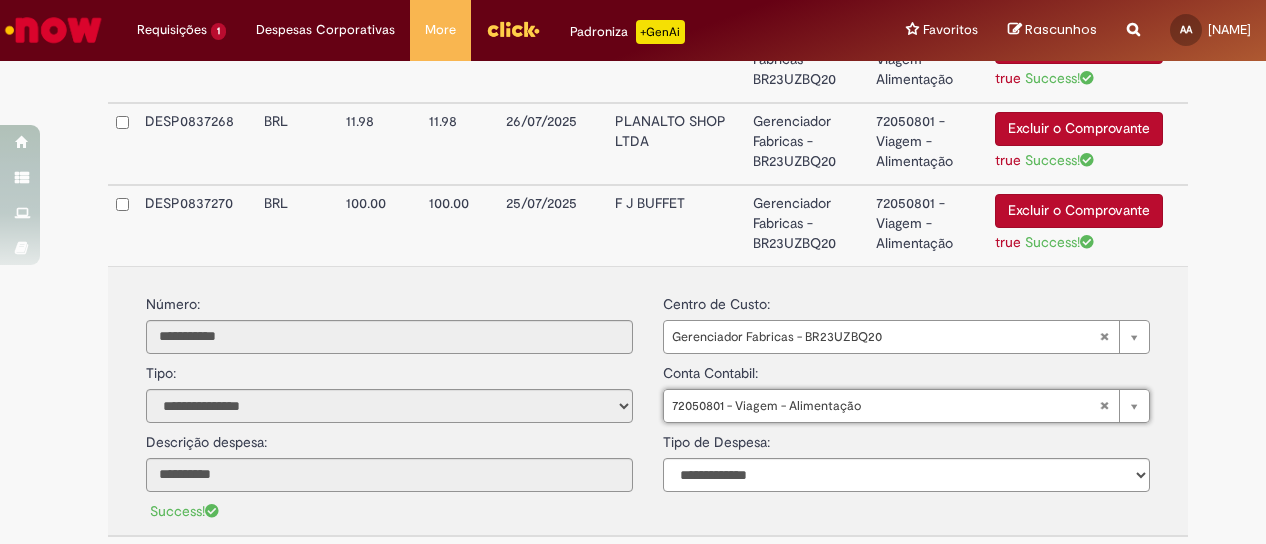 click on "Gerenciador Fabricas - BR23UZBQ20" at bounding box center (806, 225) 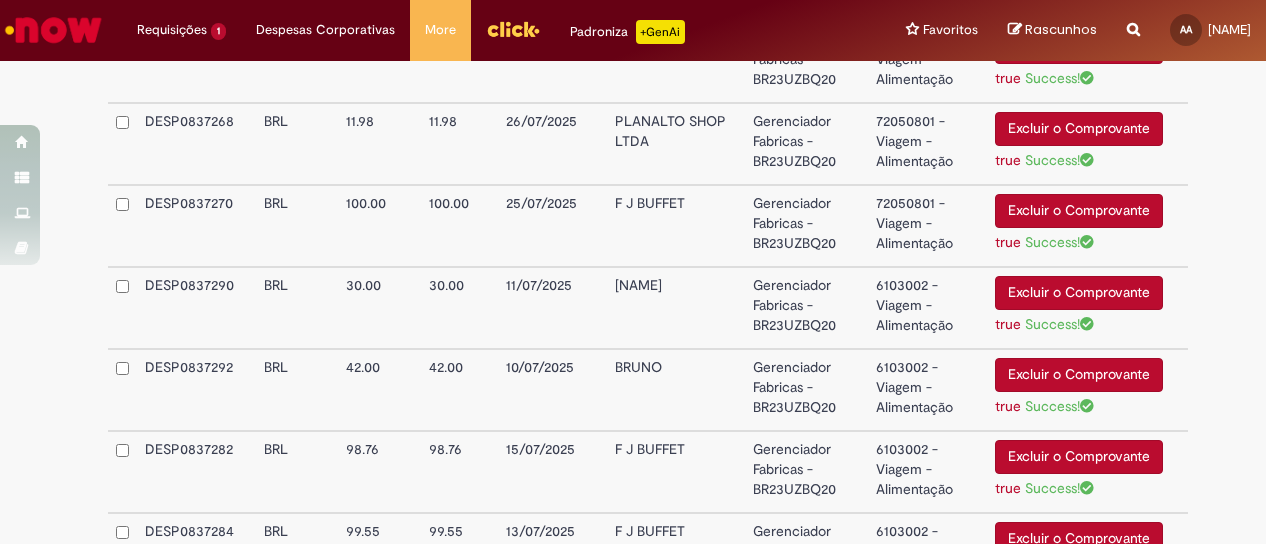 click on "6103002 - Viagem - Alimentação" at bounding box center [927, 308] 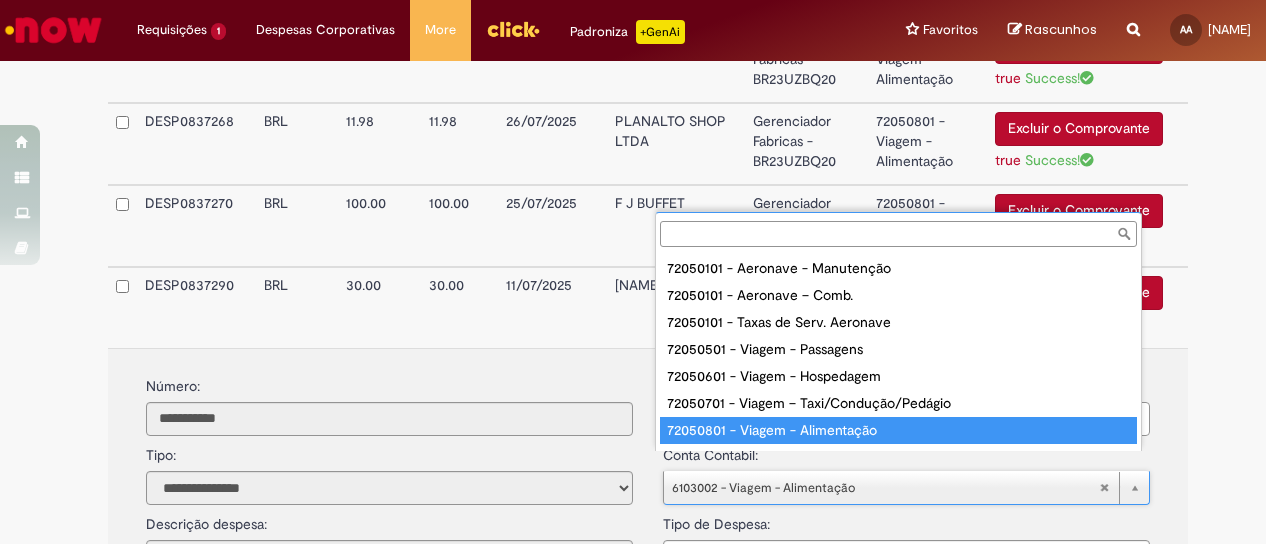 scroll, scrollTop: 16, scrollLeft: 0, axis: vertical 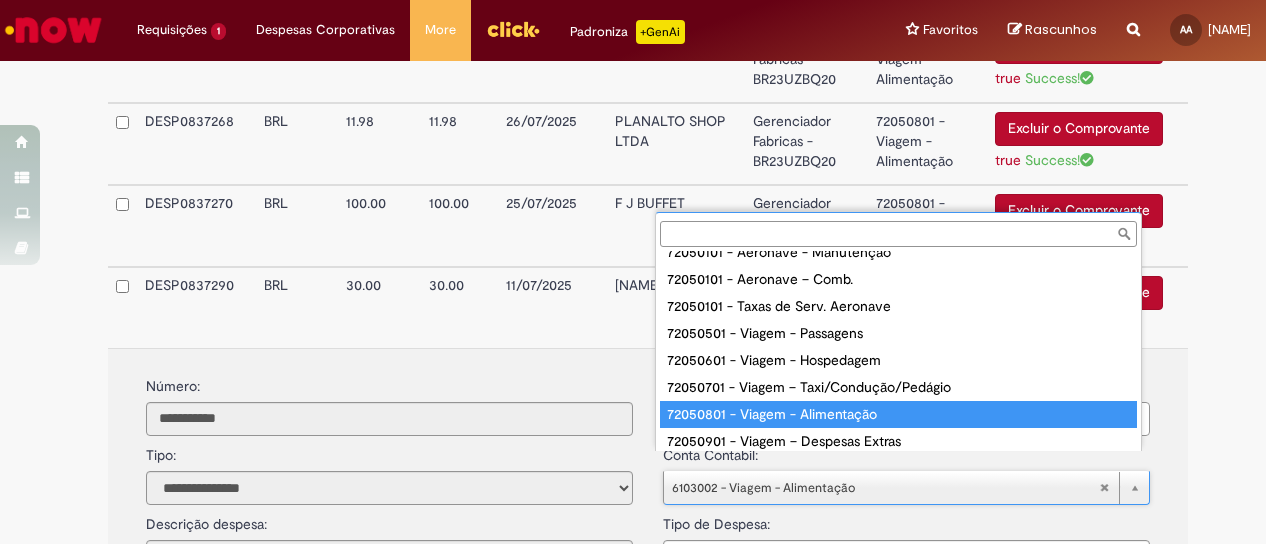 type on "**********" 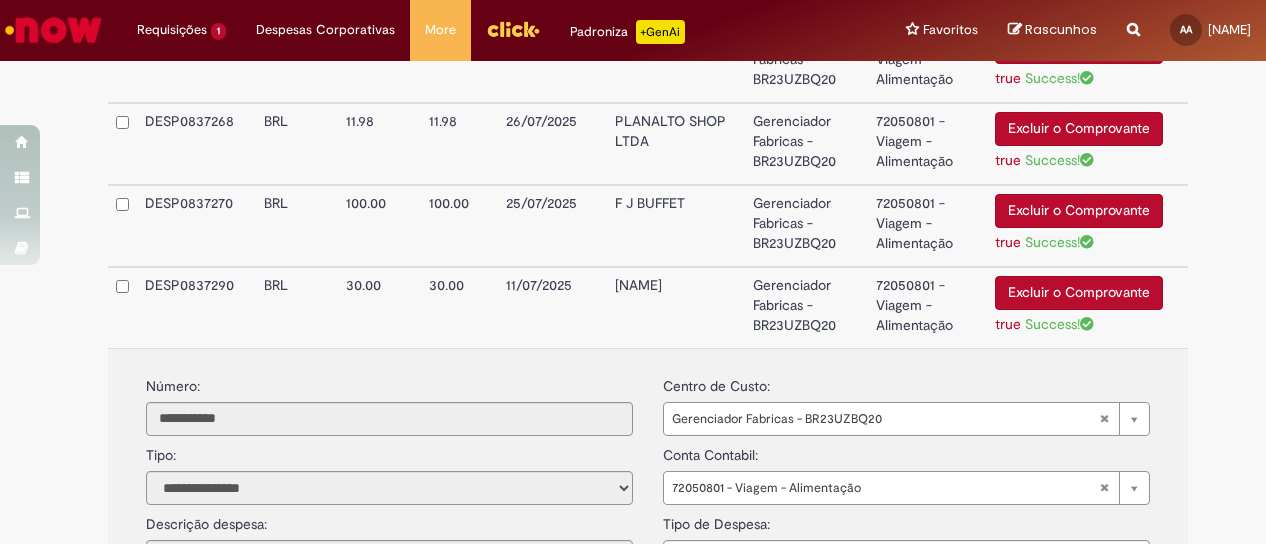 click on "Gerenciador Fabricas - BR23UZBQ20" at bounding box center (806, 307) 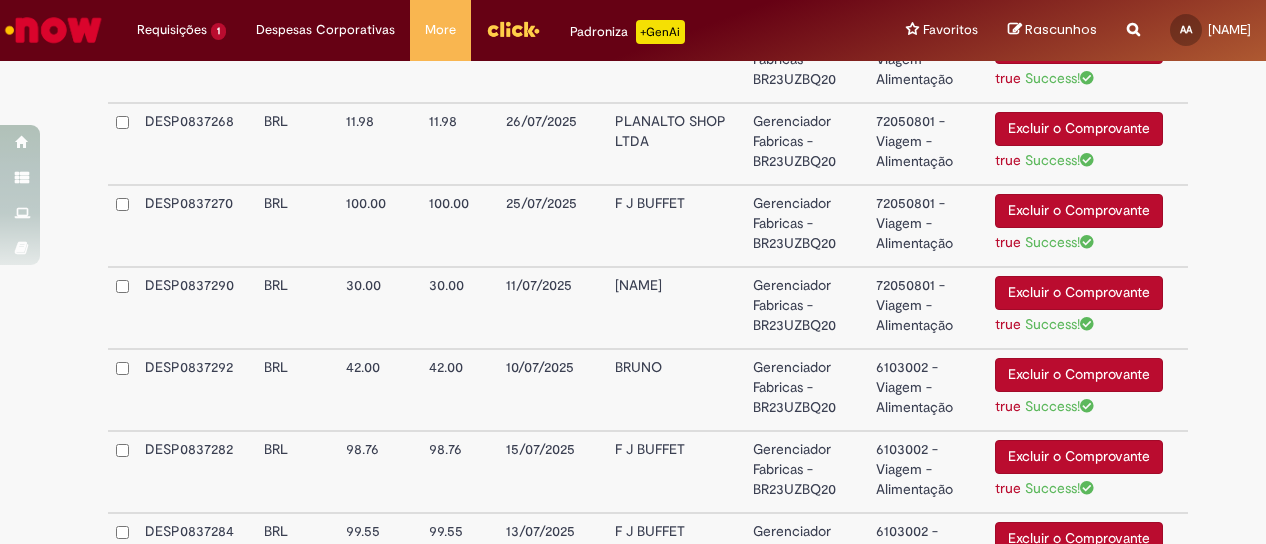 click on "6103002 - Viagem - Alimentação" at bounding box center [927, 390] 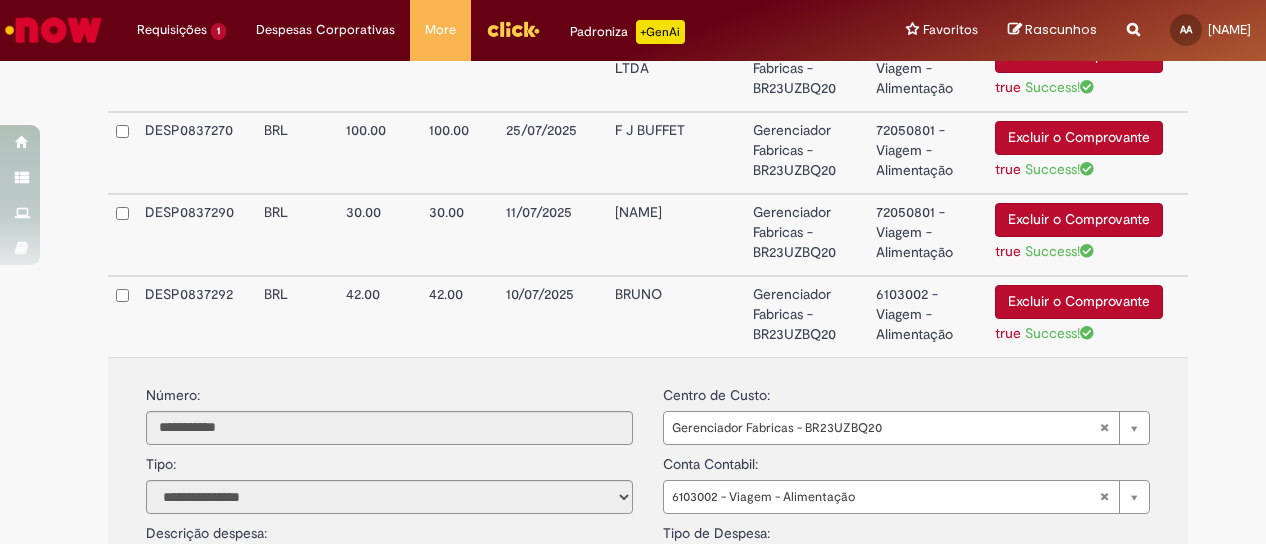 scroll, scrollTop: 3930, scrollLeft: 0, axis: vertical 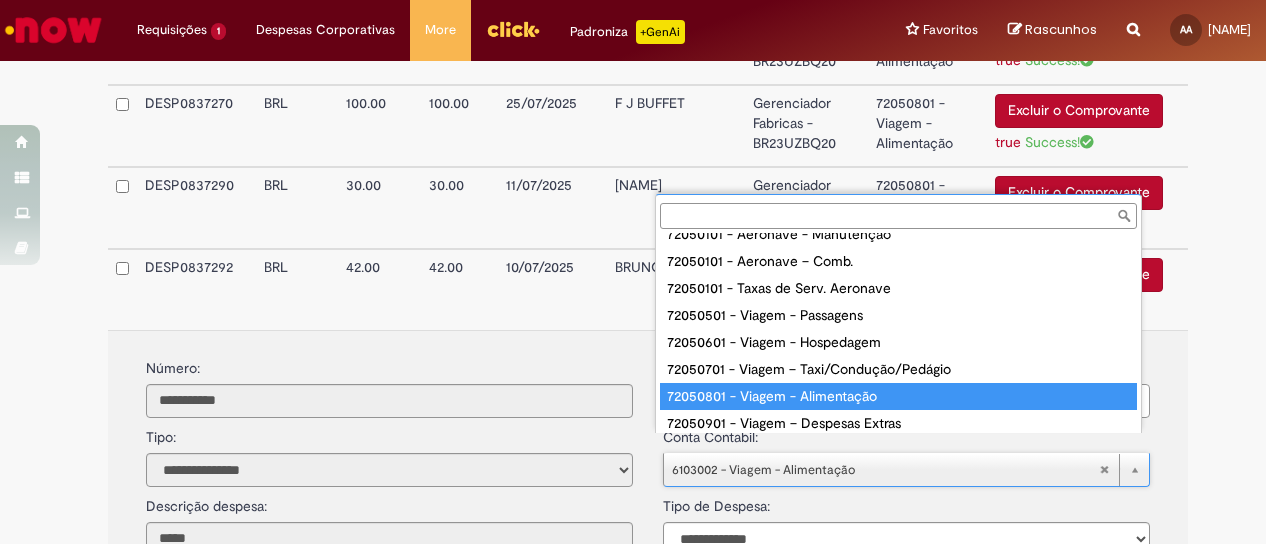 type on "**********" 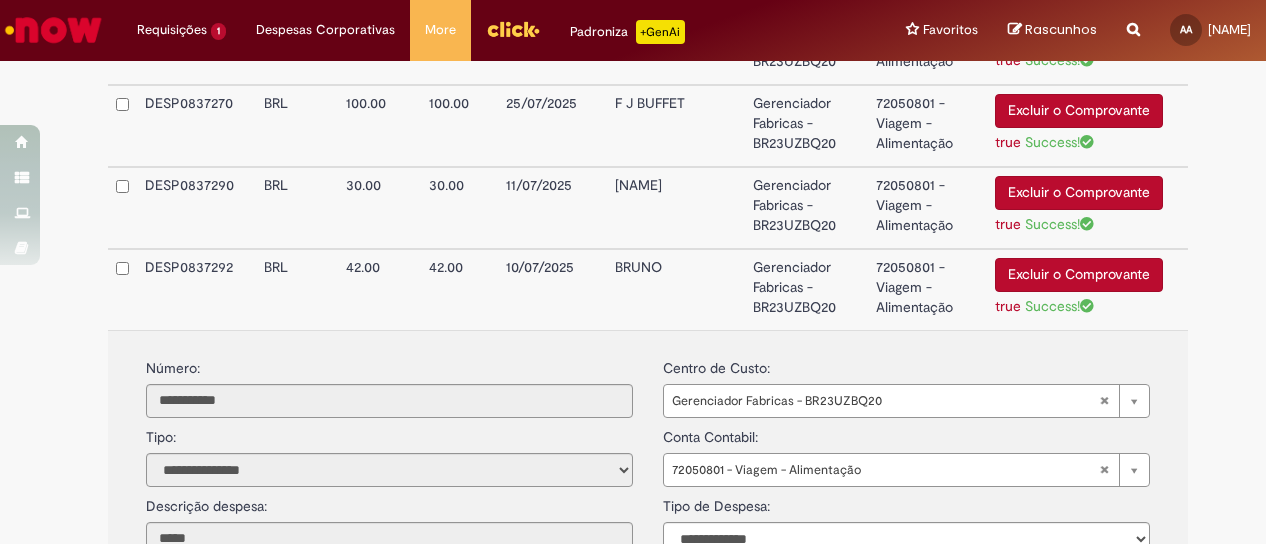 click on "Gerenciador Fabricas - BR23UZBQ20" at bounding box center (806, 289) 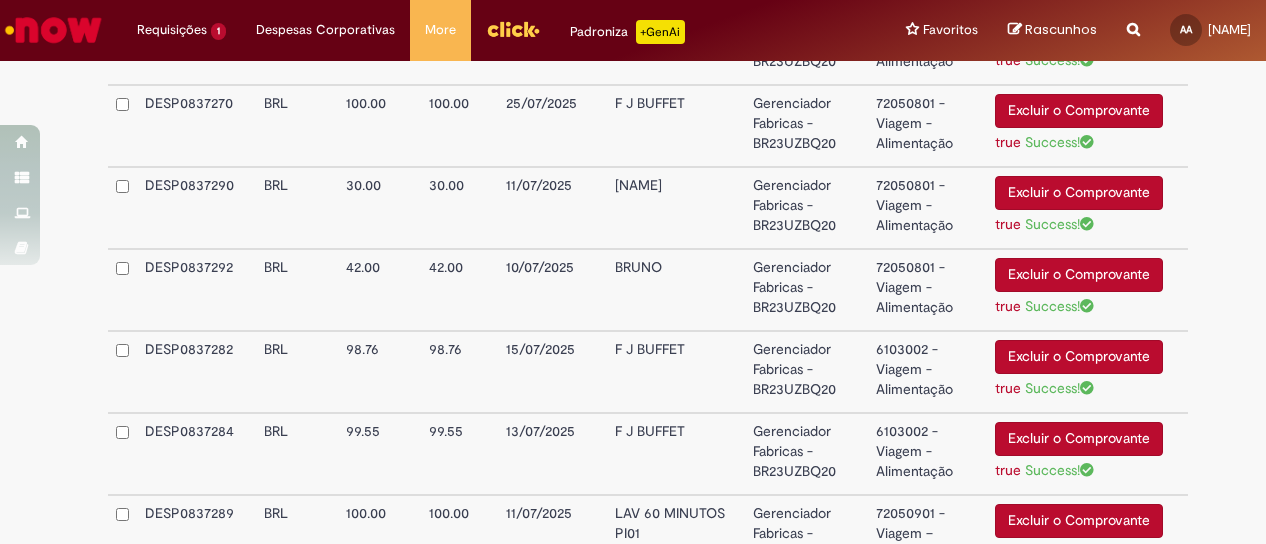 click on "6103002 - Viagem - Alimentação" at bounding box center (927, 372) 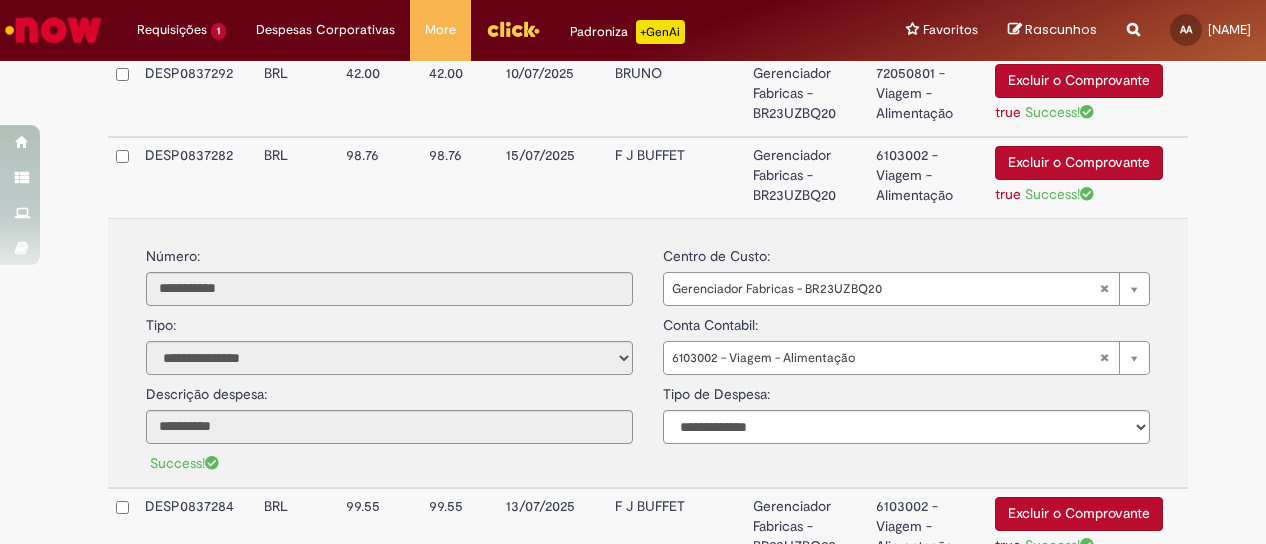 scroll, scrollTop: 4130, scrollLeft: 0, axis: vertical 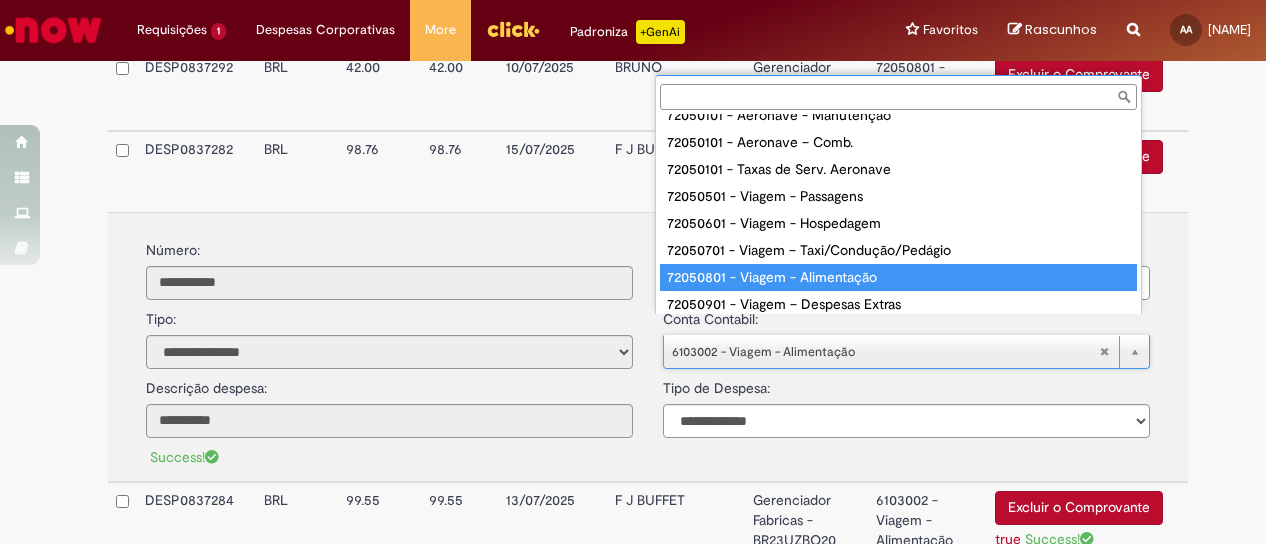type on "**********" 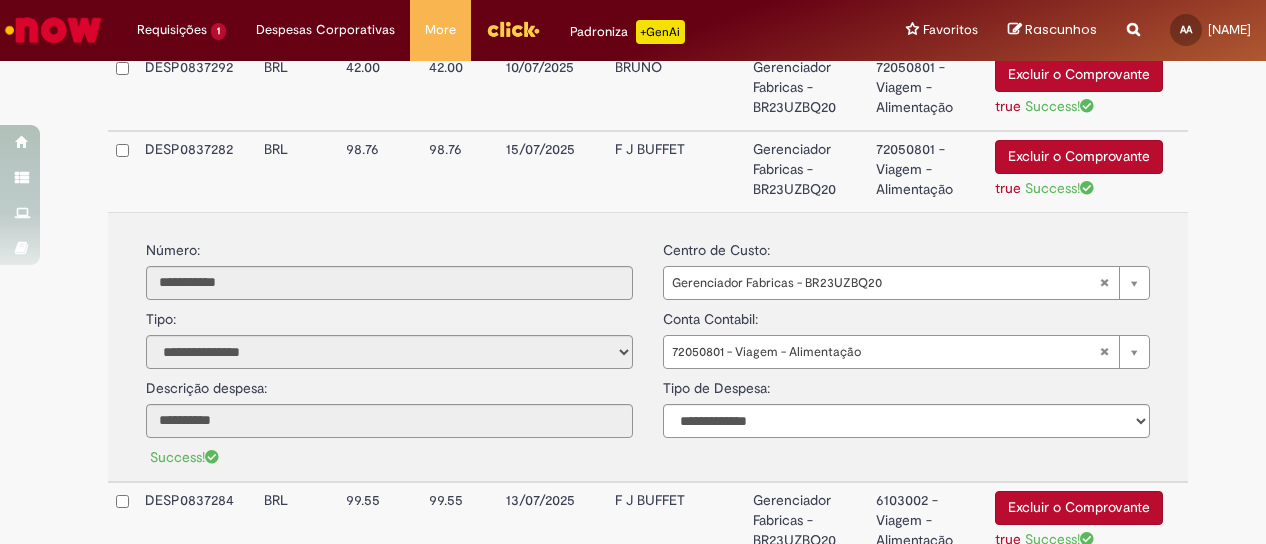 click on "Gerenciador Fabricas - BR23UZBQ20" at bounding box center (806, 171) 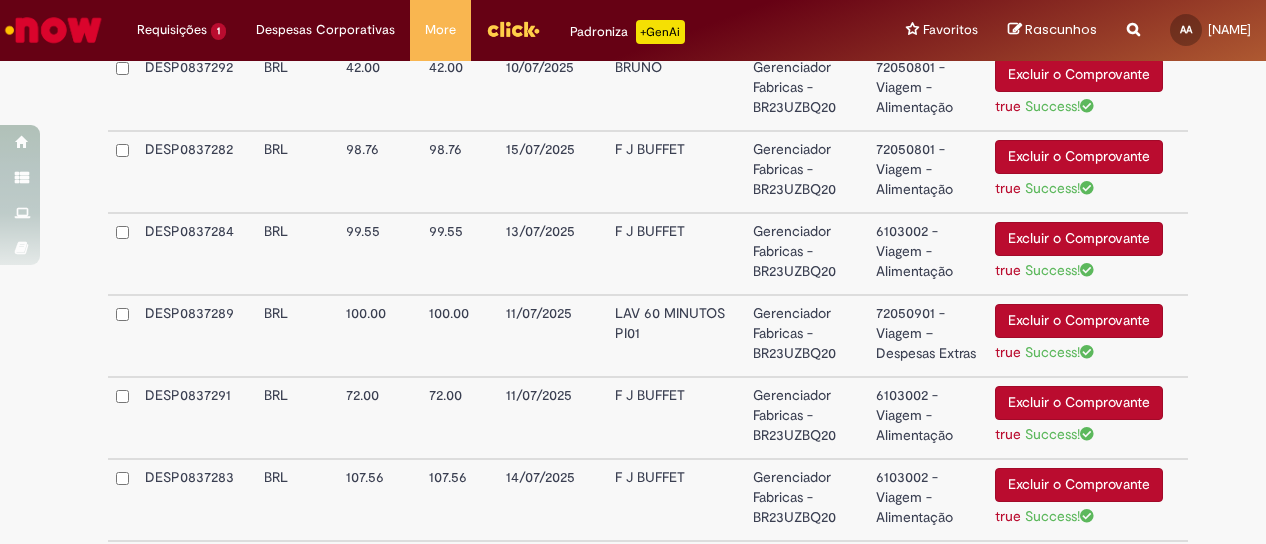 click on "6103002 - Viagem - Alimentação" at bounding box center [927, 254] 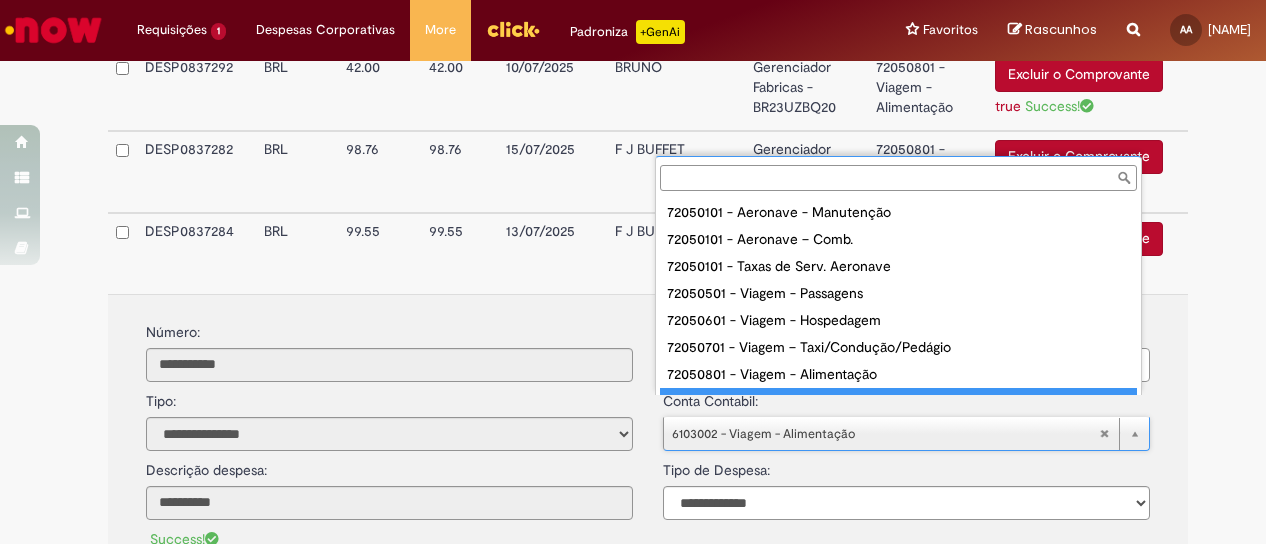scroll, scrollTop: 16, scrollLeft: 0, axis: vertical 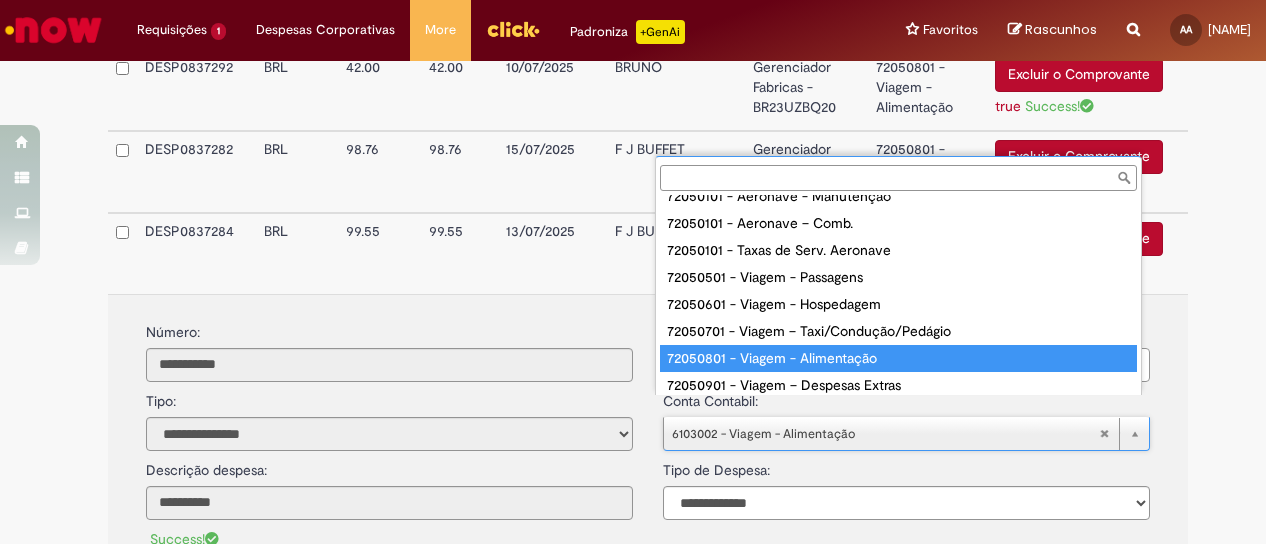 type on "**********" 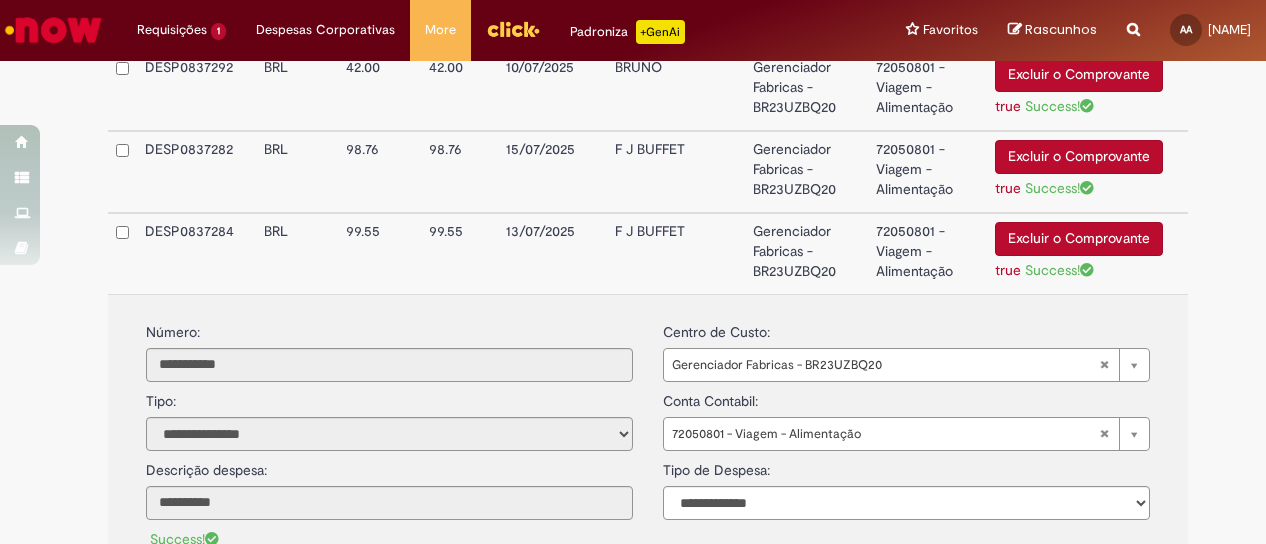 click on "Gerenciador Fabricas - BR23UZBQ20" at bounding box center (806, 253) 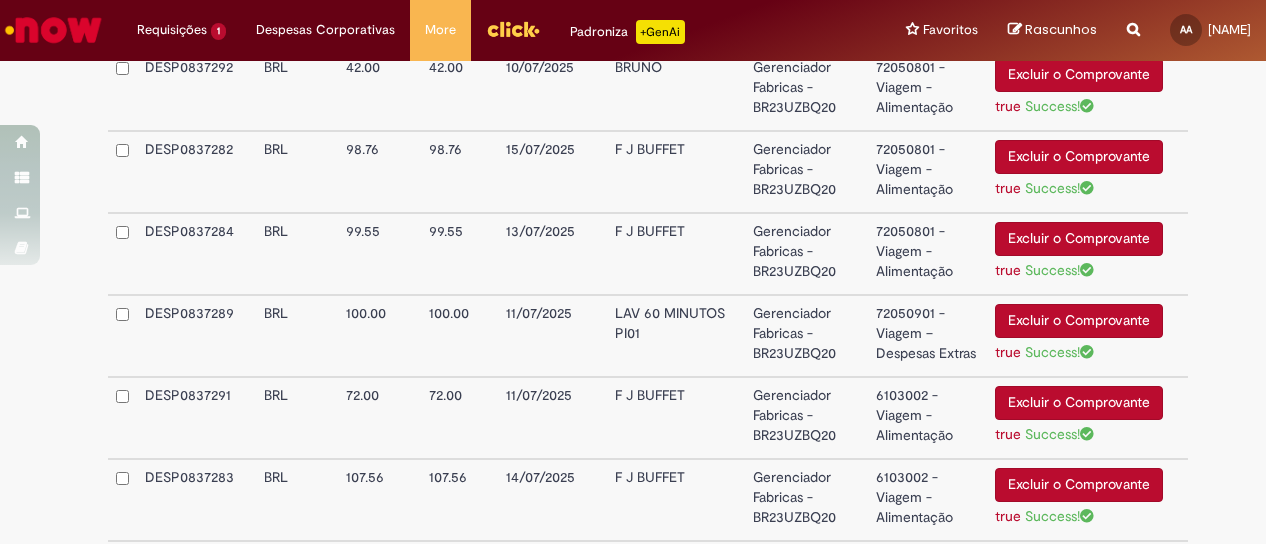 click on "6103002 - Viagem - Alimentação" at bounding box center [927, 418] 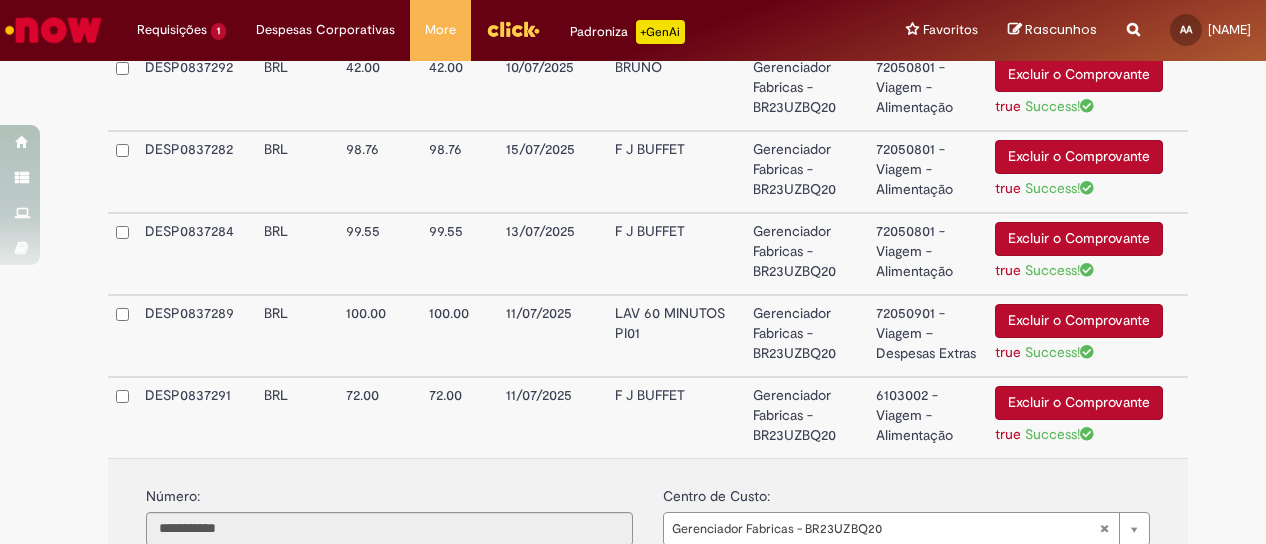 scroll, scrollTop: 4330, scrollLeft: 0, axis: vertical 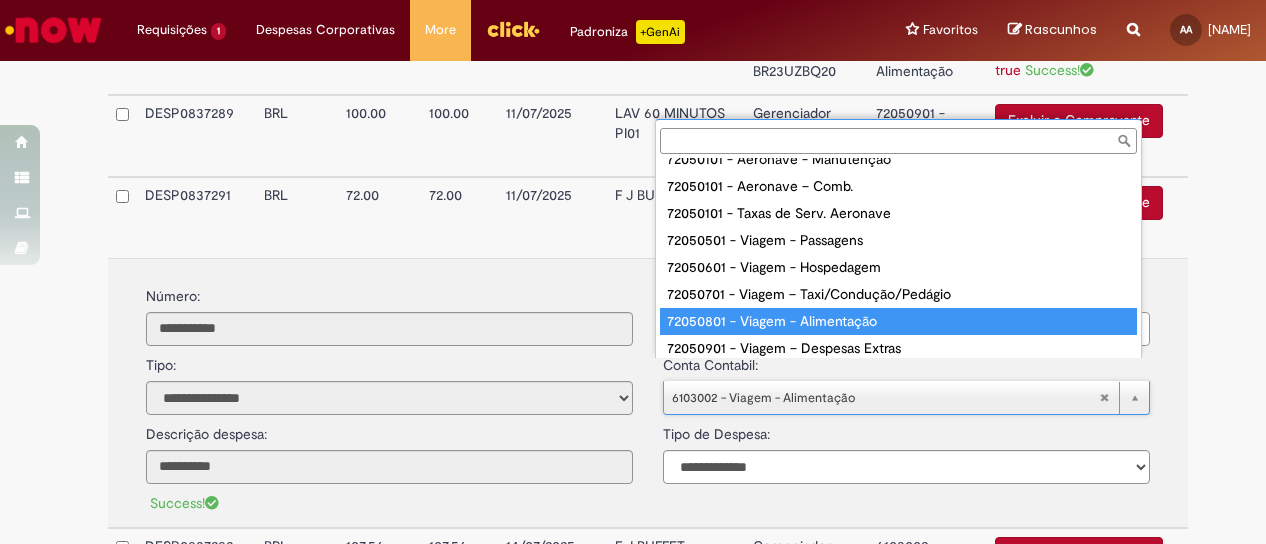 type on "**********" 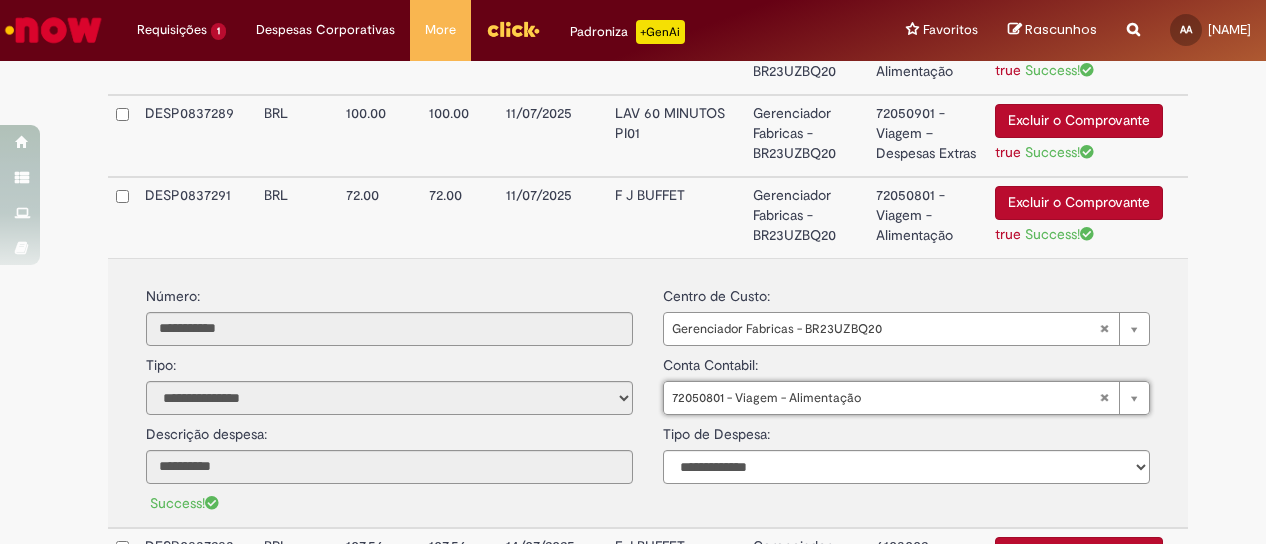click on "Gerenciador Fabricas - BR23UZBQ20" at bounding box center (806, 217) 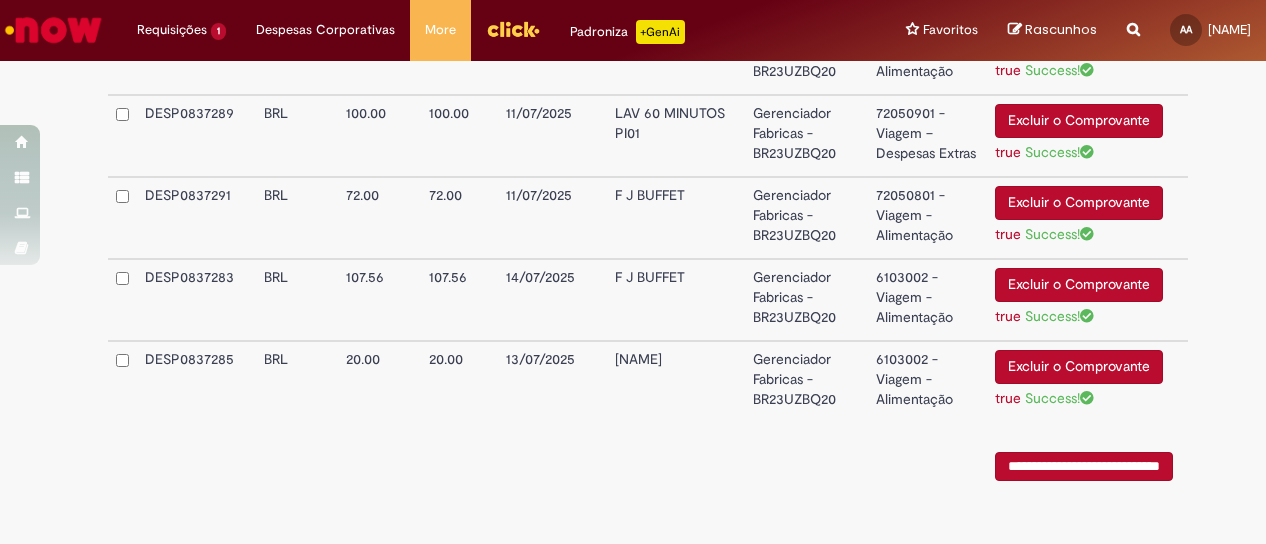 click on "6103002 - Viagem - Alimentação" at bounding box center (927, 300) 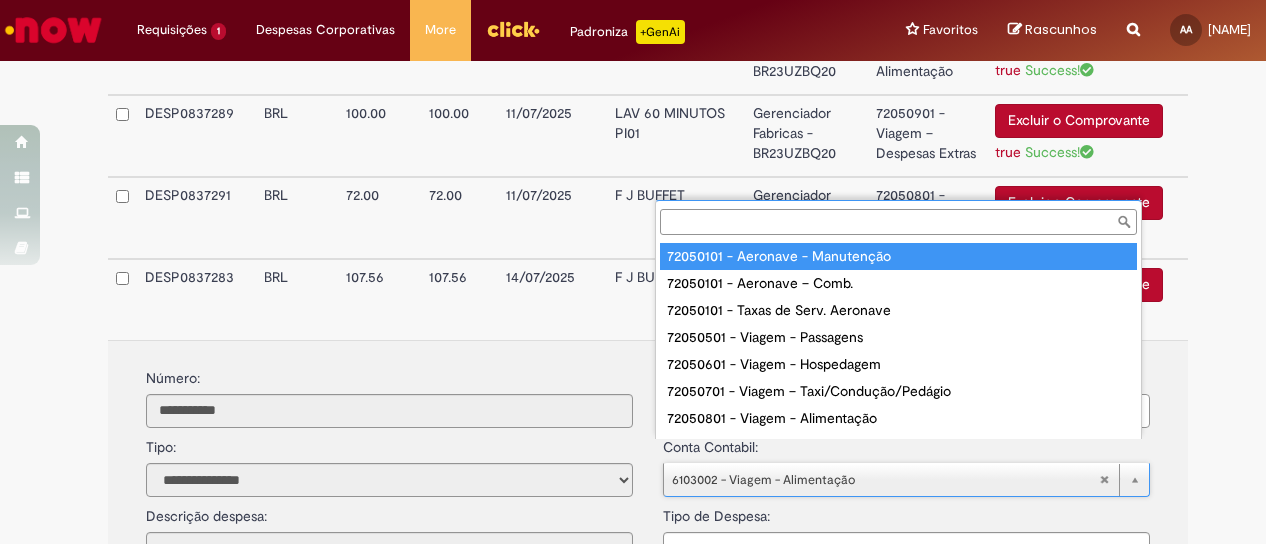 scroll, scrollTop: 16, scrollLeft: 0, axis: vertical 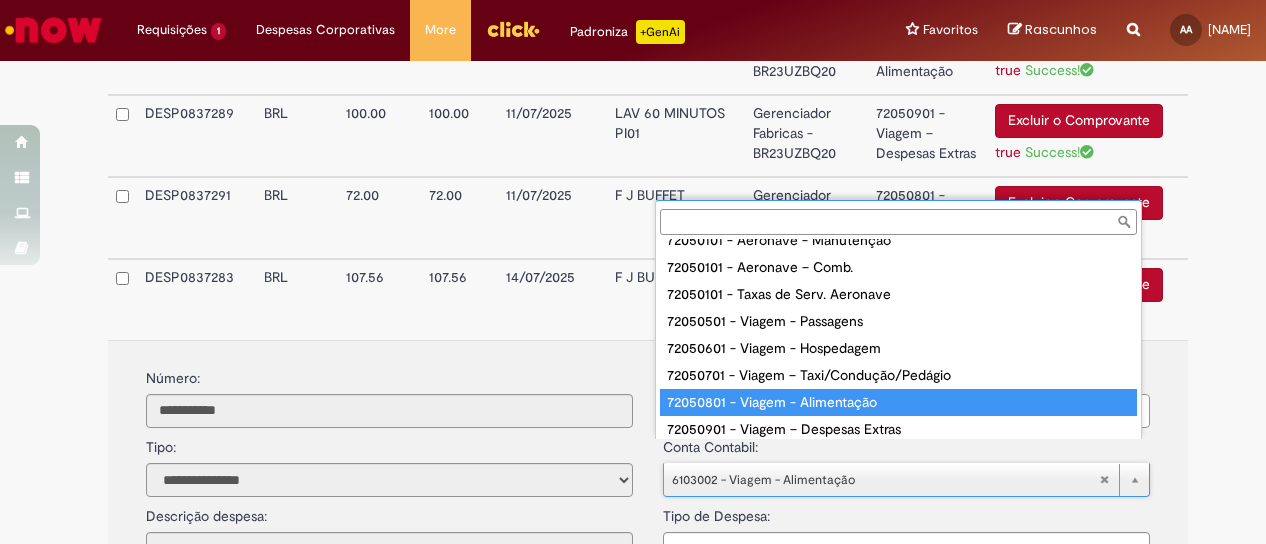 type on "**********" 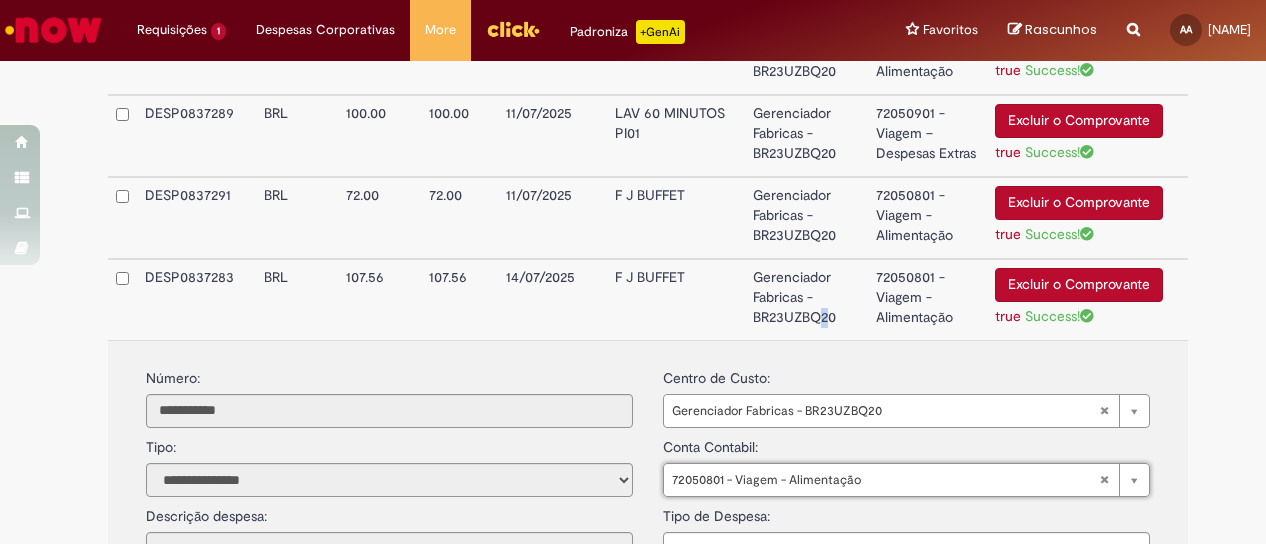 drag, startPoint x: 821, startPoint y: 301, endPoint x: 799, endPoint y: 294, distance: 23.086792 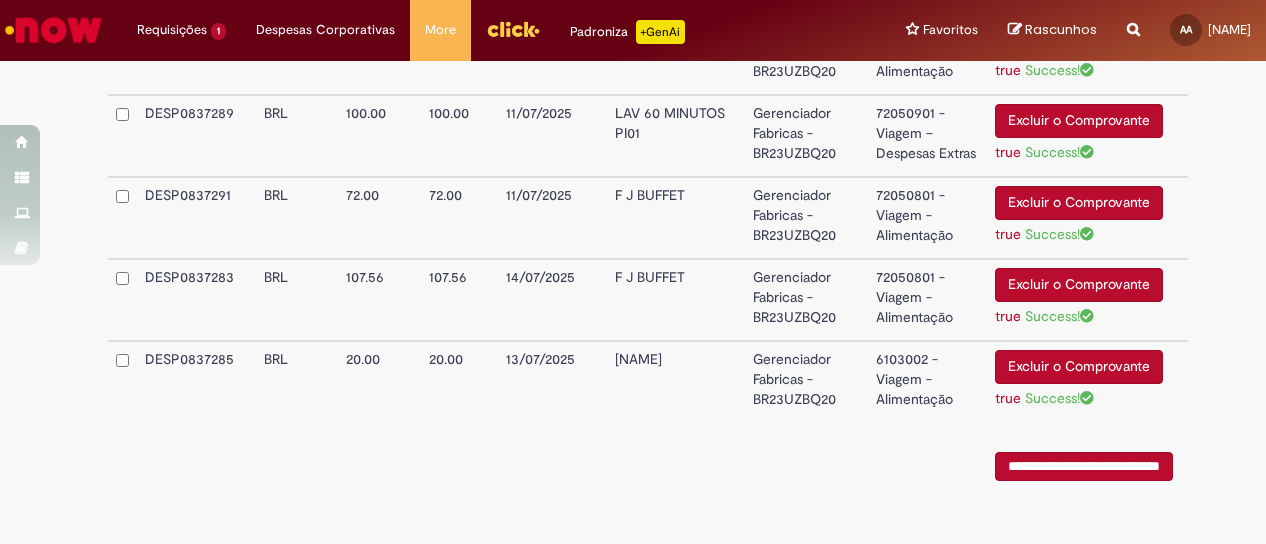 click on "6103002 - Viagem - Alimentação" at bounding box center [927, 381] 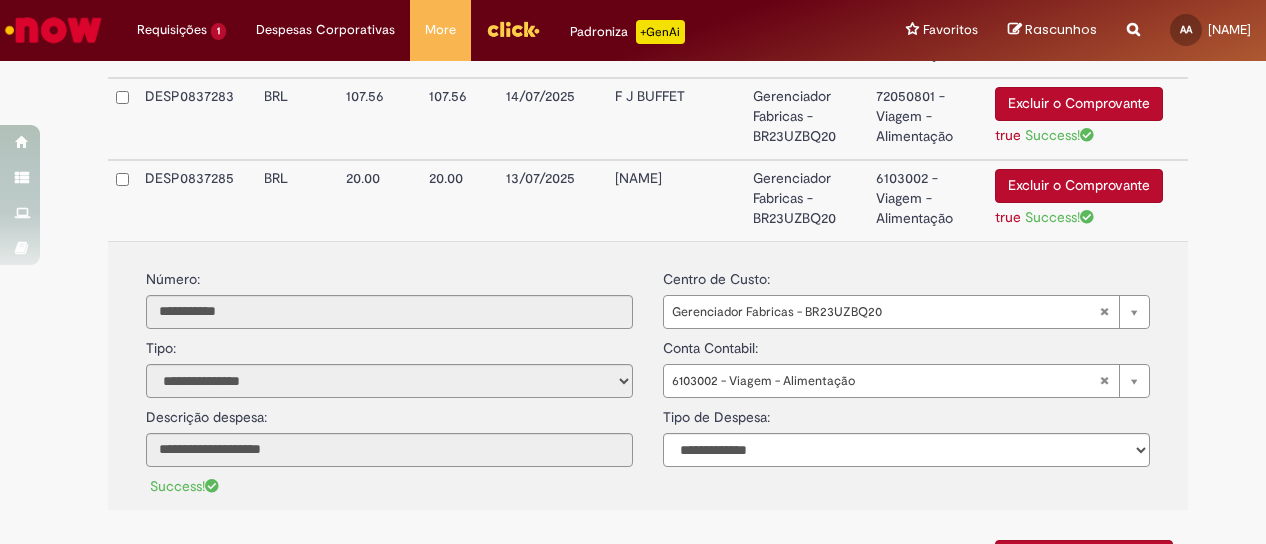 scroll, scrollTop: 4530, scrollLeft: 0, axis: vertical 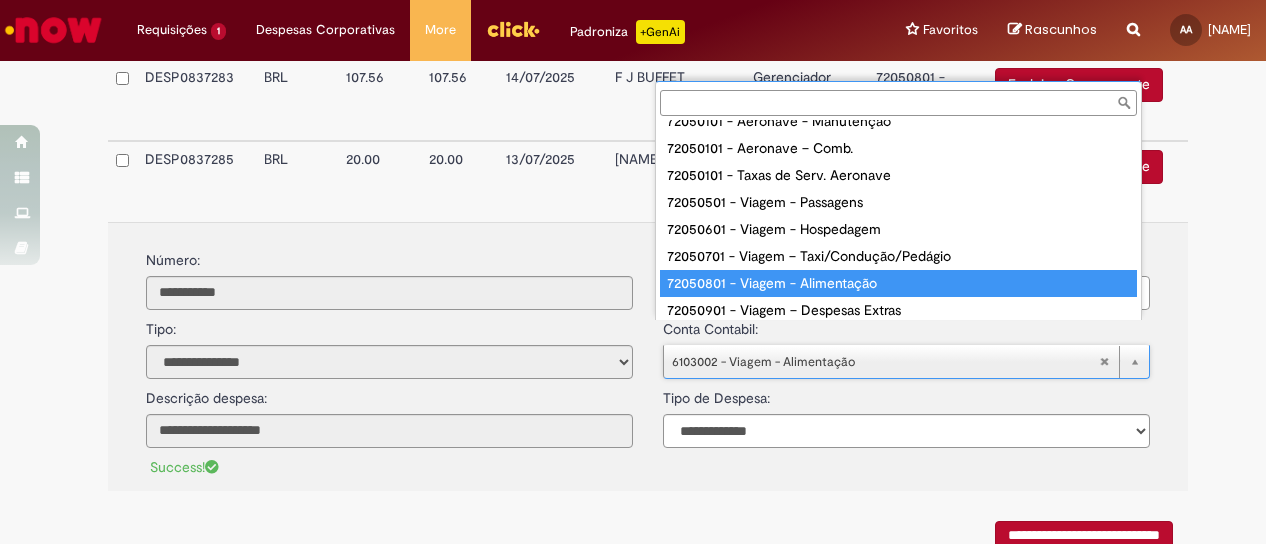 type on "**********" 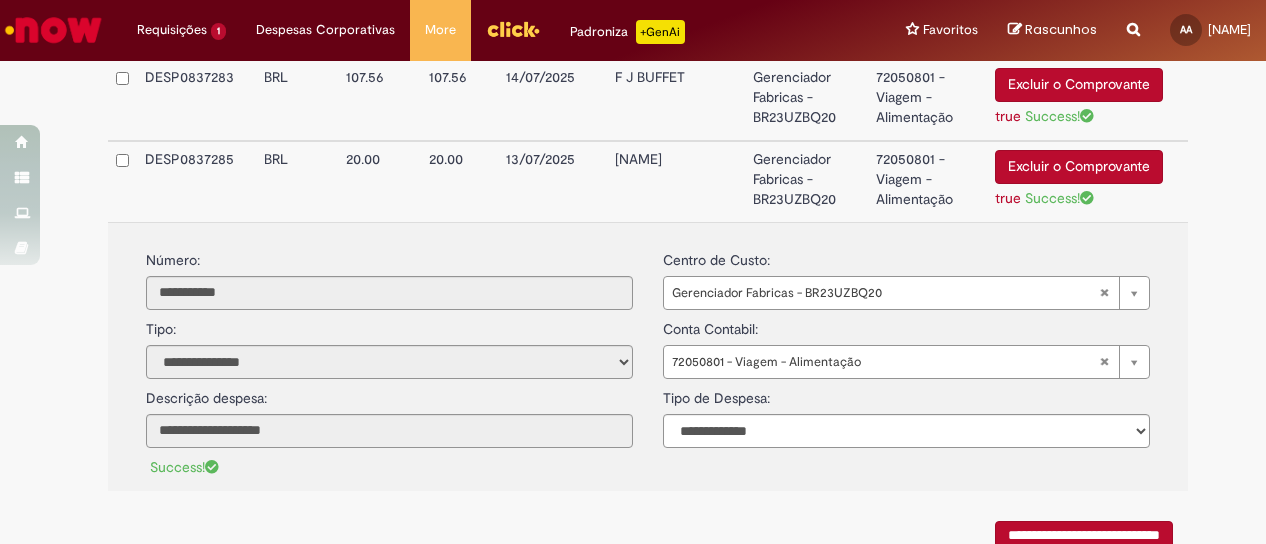 click on "Gerenciador Fabricas - BR23UZBQ20" at bounding box center [806, 181] 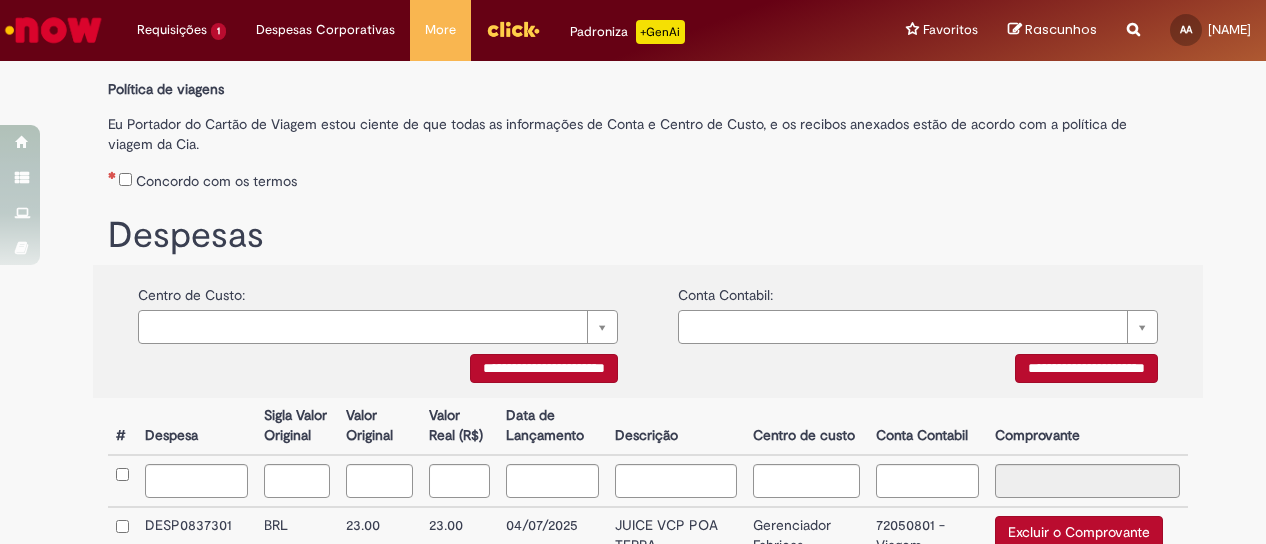 scroll, scrollTop: 230, scrollLeft: 0, axis: vertical 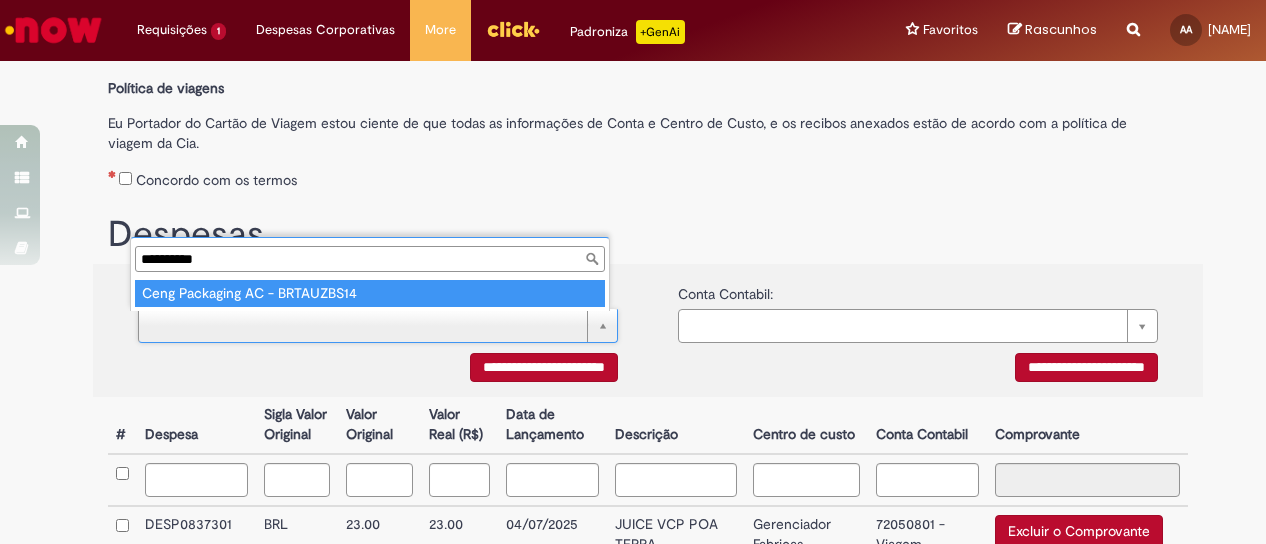 type on "**********" 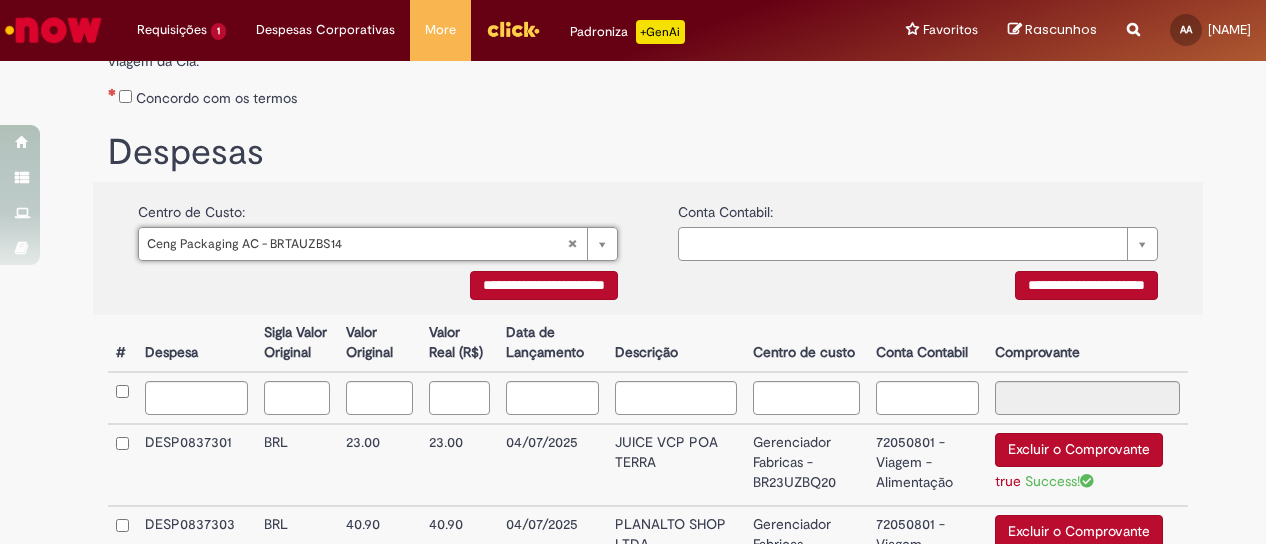 scroll, scrollTop: 530, scrollLeft: 0, axis: vertical 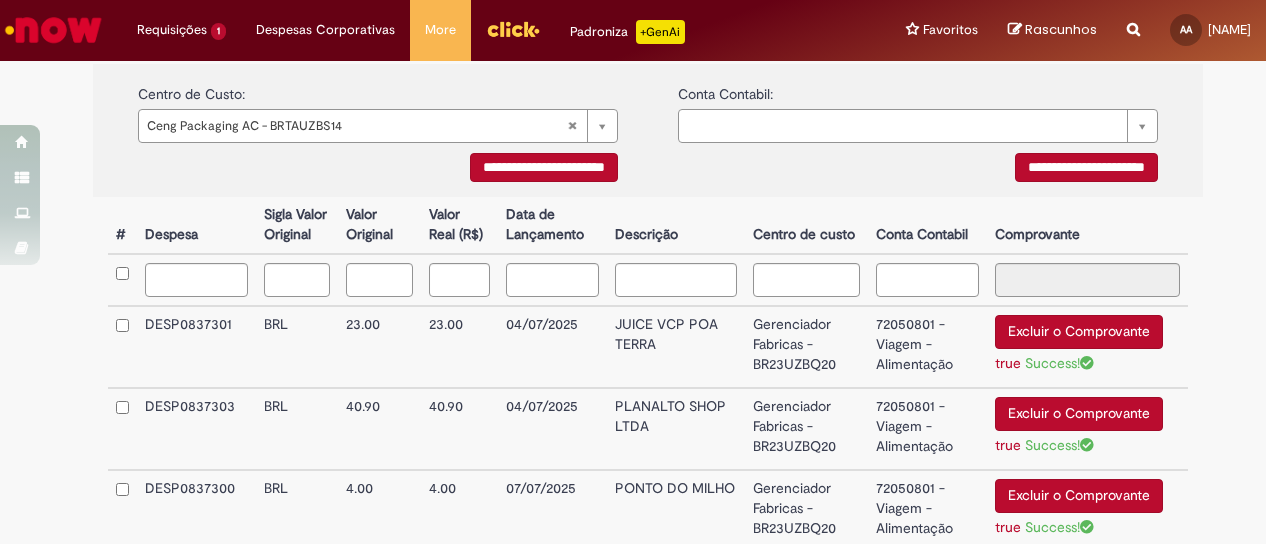 click on "**********" at bounding box center [544, 167] 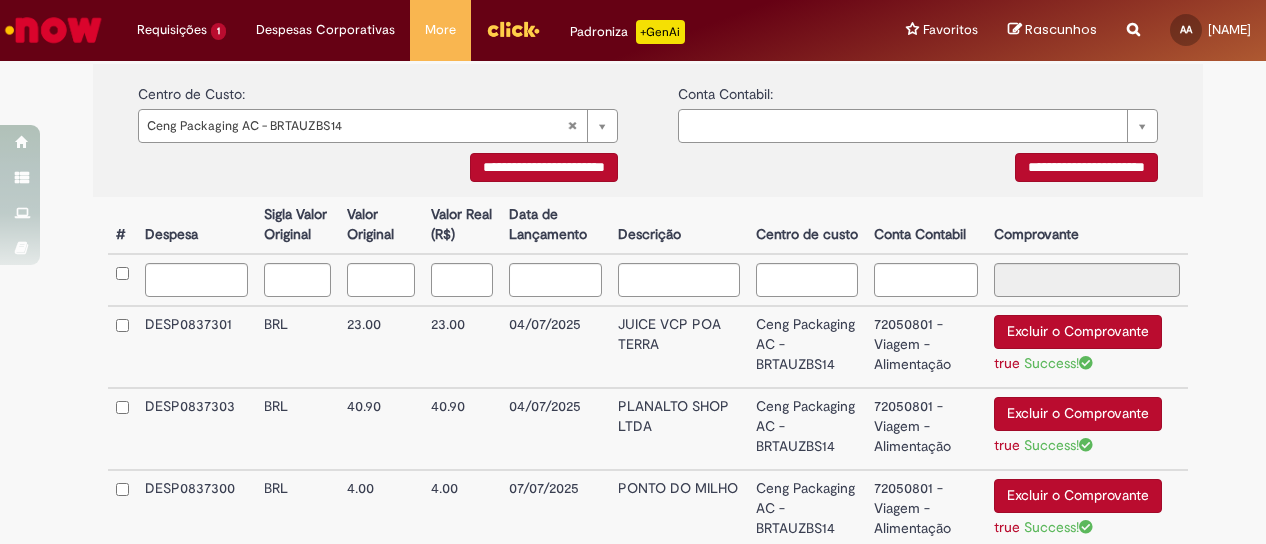 scroll, scrollTop: 430, scrollLeft: 0, axis: vertical 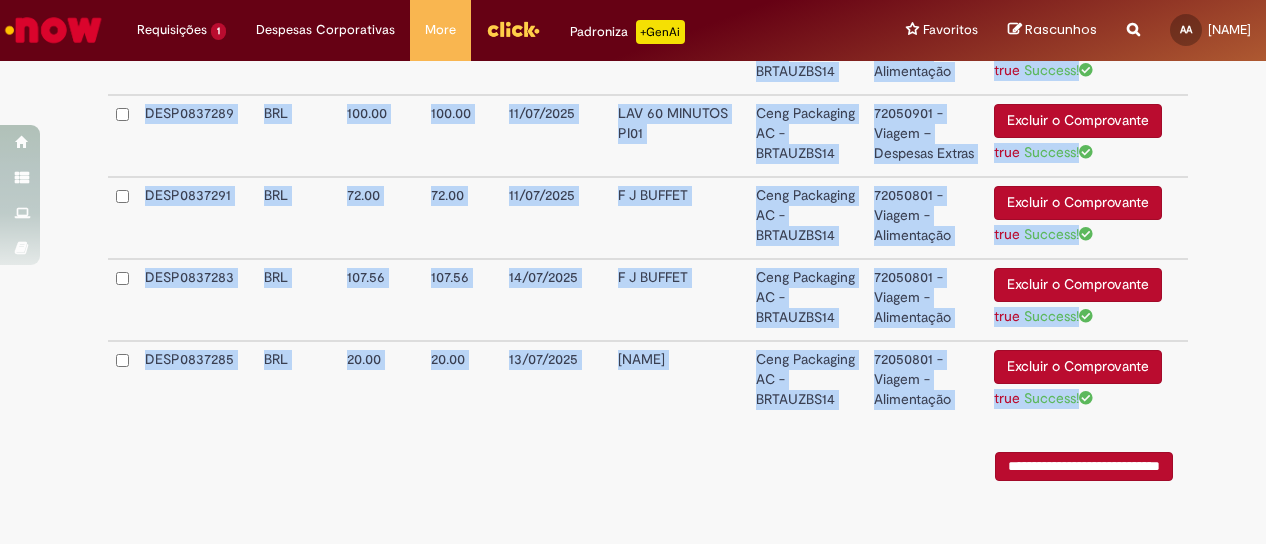 drag, startPoint x: 134, startPoint y: 327, endPoint x: 652, endPoint y: 413, distance: 525.09045 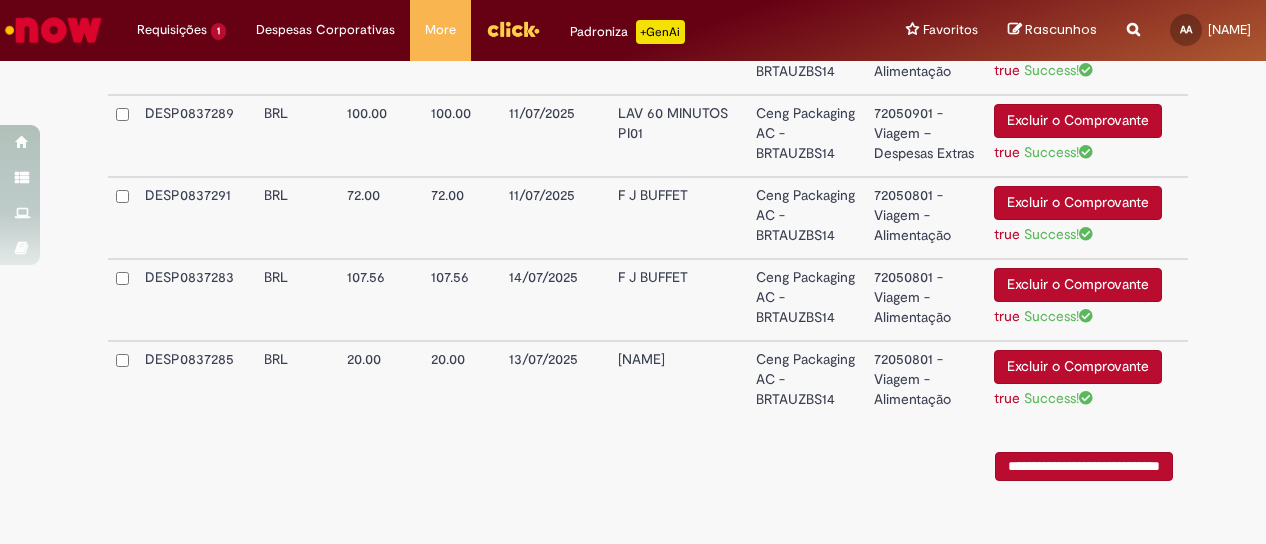 click on "**********" at bounding box center (648, -1597) 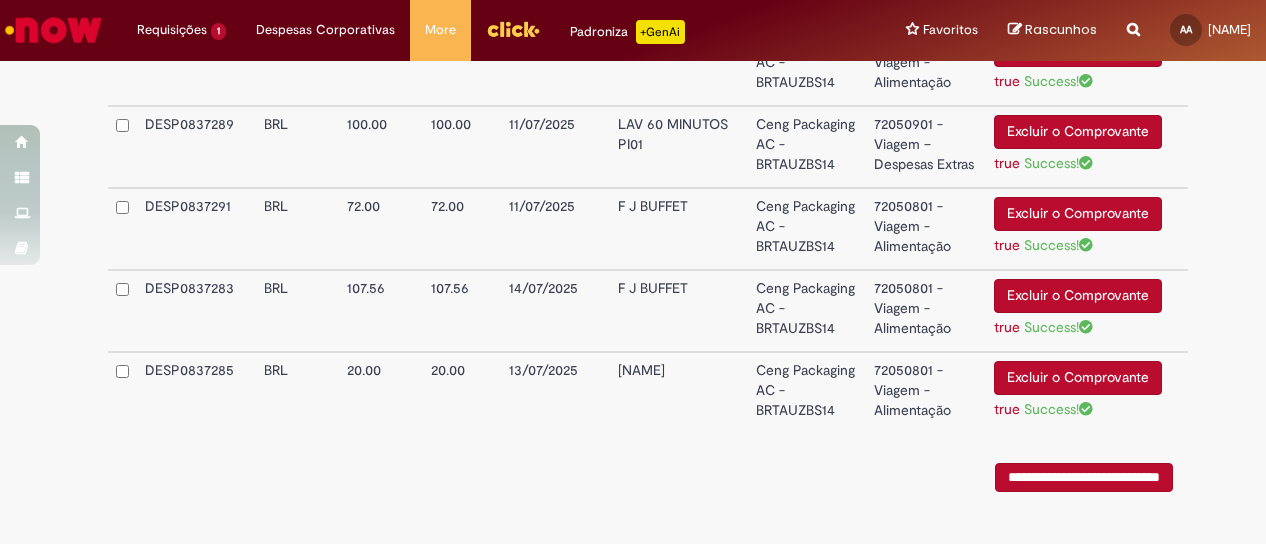 scroll, scrollTop: 4330, scrollLeft: 0, axis: vertical 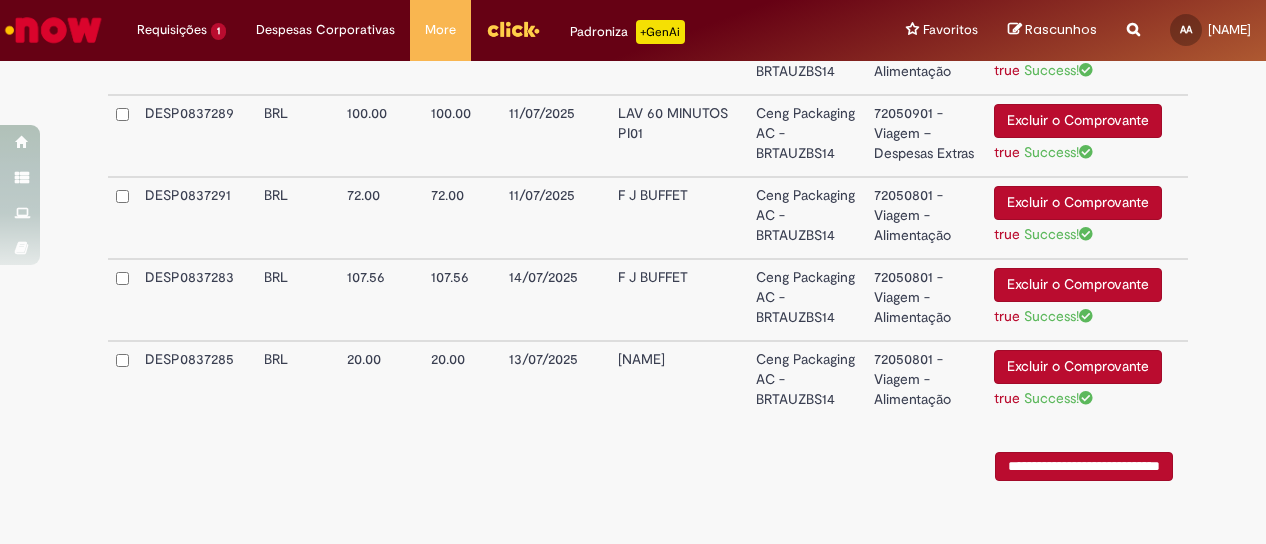 click on "**********" at bounding box center [1084, 466] 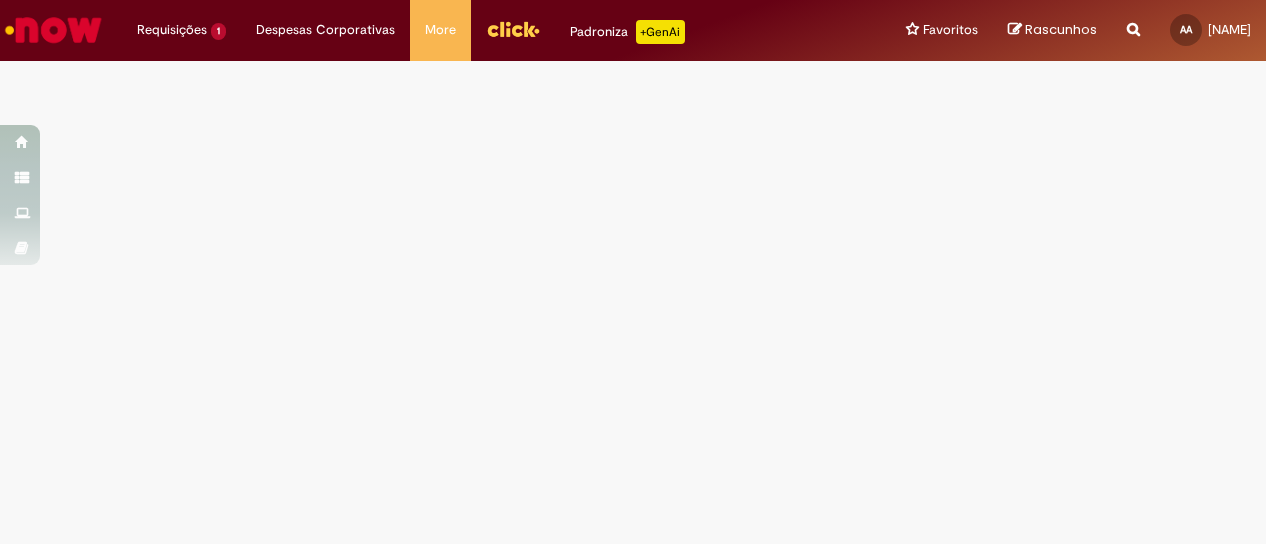 scroll, scrollTop: 0, scrollLeft: 0, axis: both 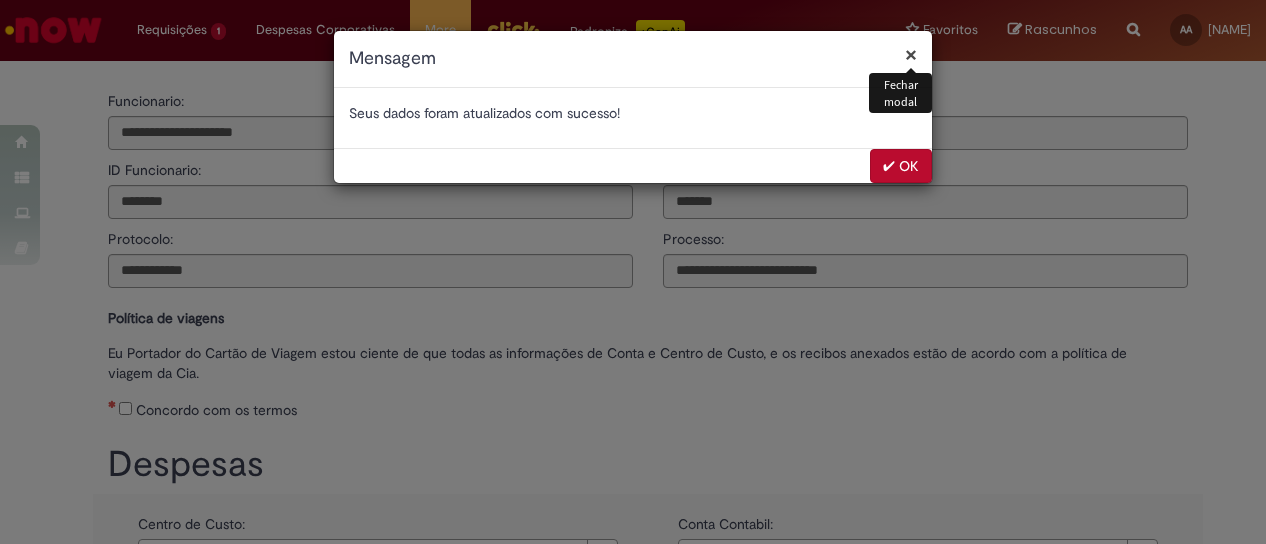 drag, startPoint x: 901, startPoint y: 161, endPoint x: 215, endPoint y: 321, distance: 704.4118 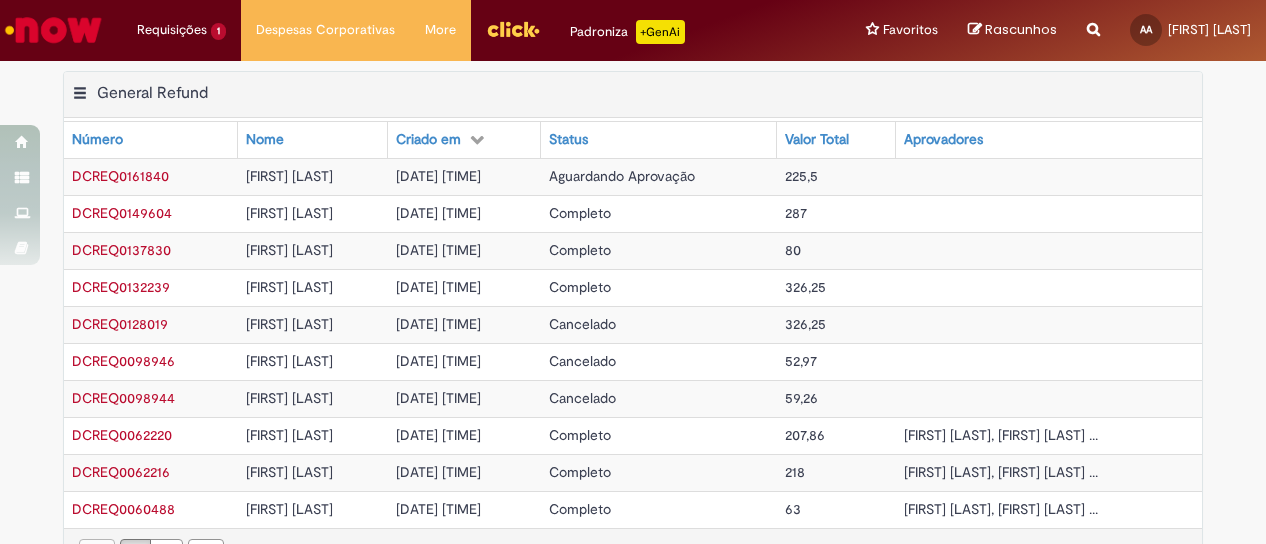 scroll, scrollTop: 0, scrollLeft: 0, axis: both 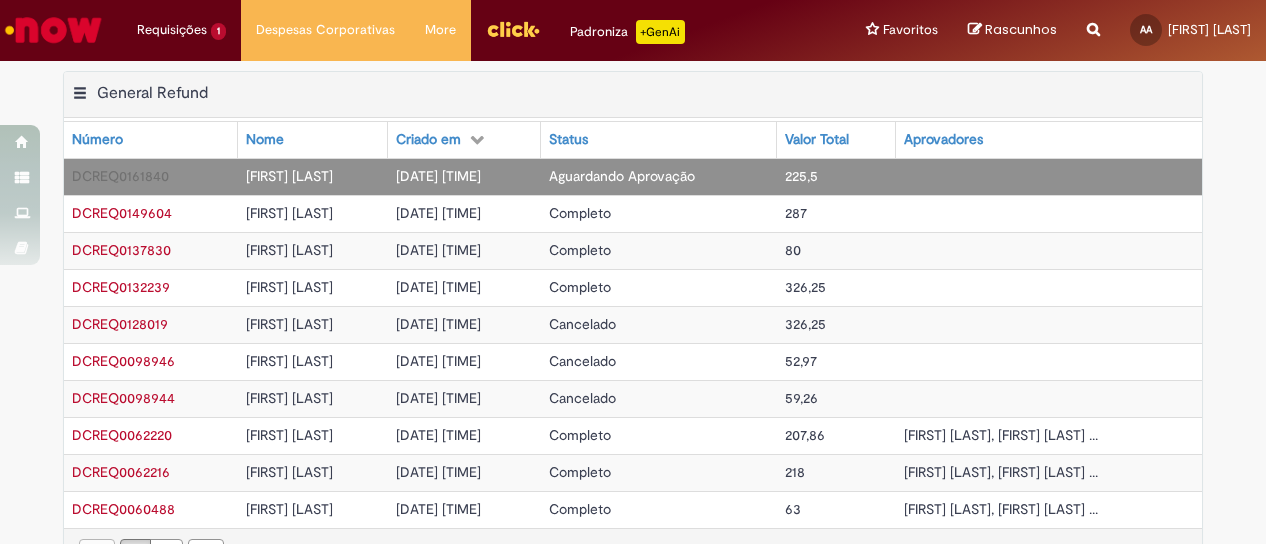 click on "DCREQ0161840" at bounding box center (120, 176) 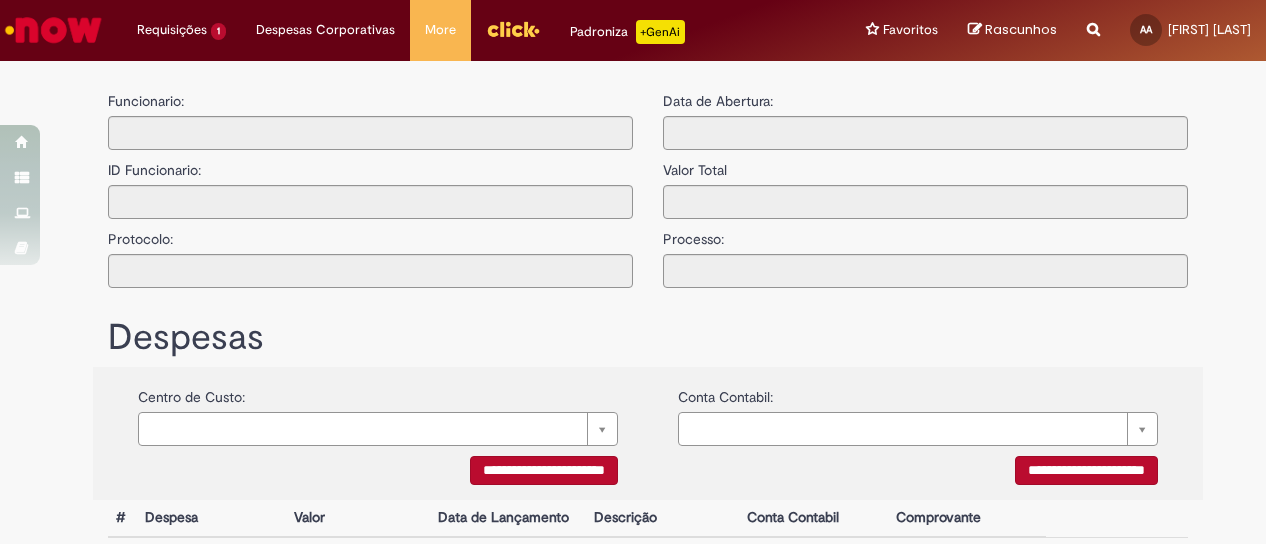 type on "**********" 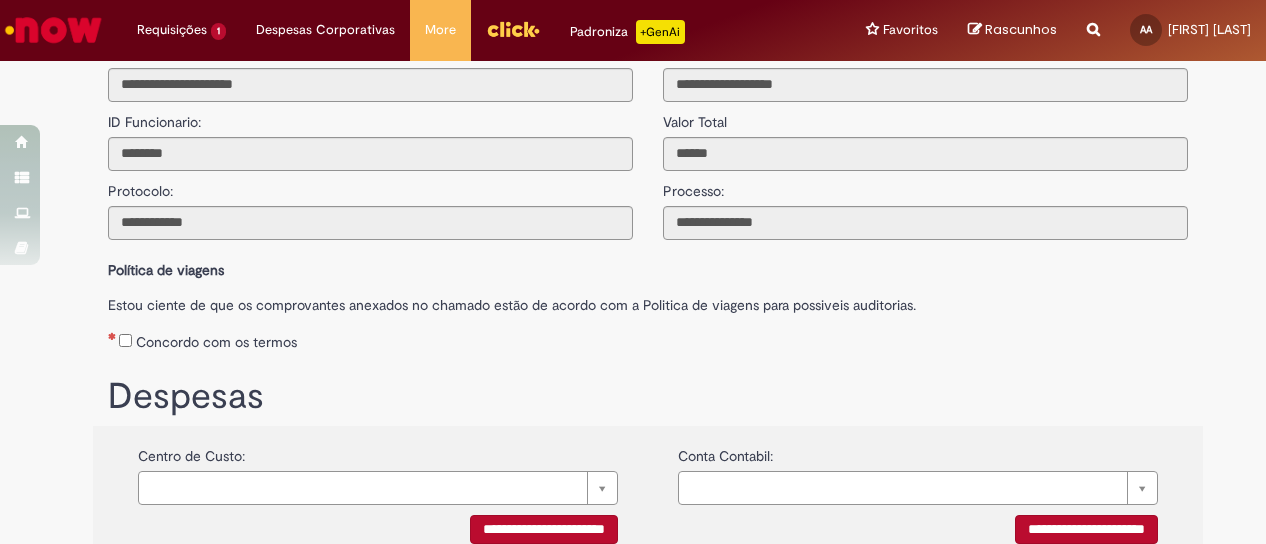 scroll, scrollTop: 4, scrollLeft: 0, axis: vertical 